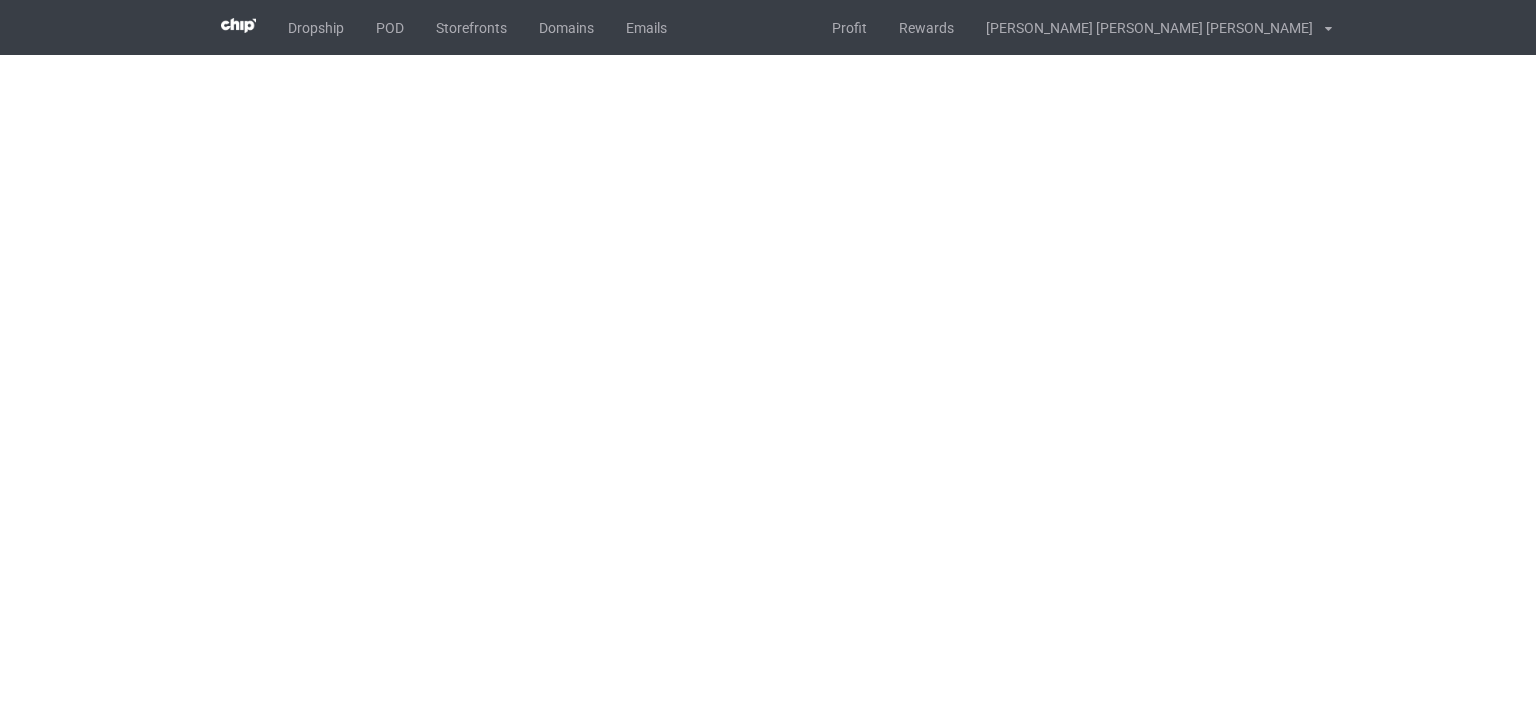 scroll, scrollTop: 0, scrollLeft: 0, axis: both 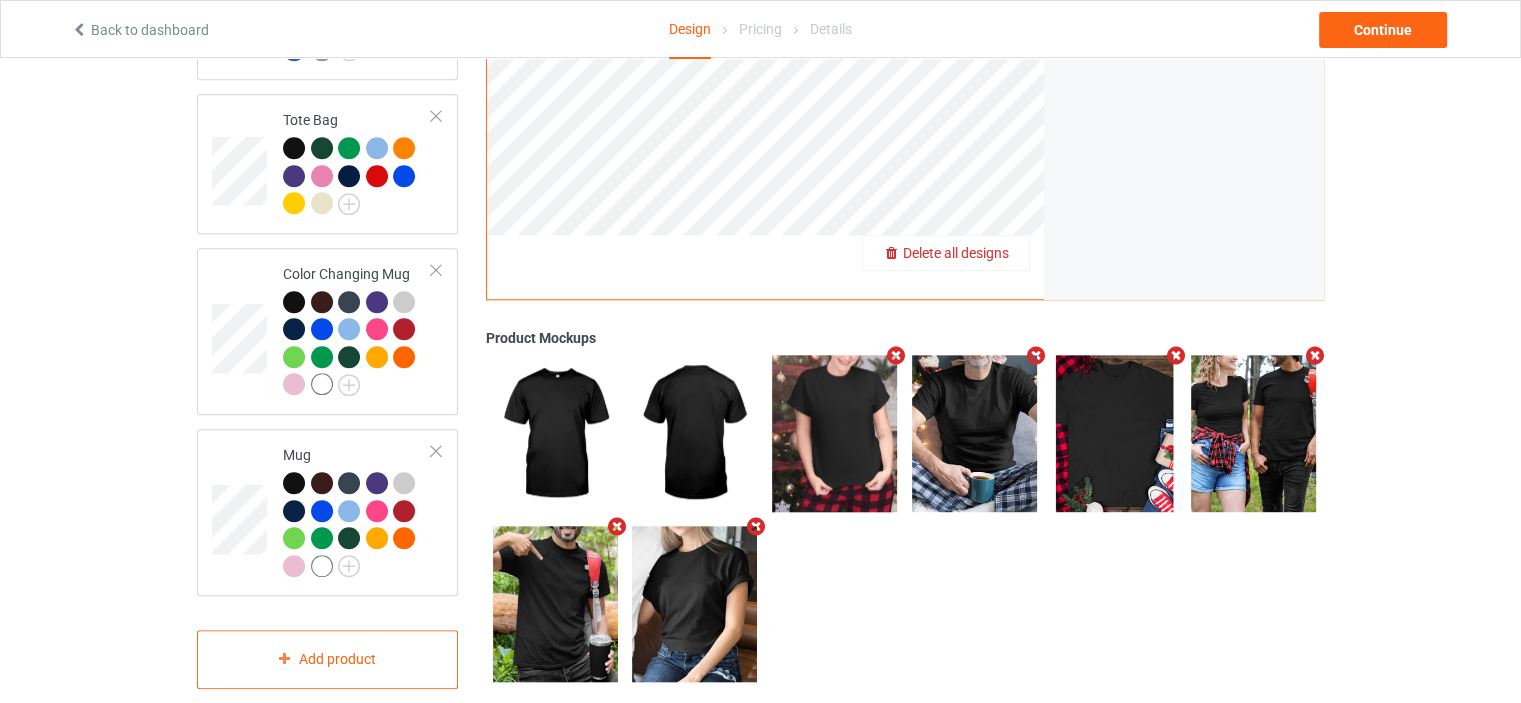 click on "Delete all designs" at bounding box center (956, 253) 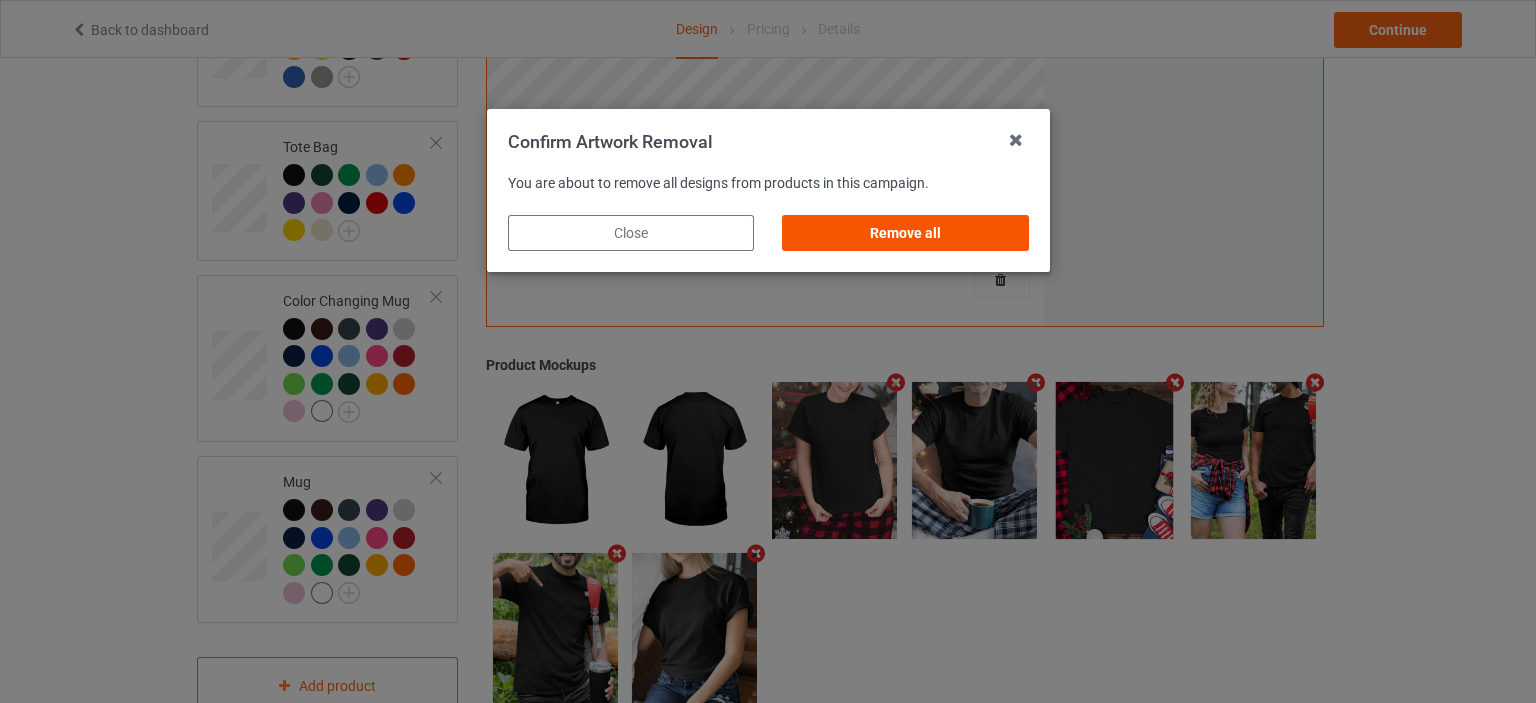 click on "Remove all" at bounding box center [905, 233] 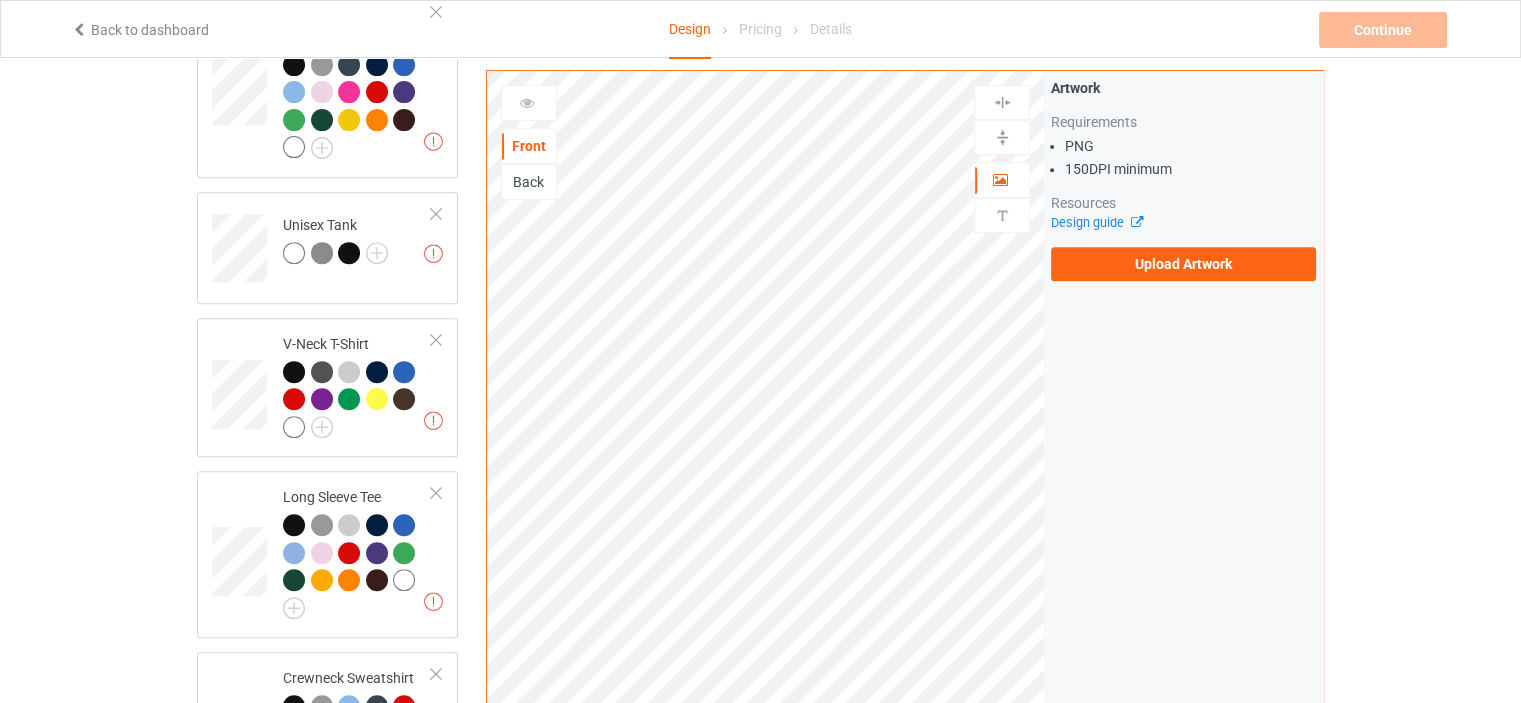 scroll, scrollTop: 731, scrollLeft: 0, axis: vertical 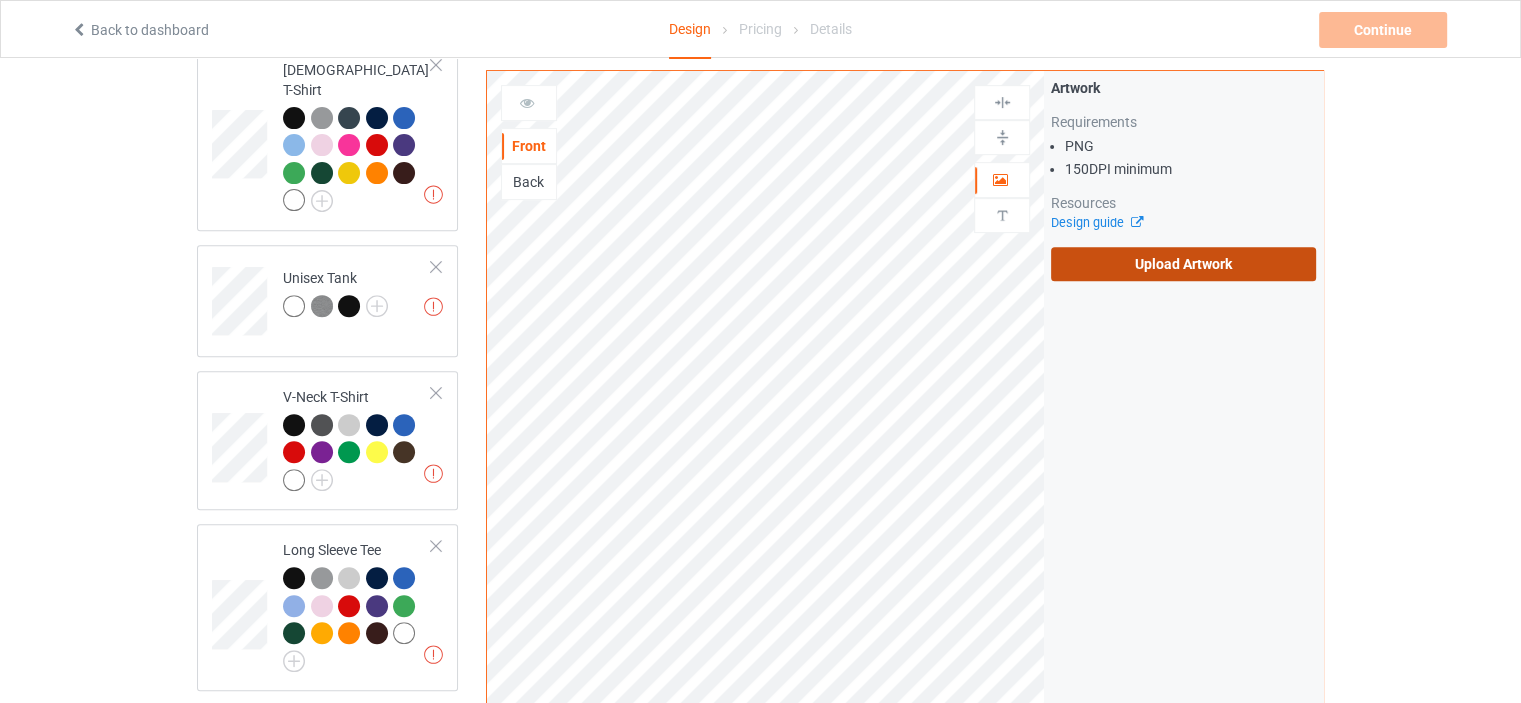 click on "Upload Artwork" at bounding box center [1183, 264] 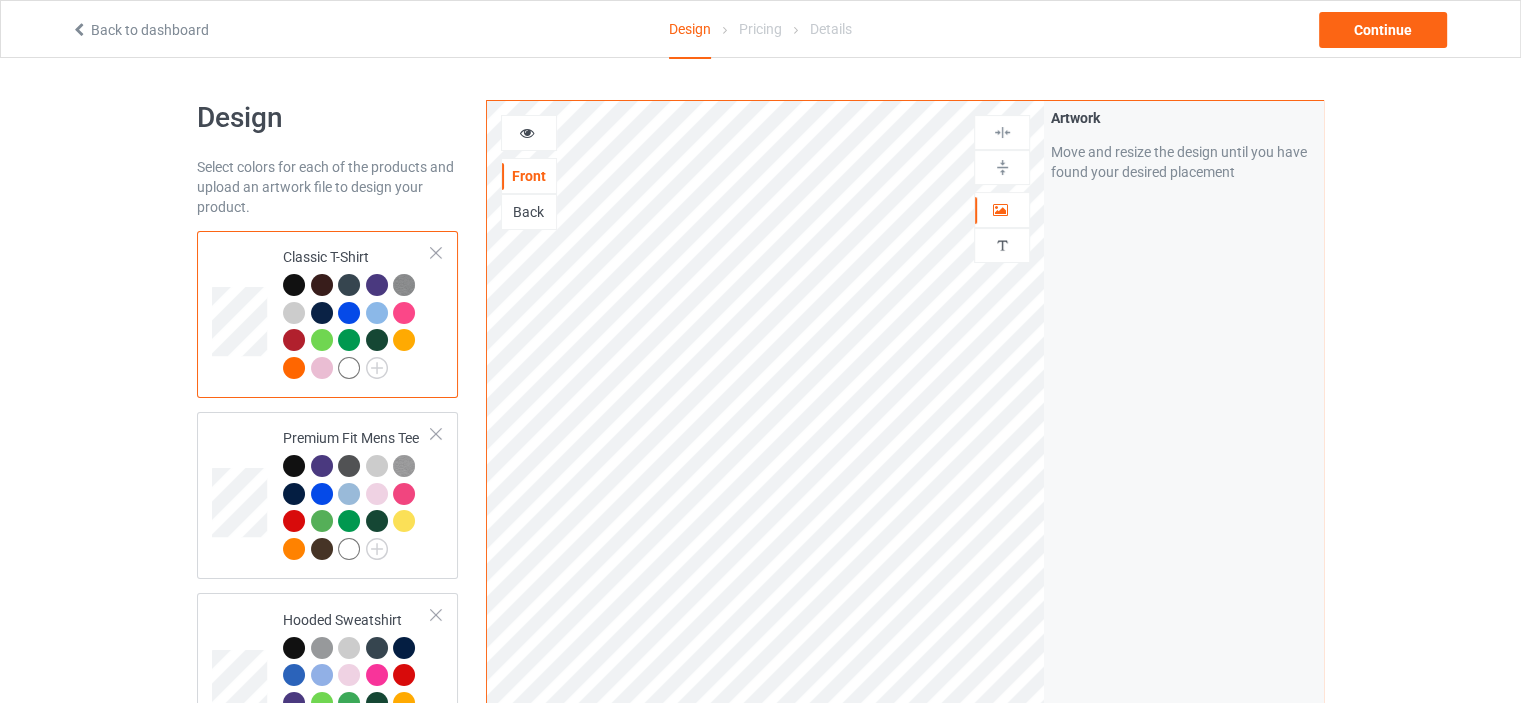 scroll, scrollTop: 0, scrollLeft: 0, axis: both 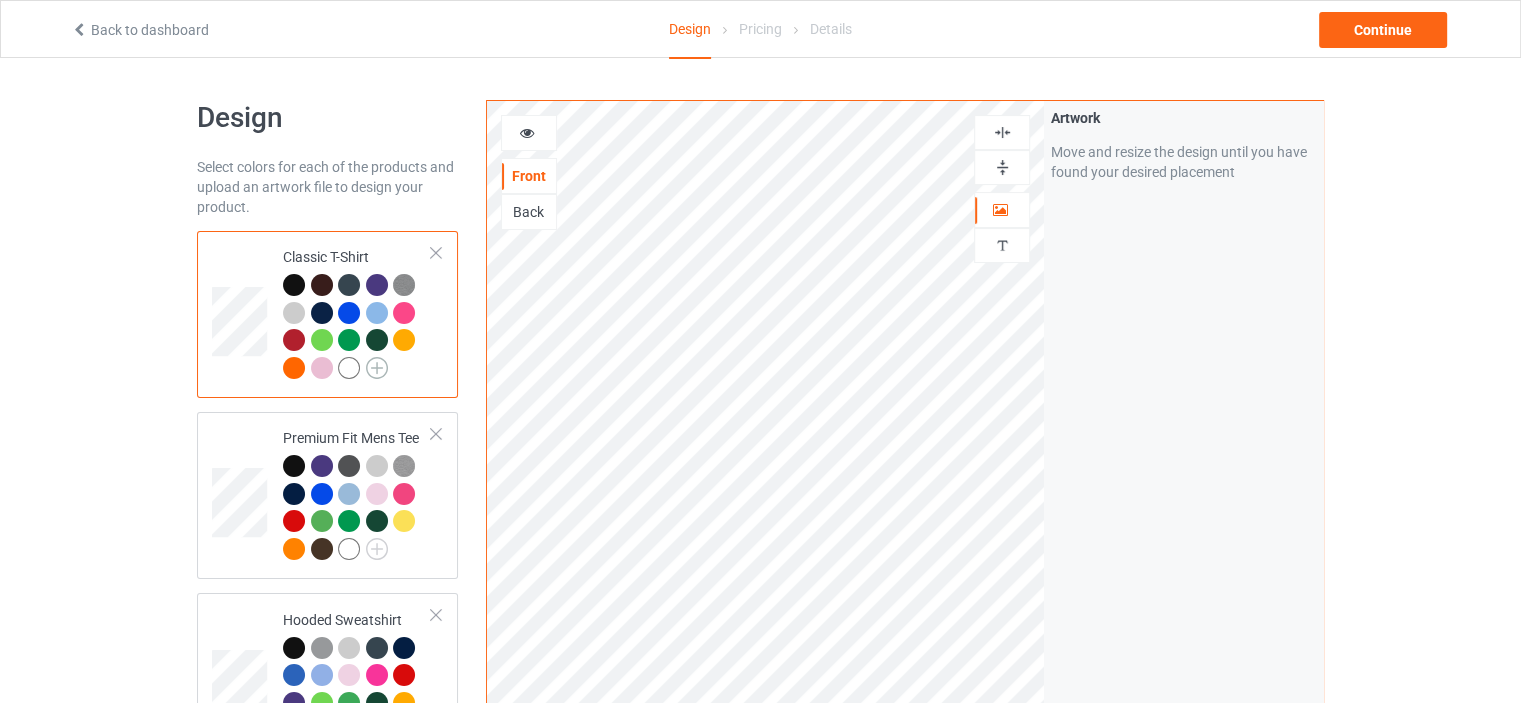click at bounding box center [377, 368] 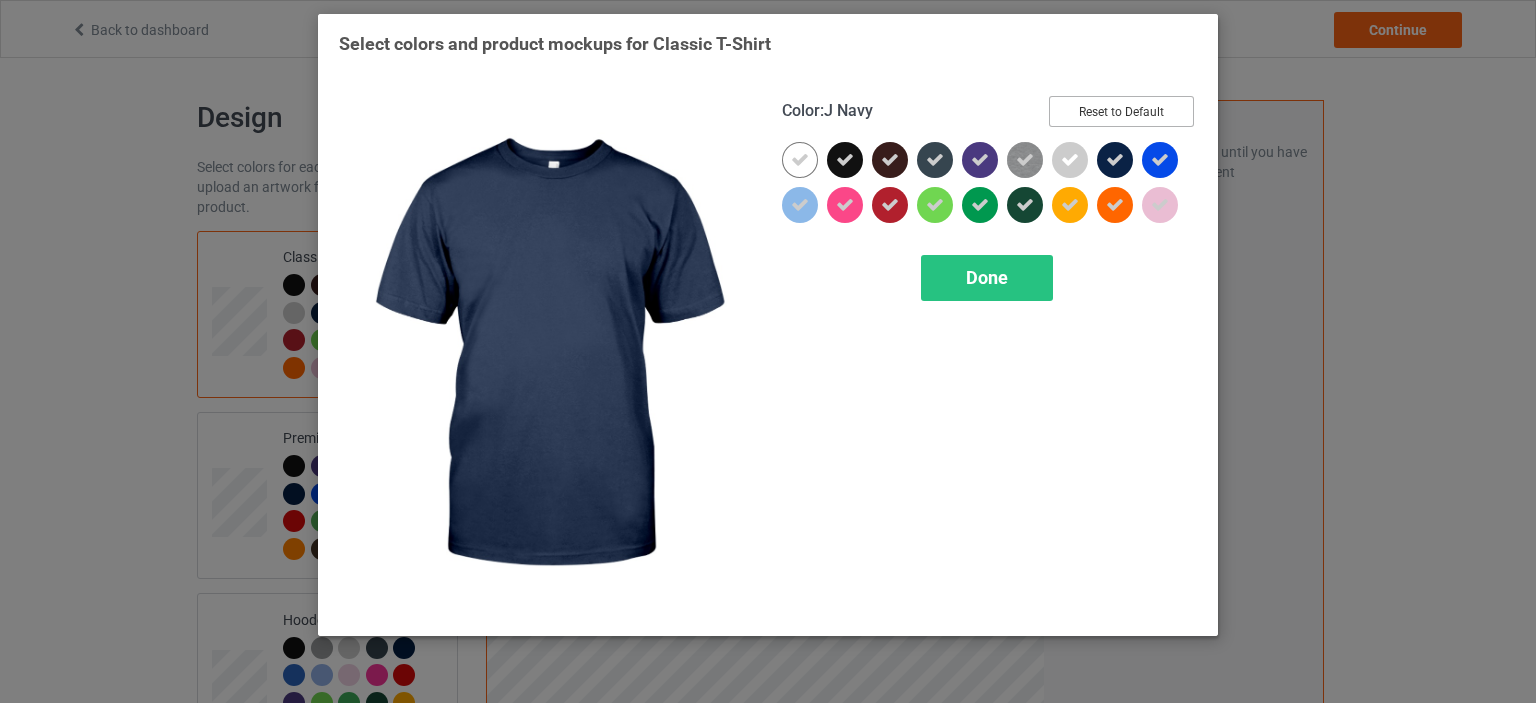 click on "Reset to Default" at bounding box center [1121, 111] 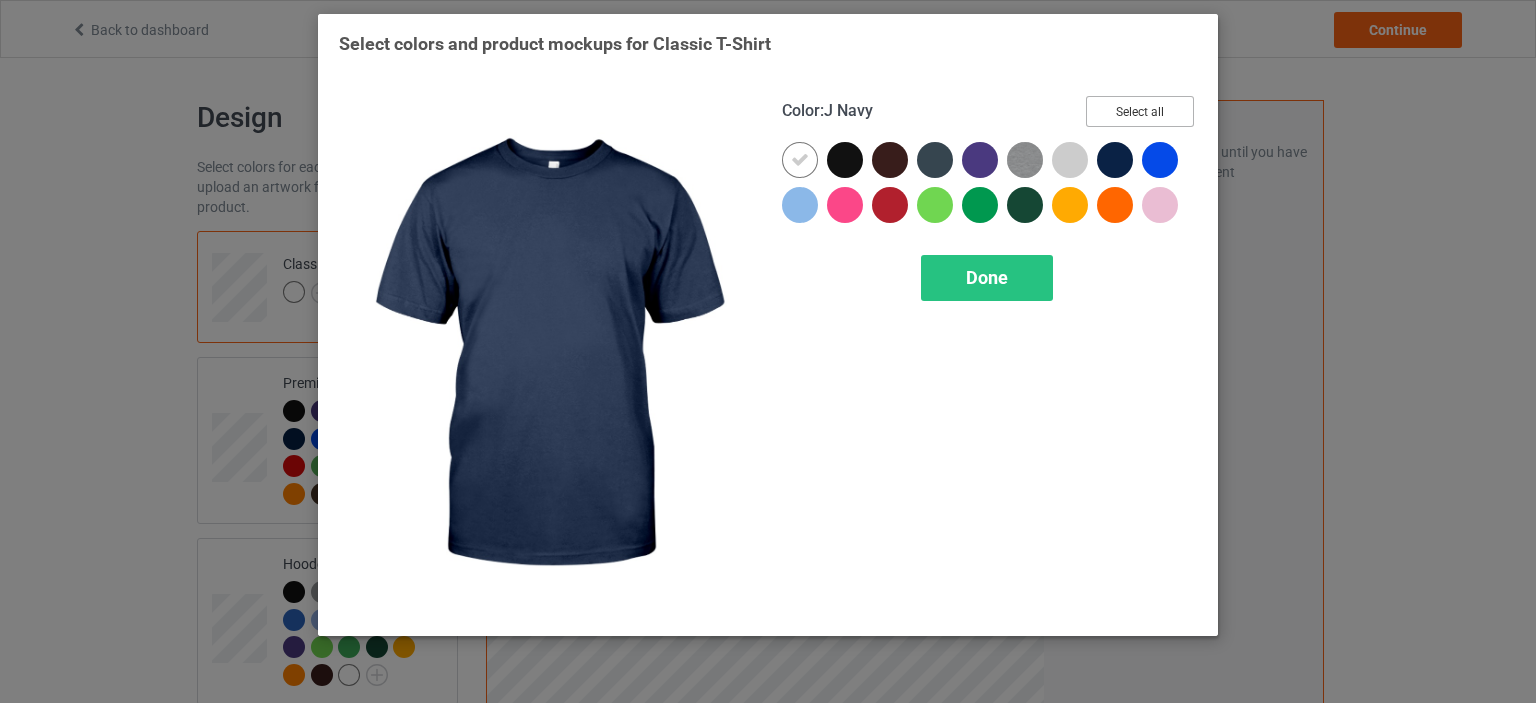 click on "Select all" at bounding box center (1140, 111) 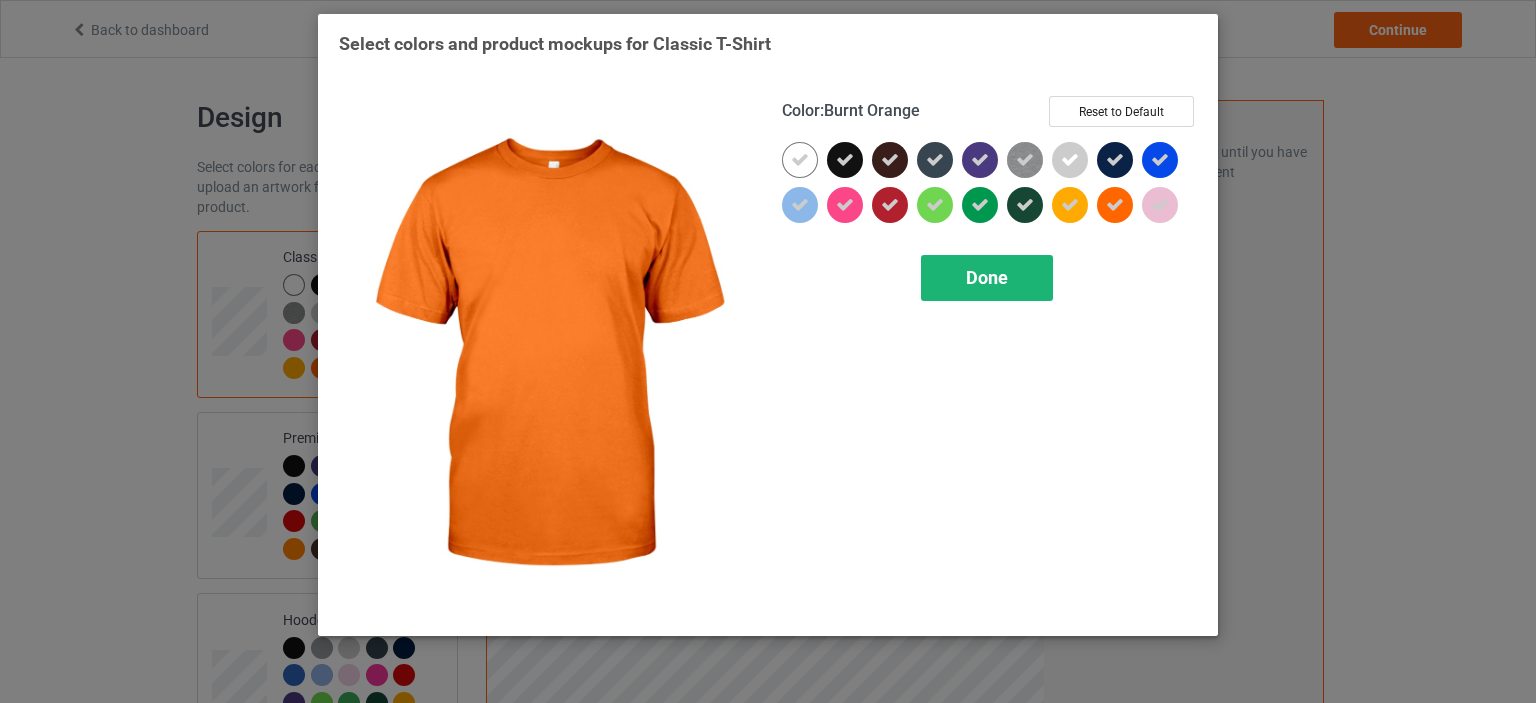 click on "Done" at bounding box center [987, 278] 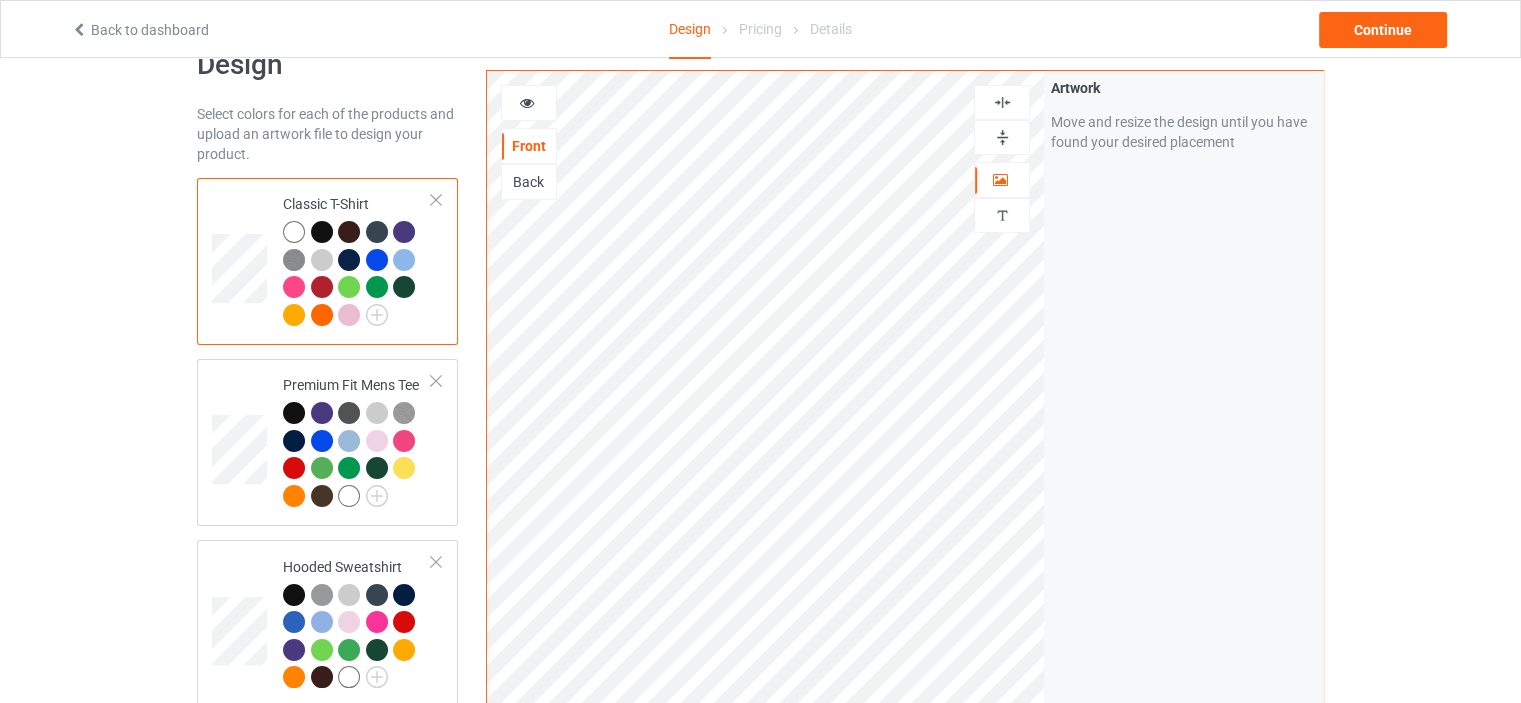 scroll, scrollTop: 100, scrollLeft: 0, axis: vertical 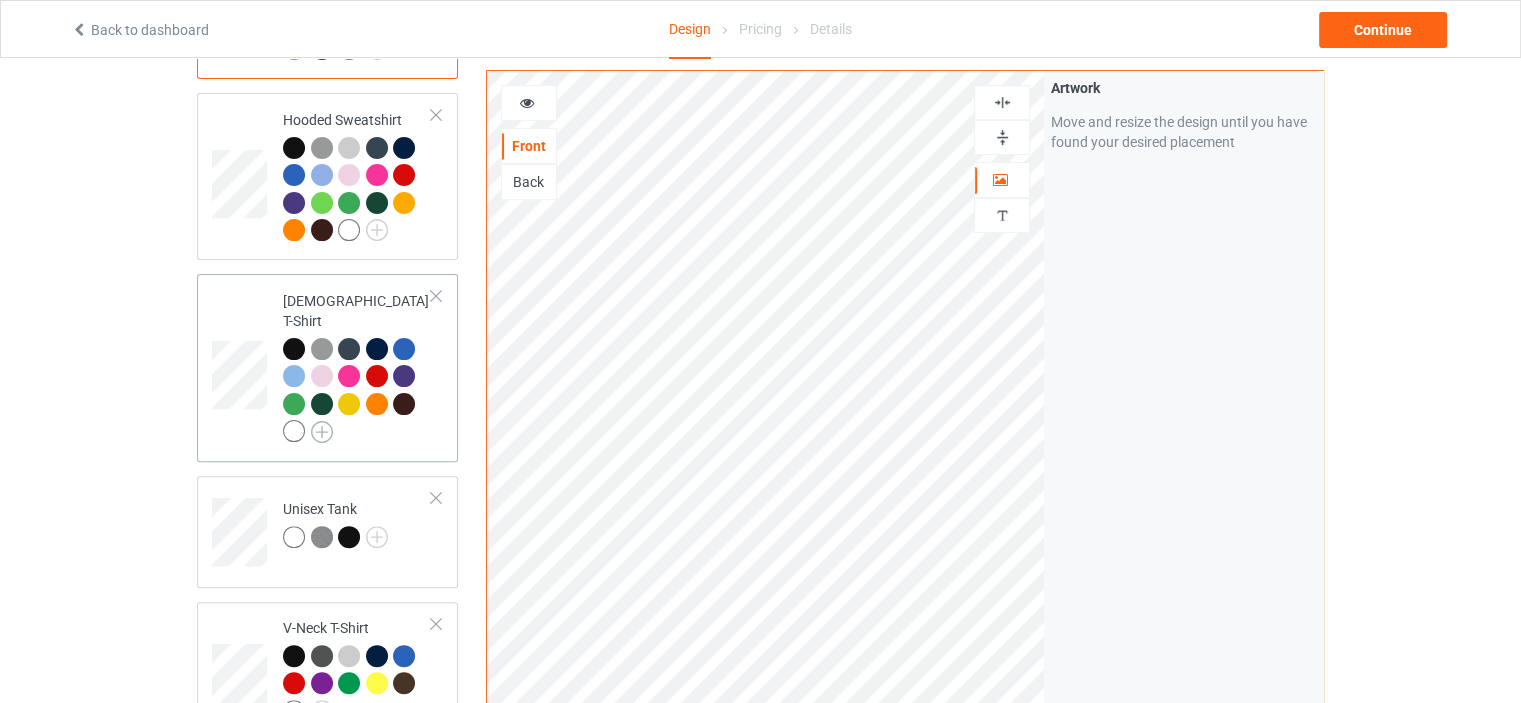 click at bounding box center [322, 432] 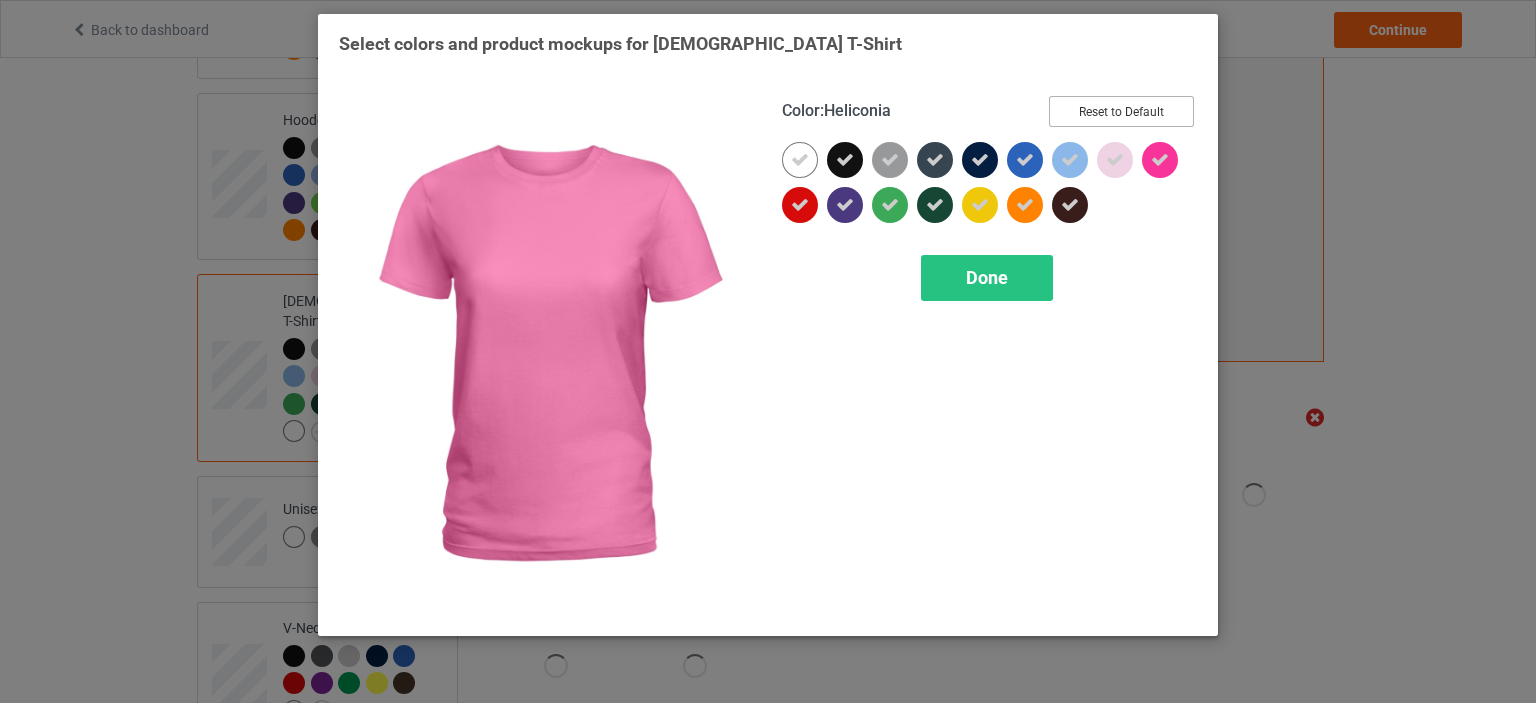 click on "Reset to Default" at bounding box center [1121, 111] 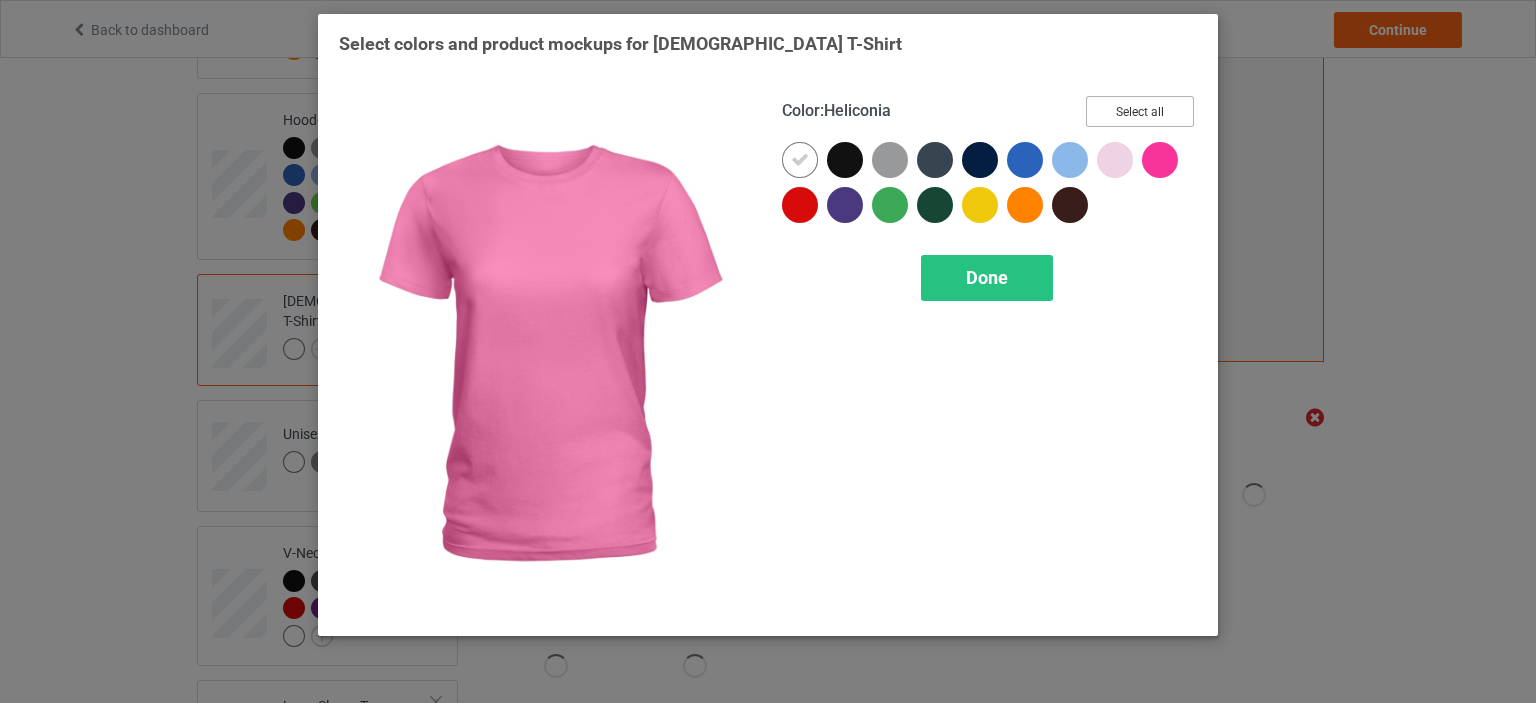 click on "Select all" at bounding box center [1140, 111] 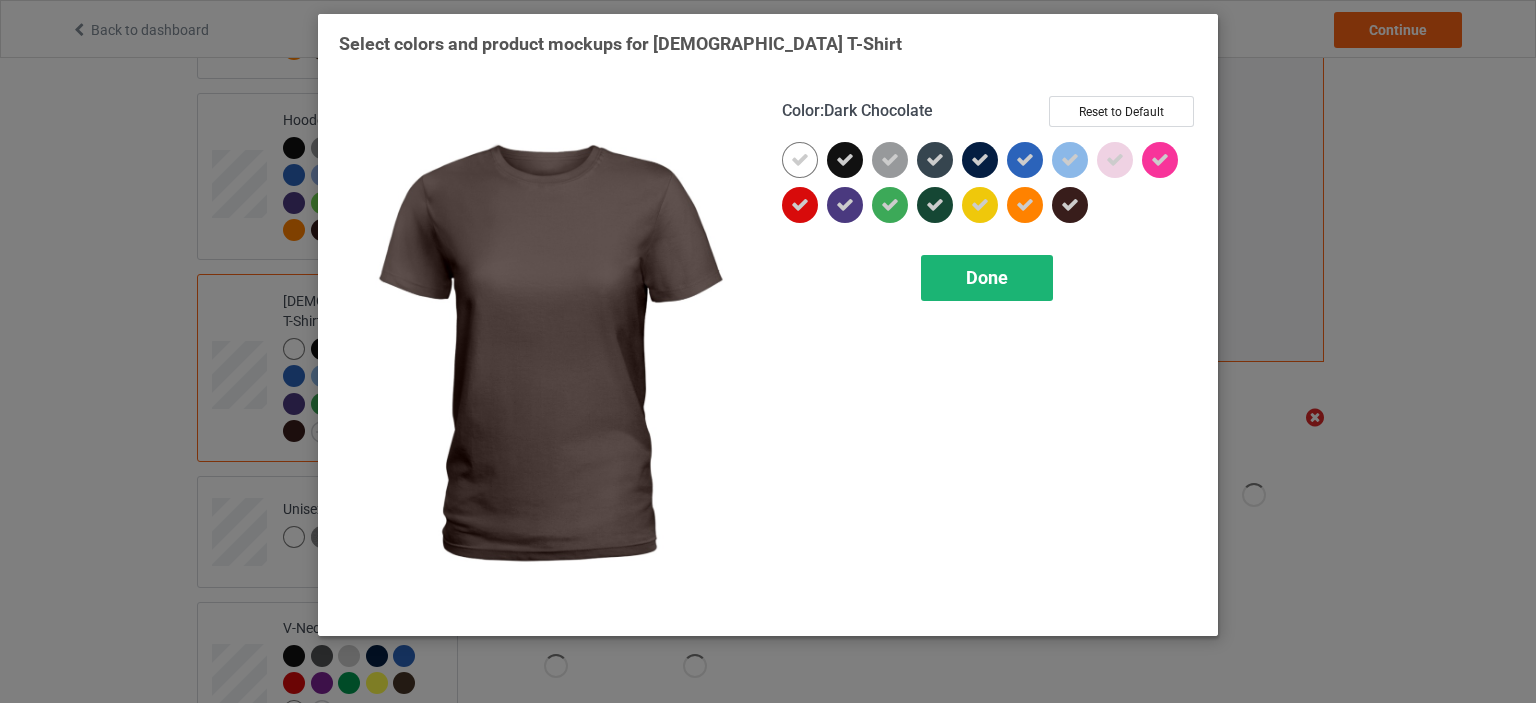 click on "Done" at bounding box center [987, 278] 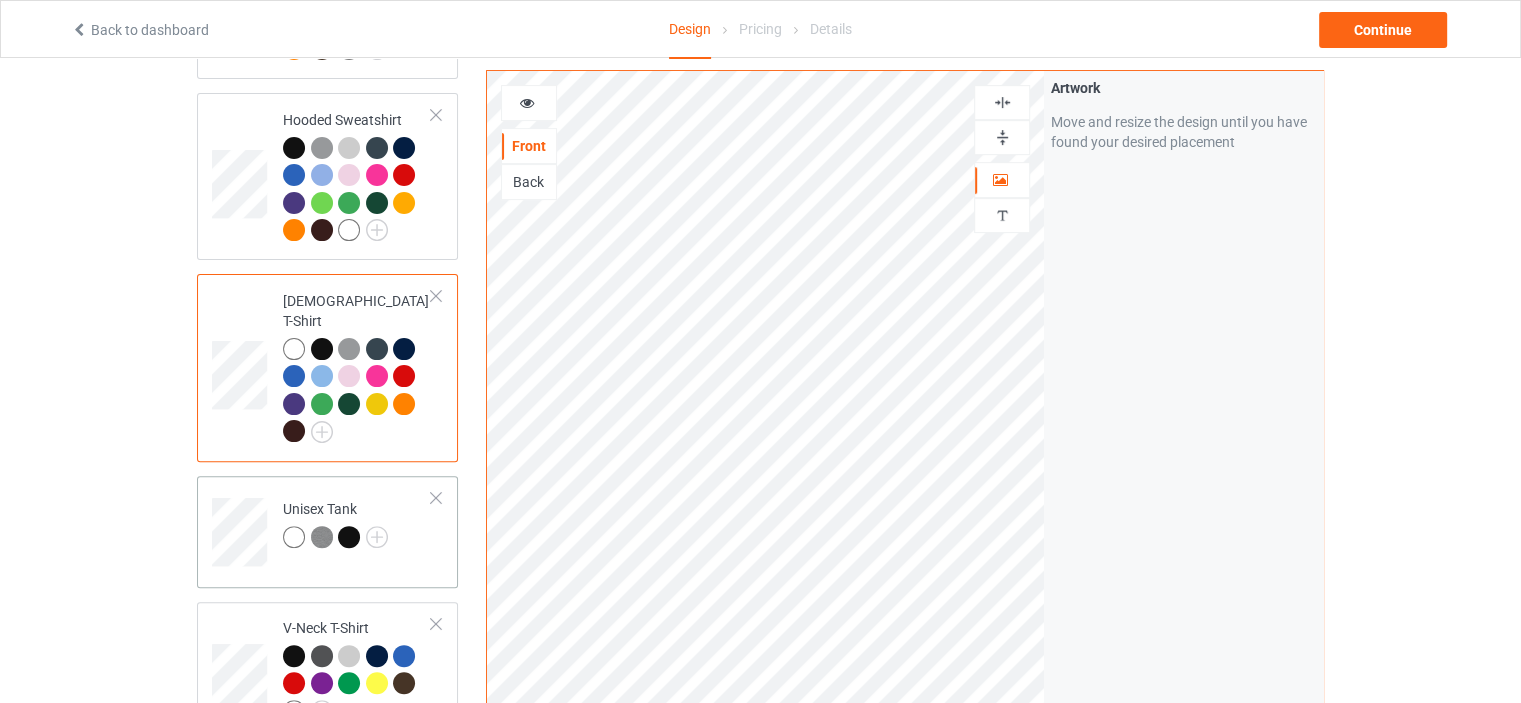 scroll, scrollTop: 900, scrollLeft: 0, axis: vertical 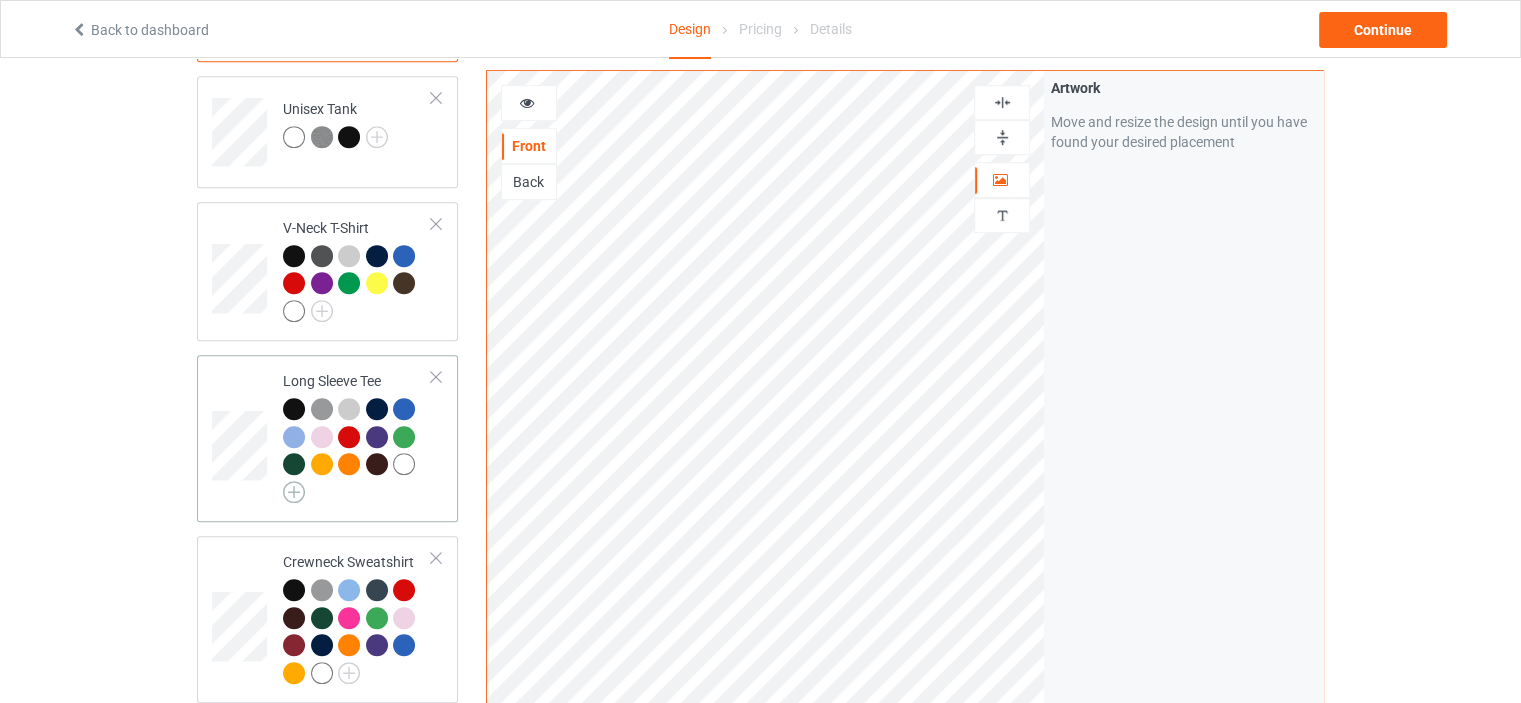 click at bounding box center (294, 492) 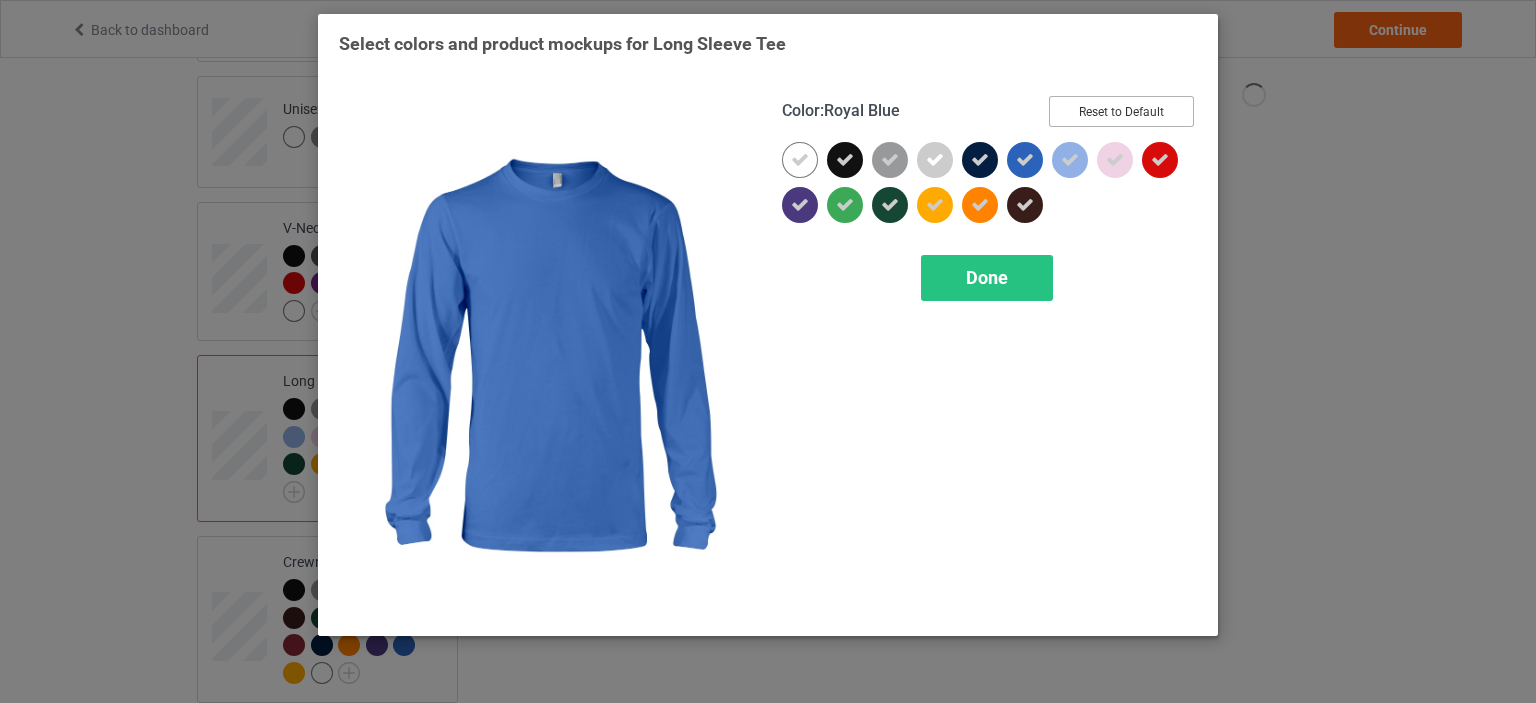 click on "Reset to Default" at bounding box center [1121, 111] 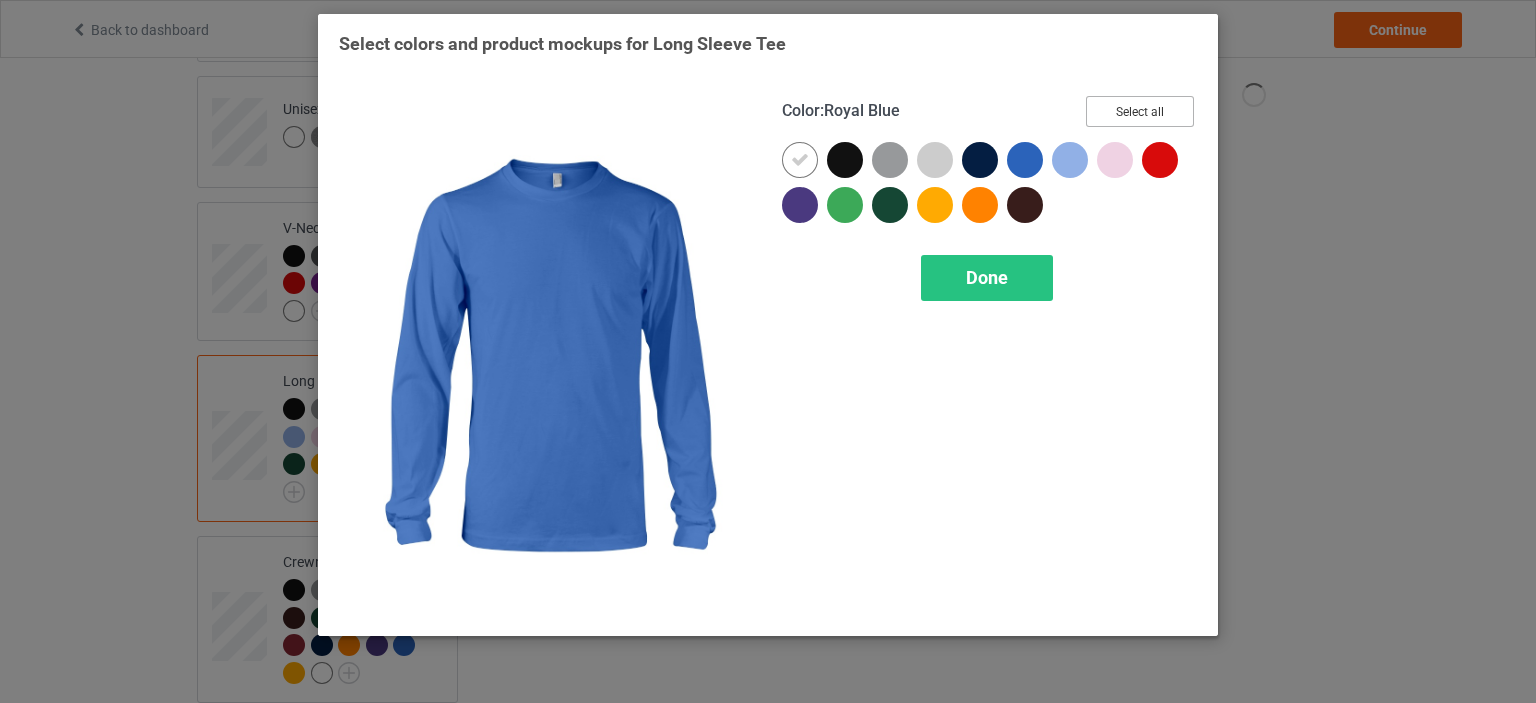 click on "Select all" at bounding box center (1140, 111) 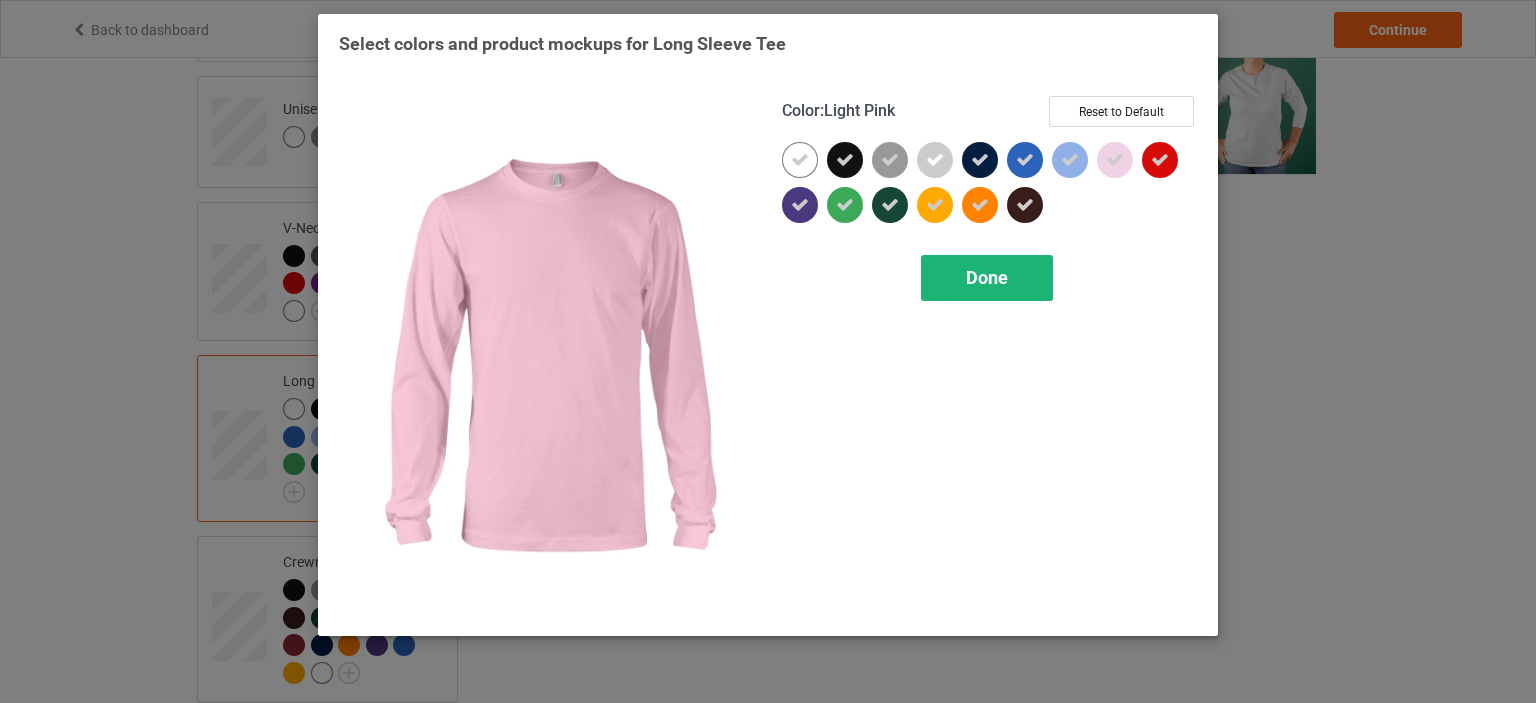 click on "Done" at bounding box center (987, 277) 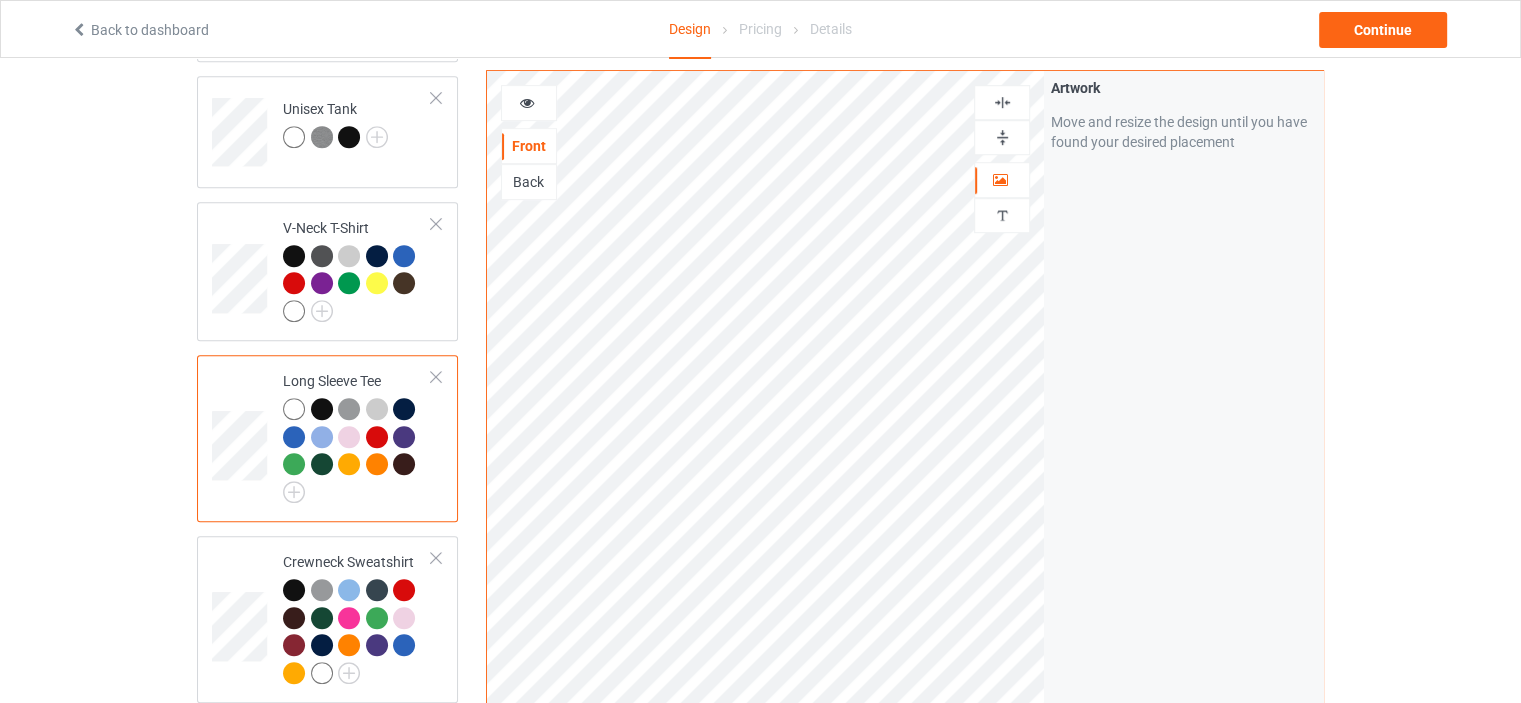 scroll, scrollTop: 1300, scrollLeft: 0, axis: vertical 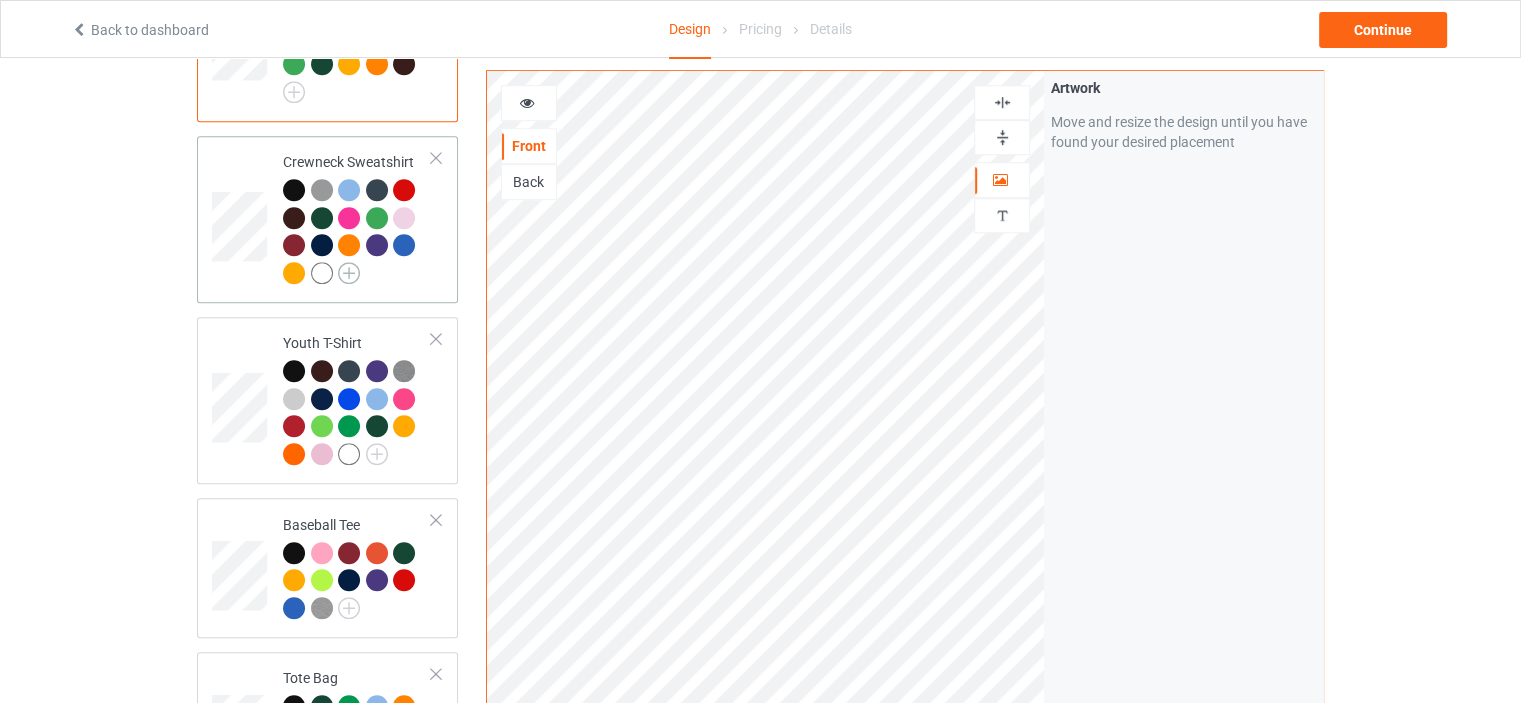 click at bounding box center (349, 273) 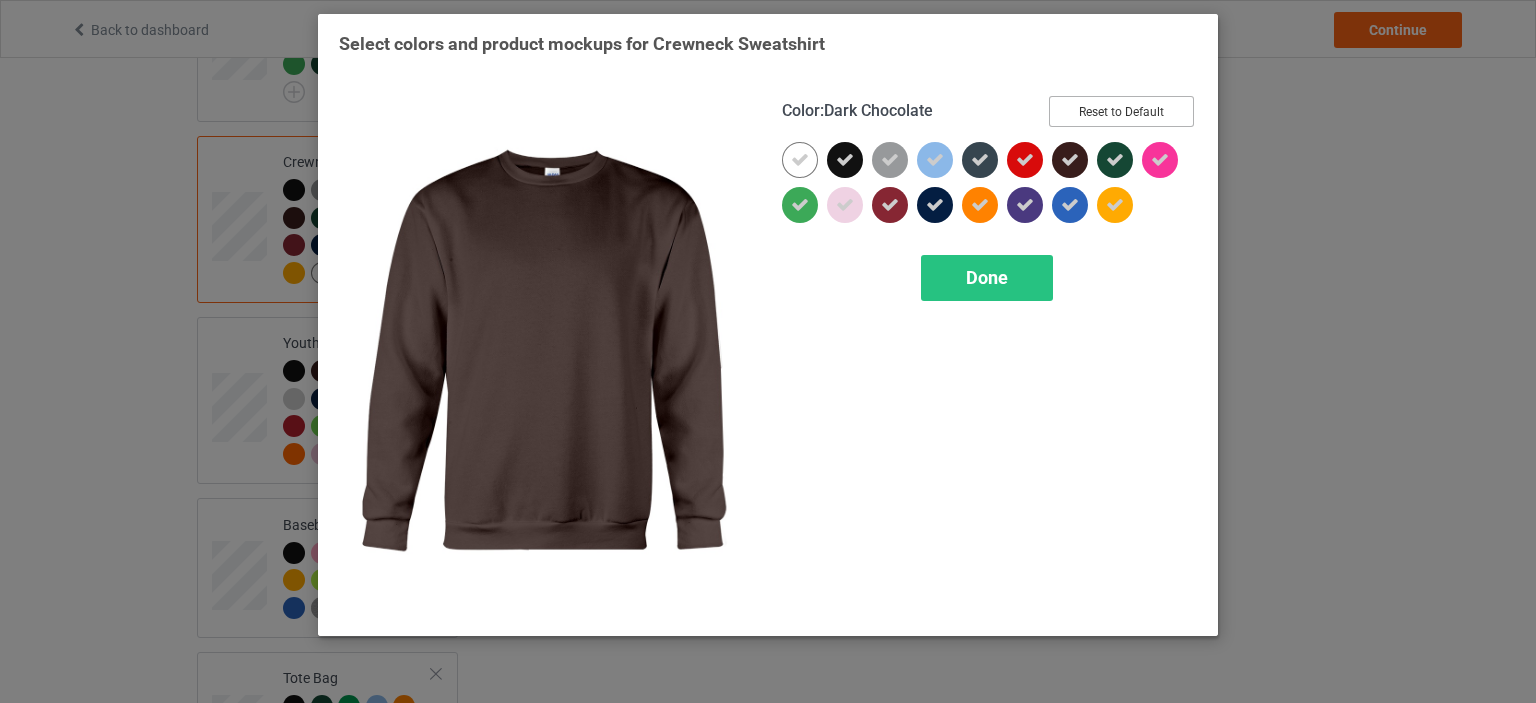 click on "Reset to Default" at bounding box center [1121, 111] 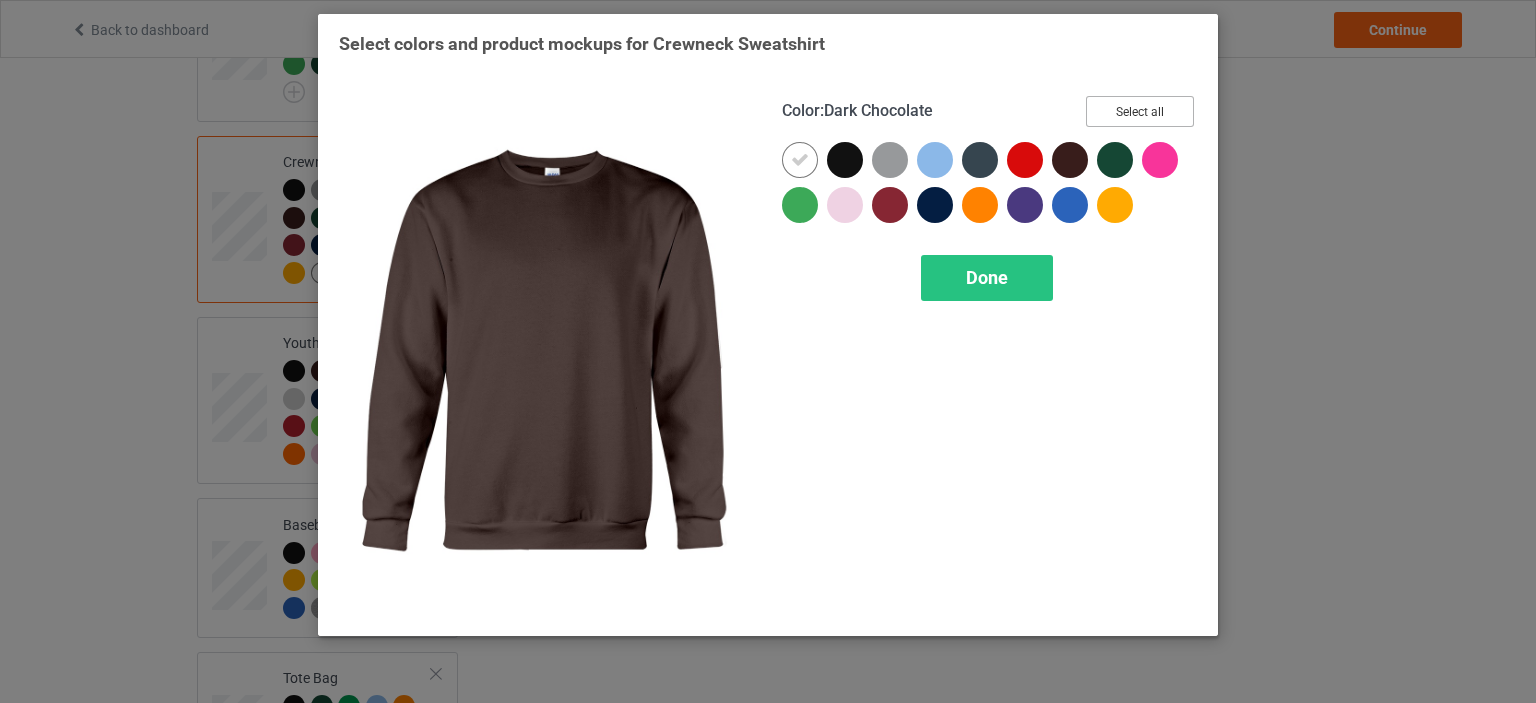 click on "Select all" at bounding box center [1140, 111] 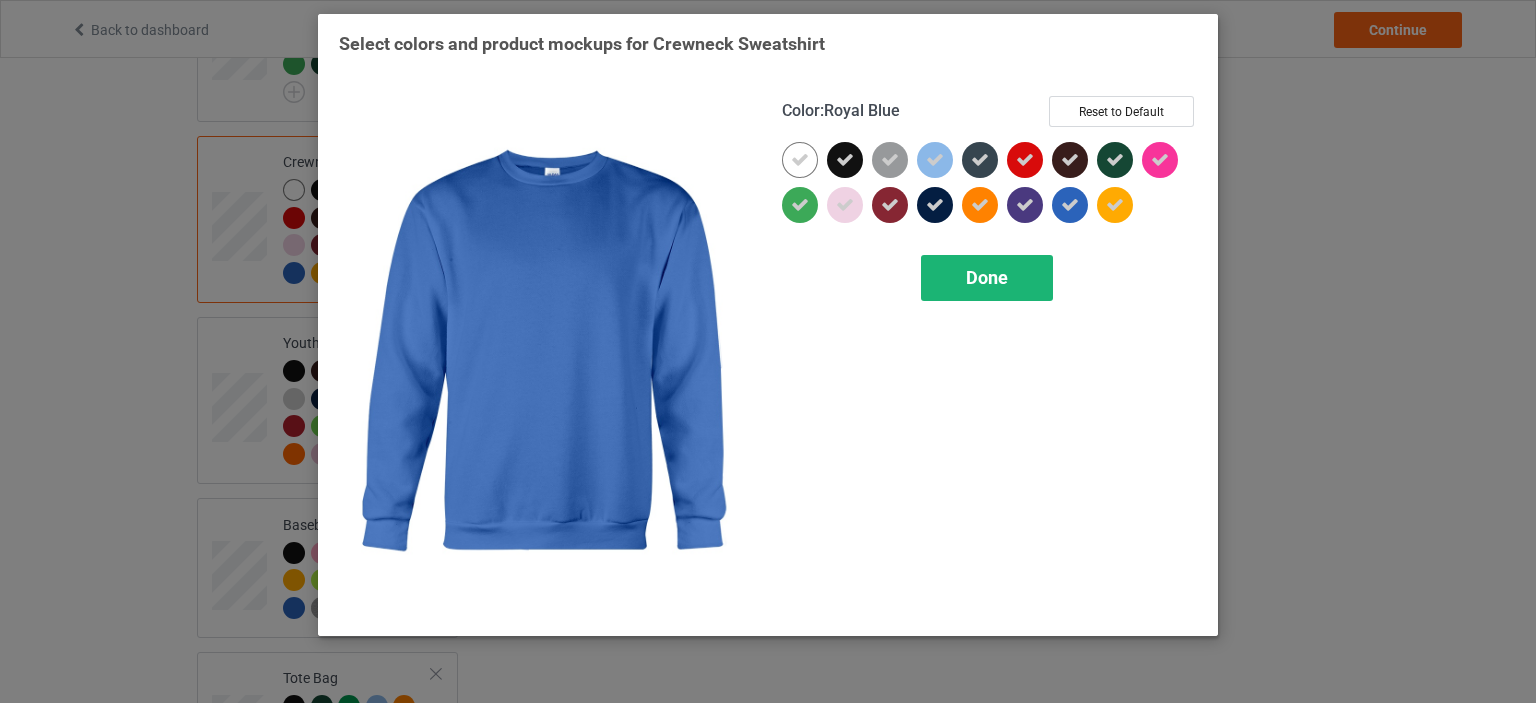 click on "Done" at bounding box center [987, 277] 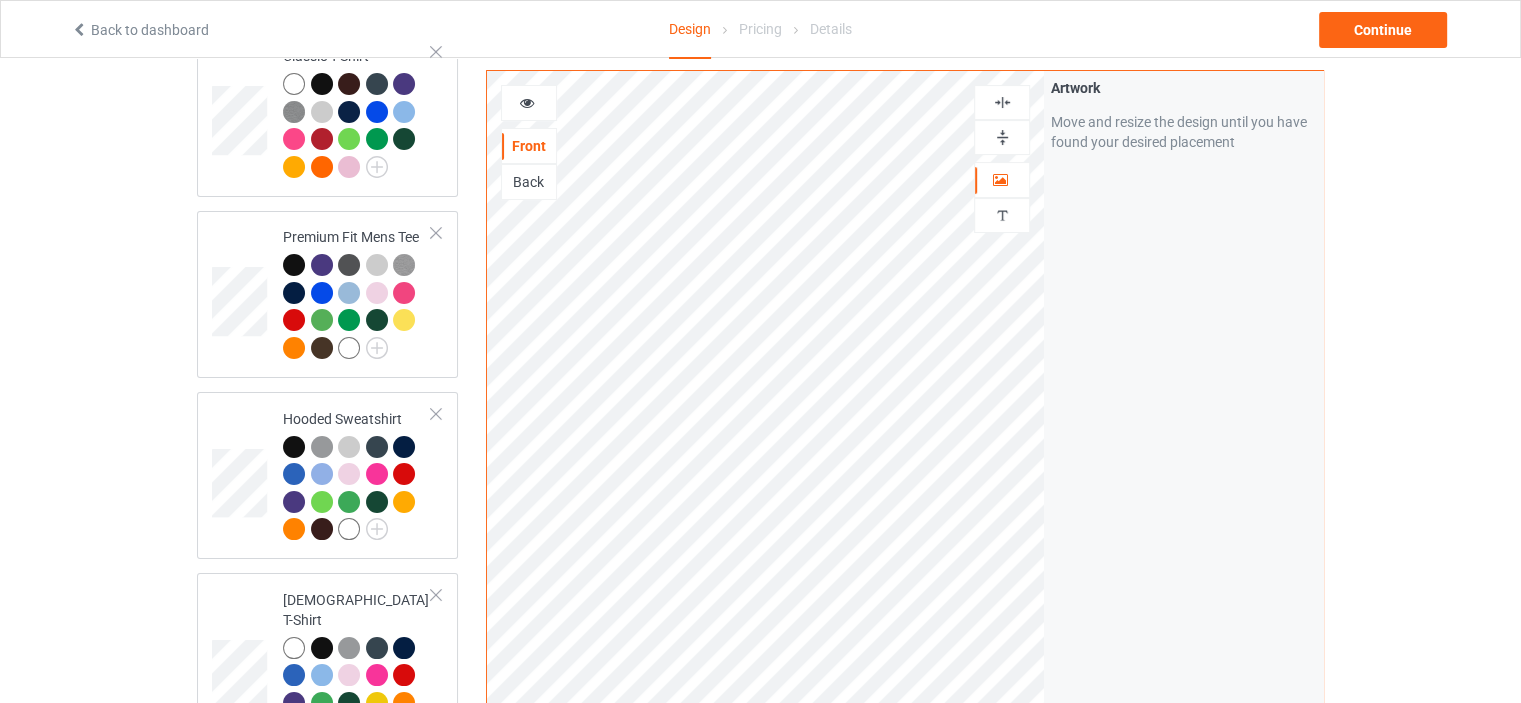 scroll, scrollTop: 200, scrollLeft: 0, axis: vertical 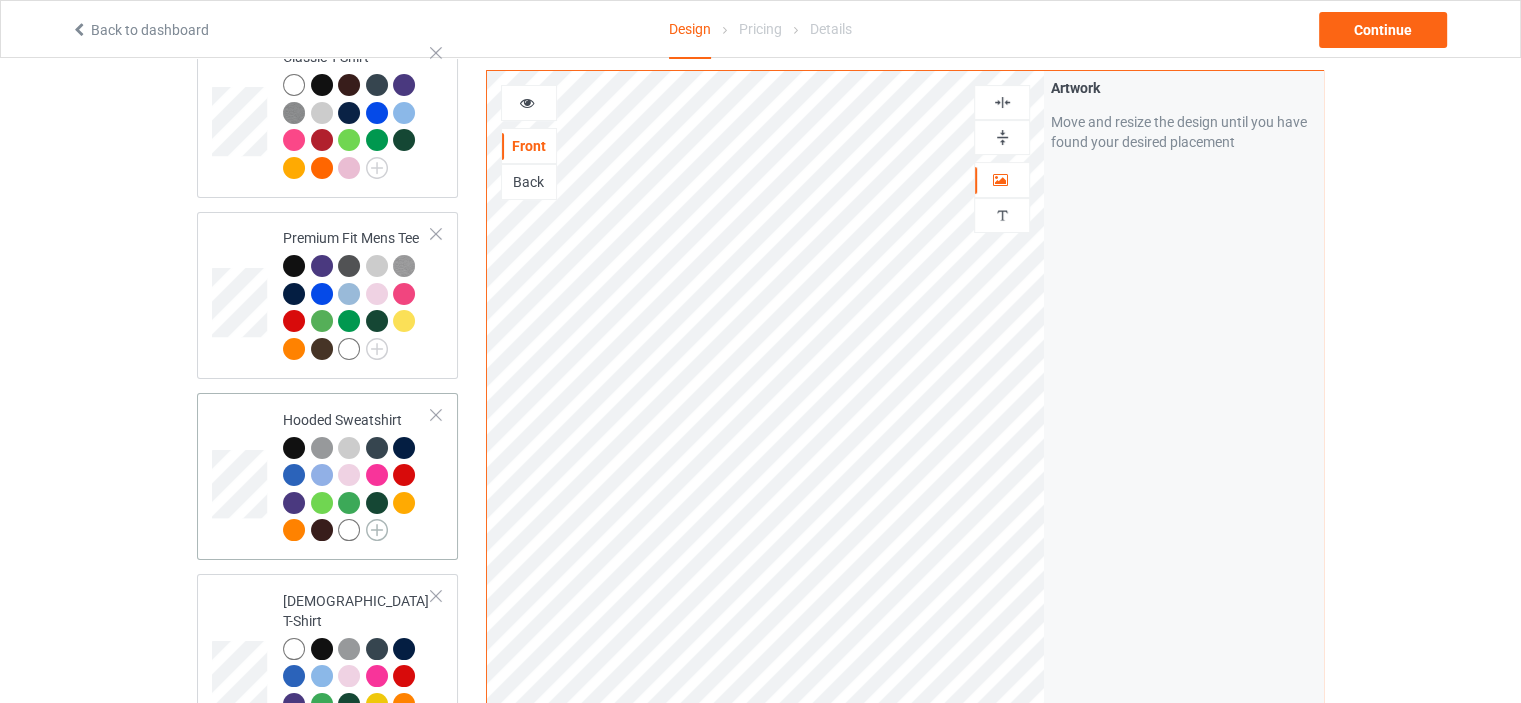 click at bounding box center [377, 530] 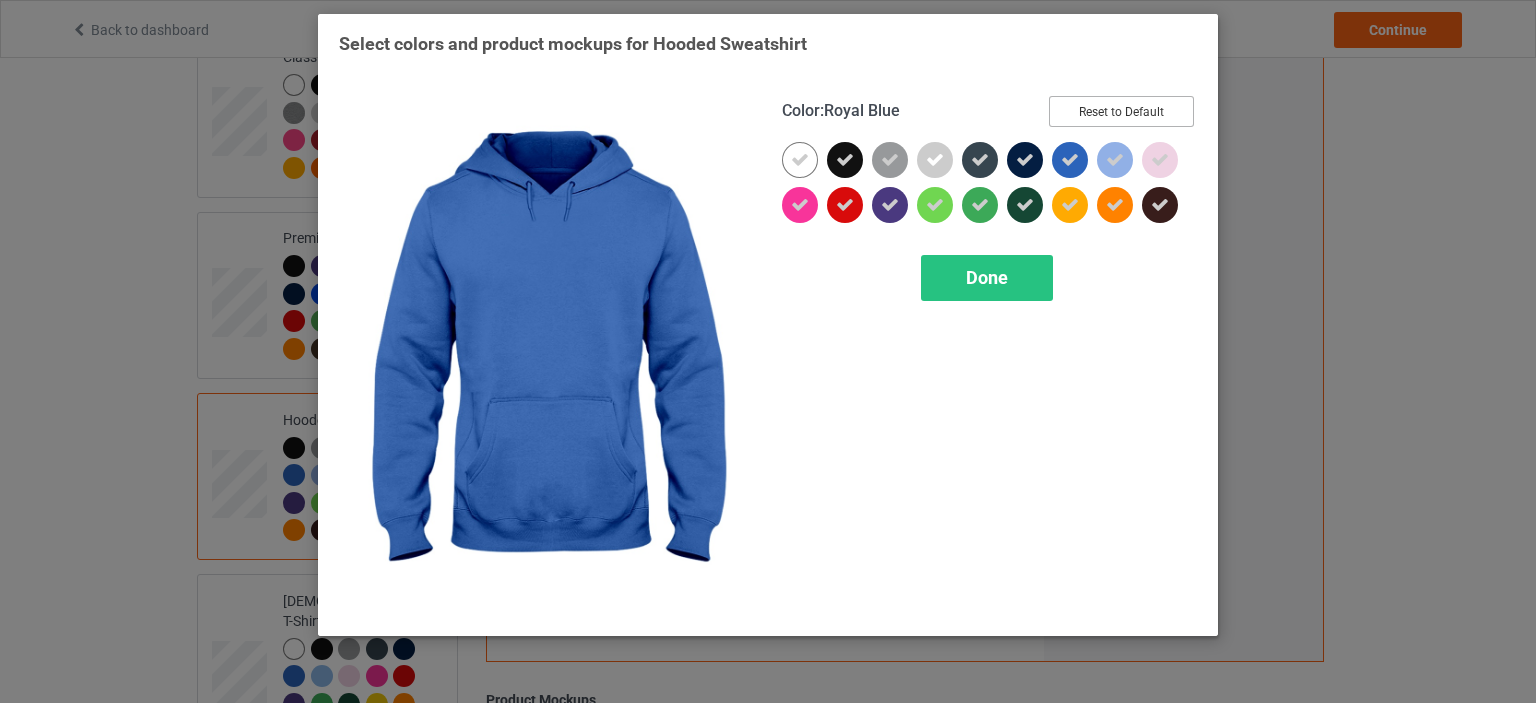 click on "Reset to Default" at bounding box center [1121, 111] 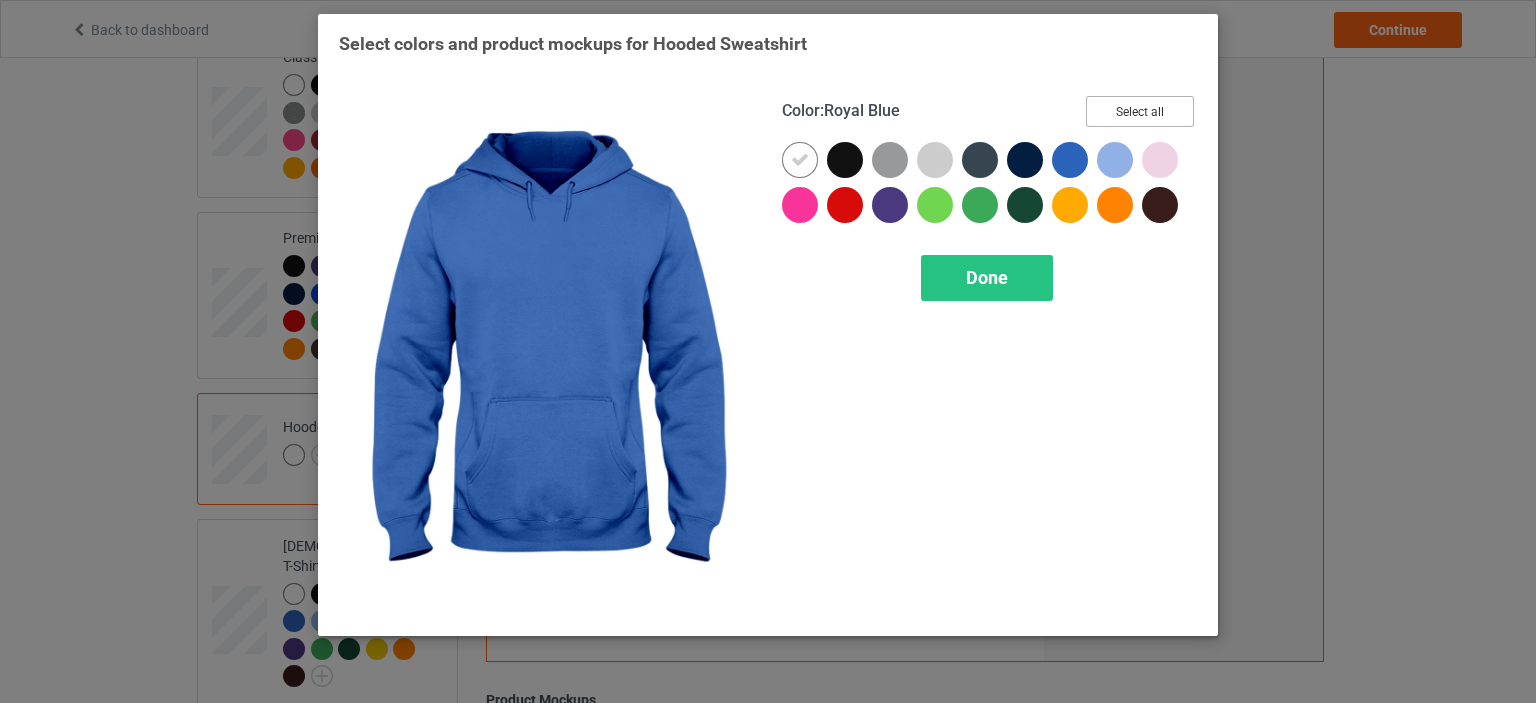 click on "Select all" at bounding box center [1140, 111] 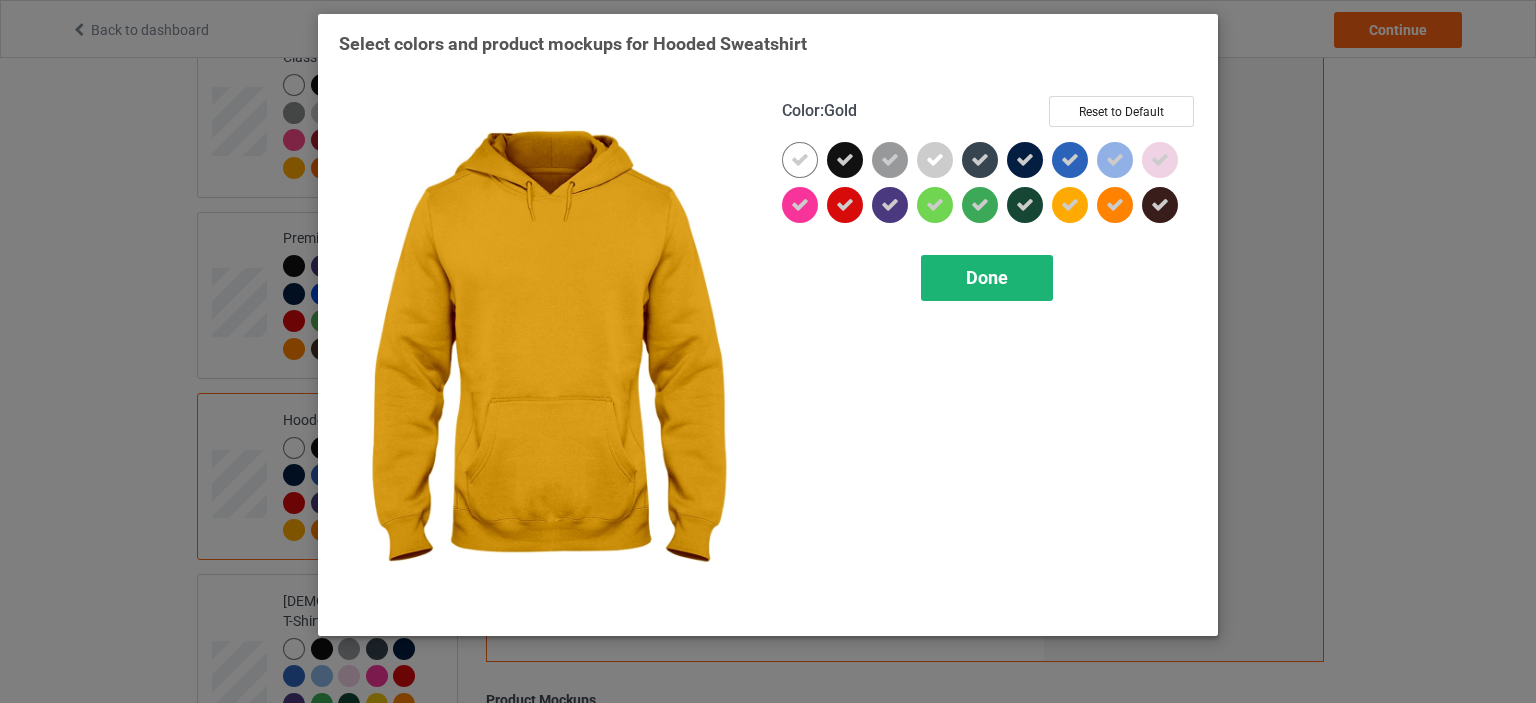 click on "Done" at bounding box center (987, 278) 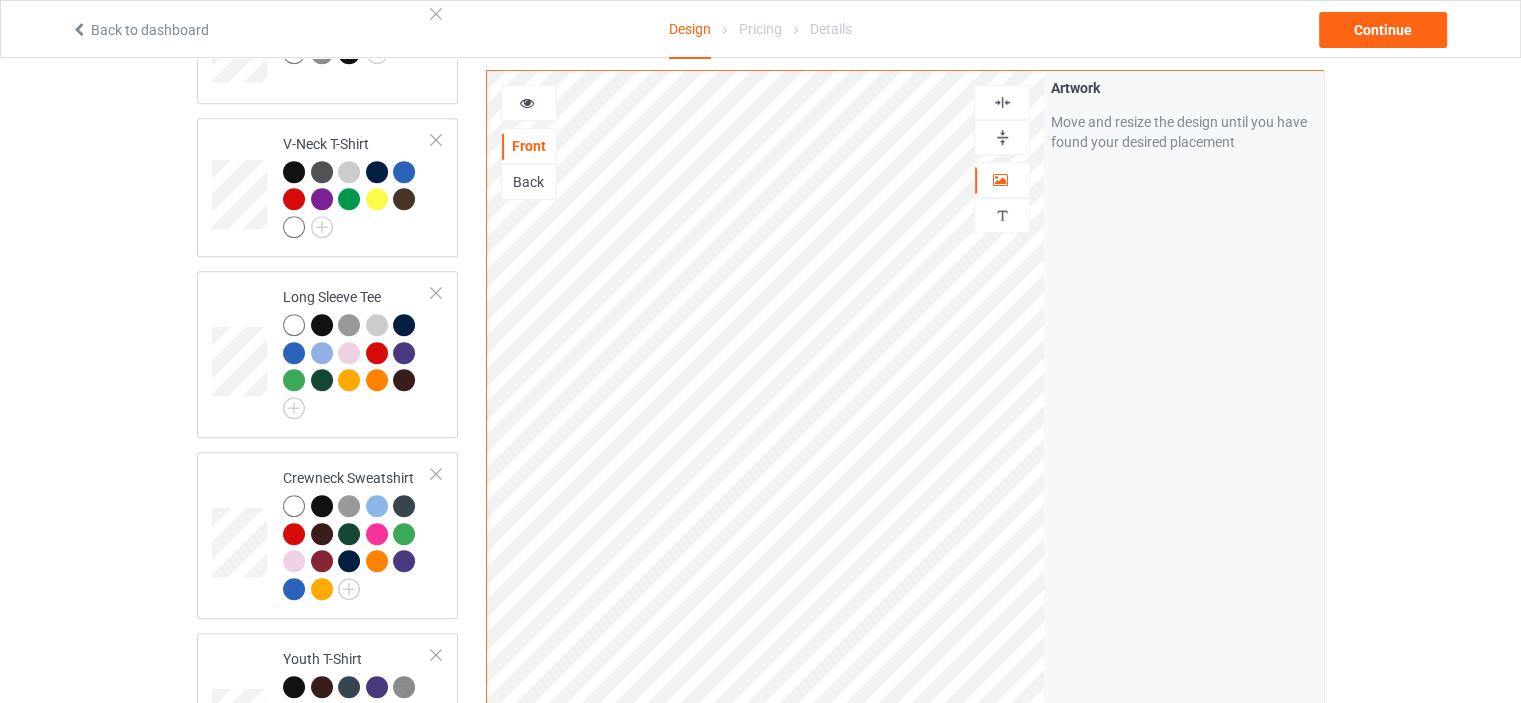 scroll, scrollTop: 1100, scrollLeft: 0, axis: vertical 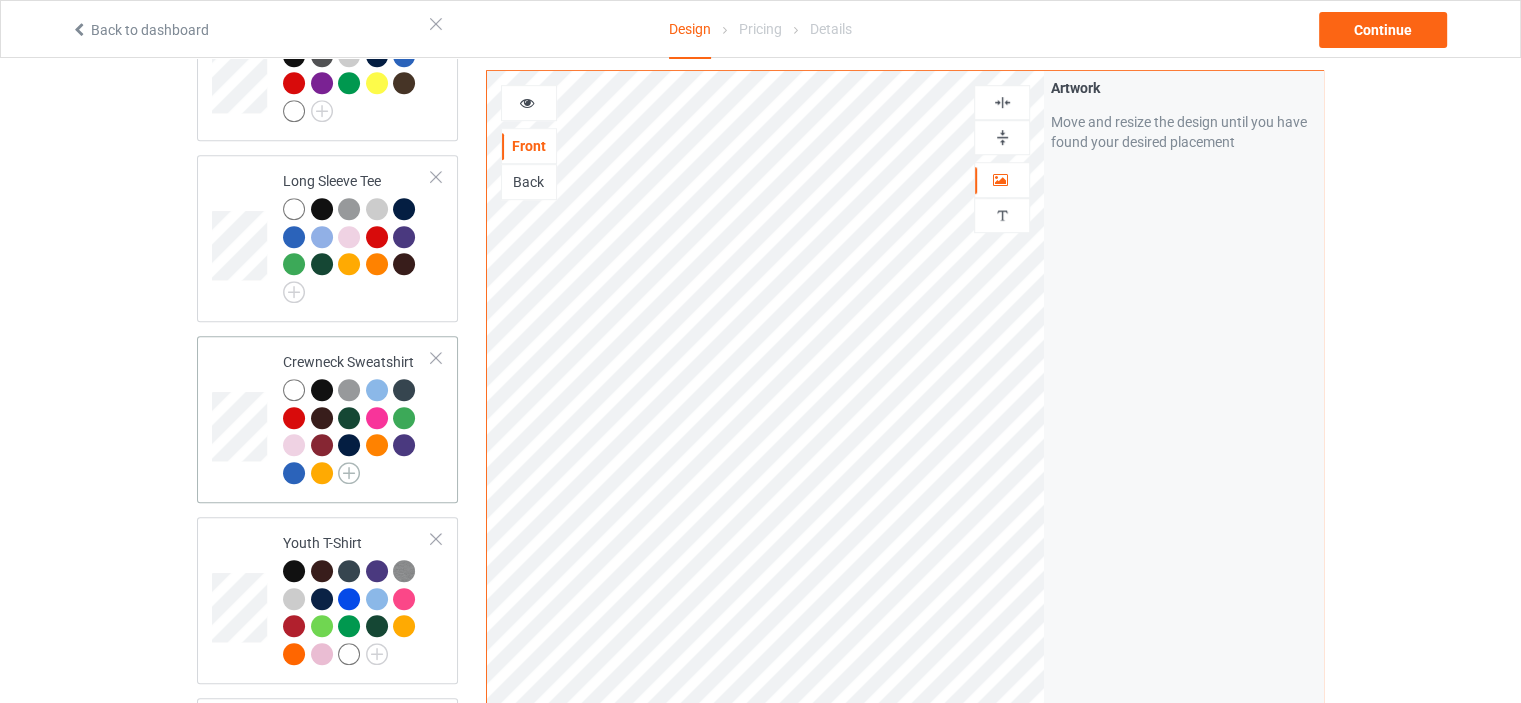 click at bounding box center (349, 473) 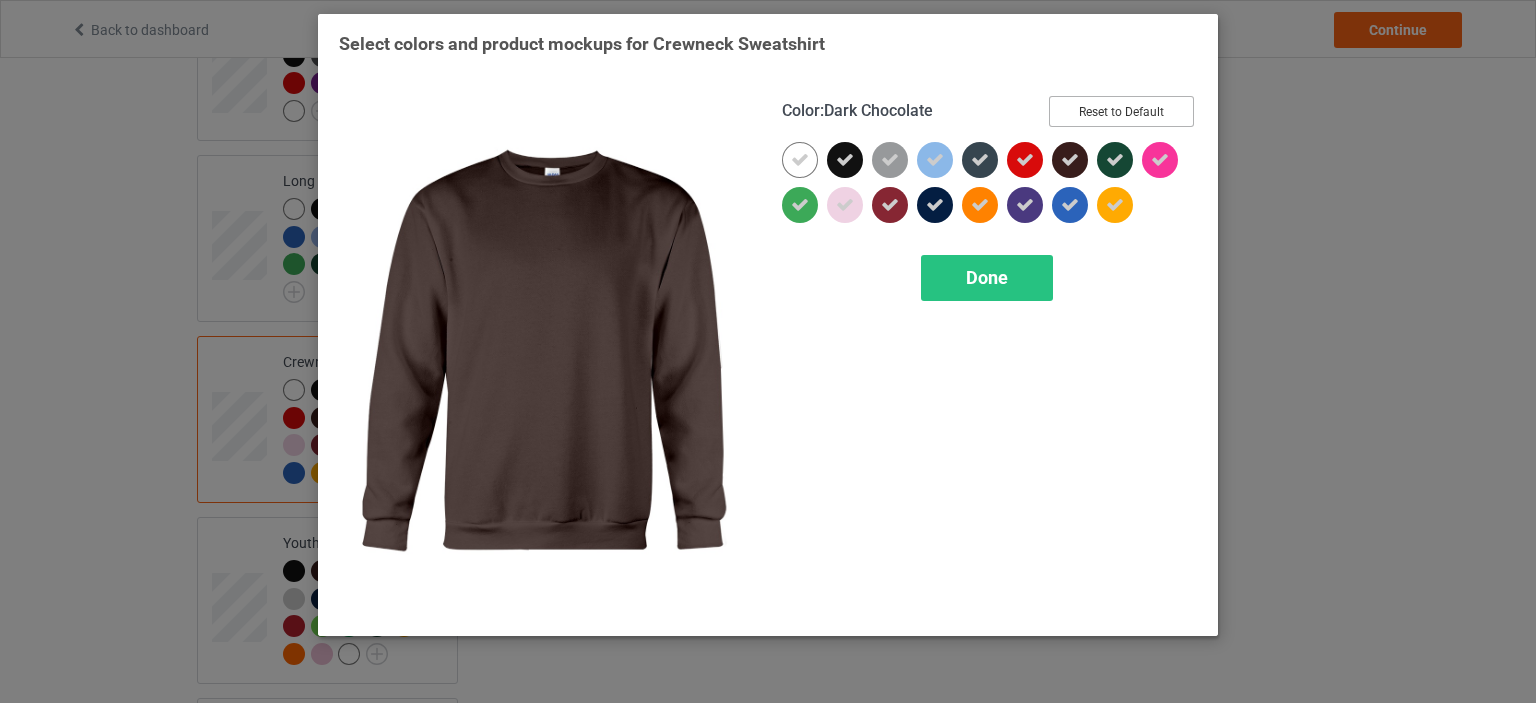 click on "Reset to Default" at bounding box center [1121, 111] 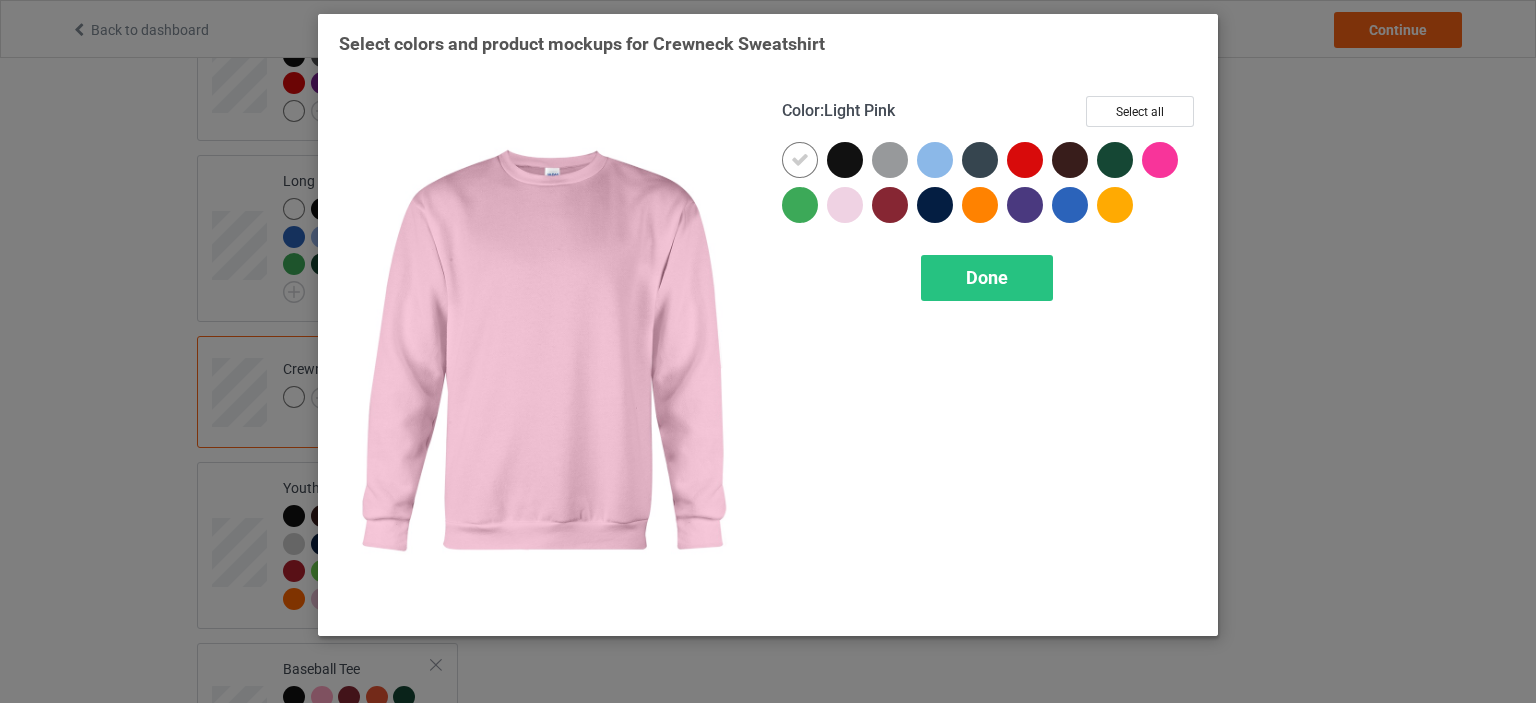 click at bounding box center [845, 205] 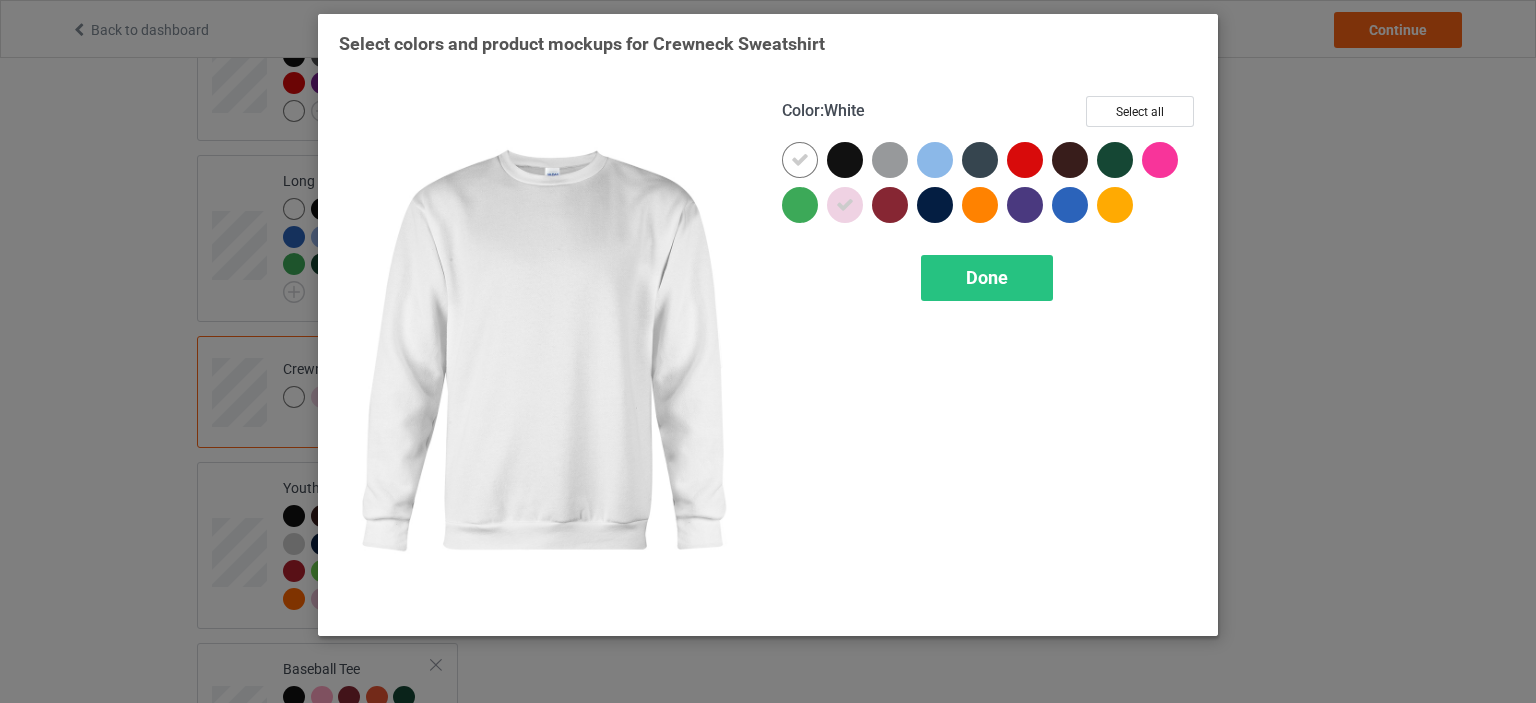 click at bounding box center [800, 160] 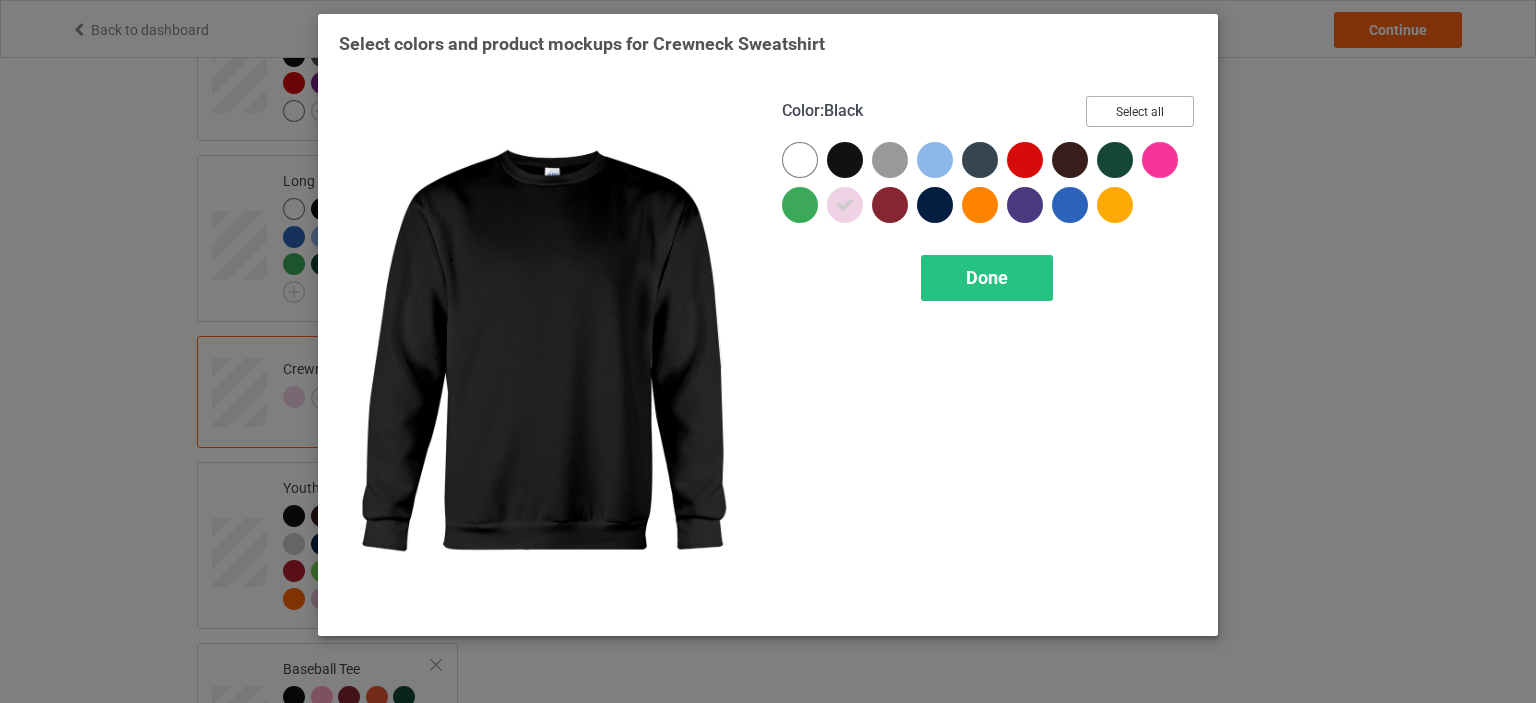 click on "Select all" at bounding box center (1140, 111) 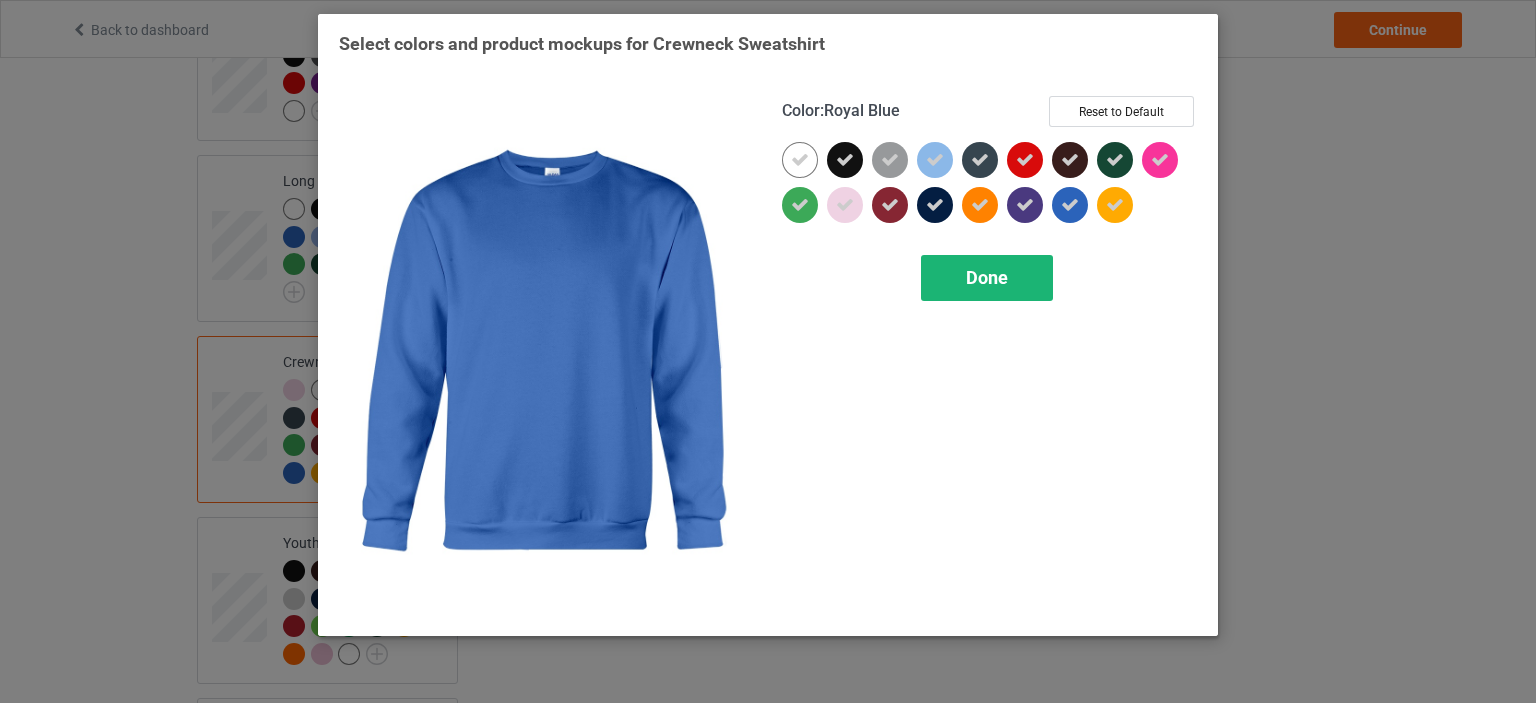 click on "Done" at bounding box center (987, 277) 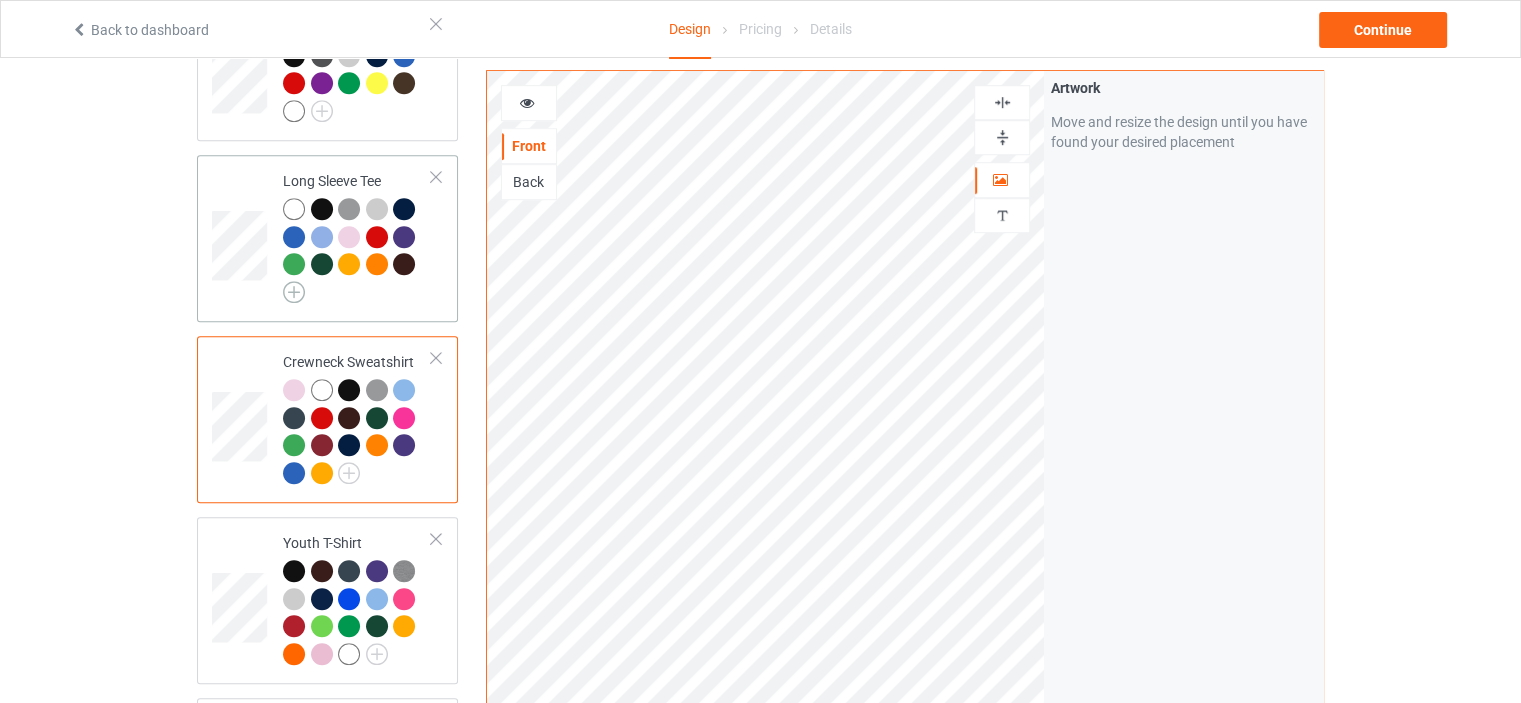 click at bounding box center [294, 292] 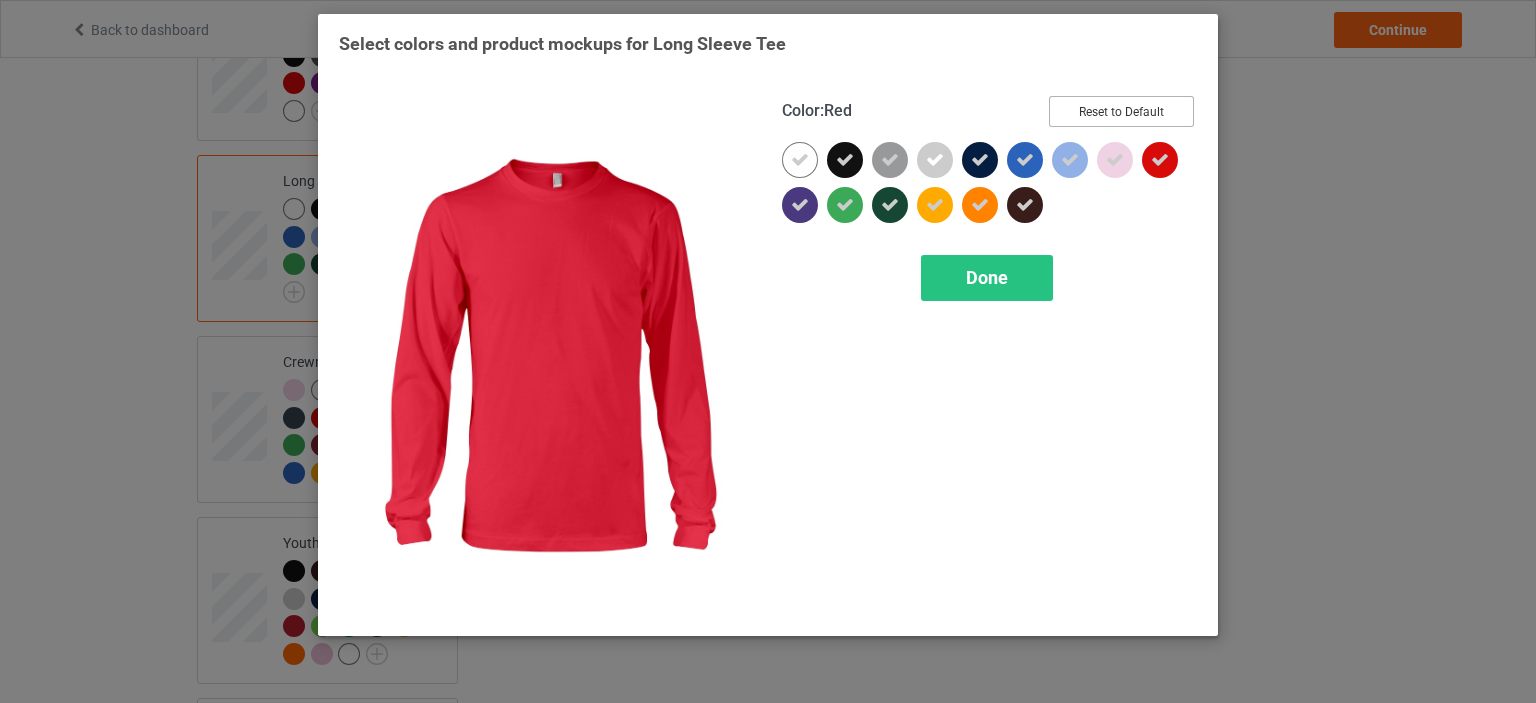 click on "Reset to Default" at bounding box center [1121, 111] 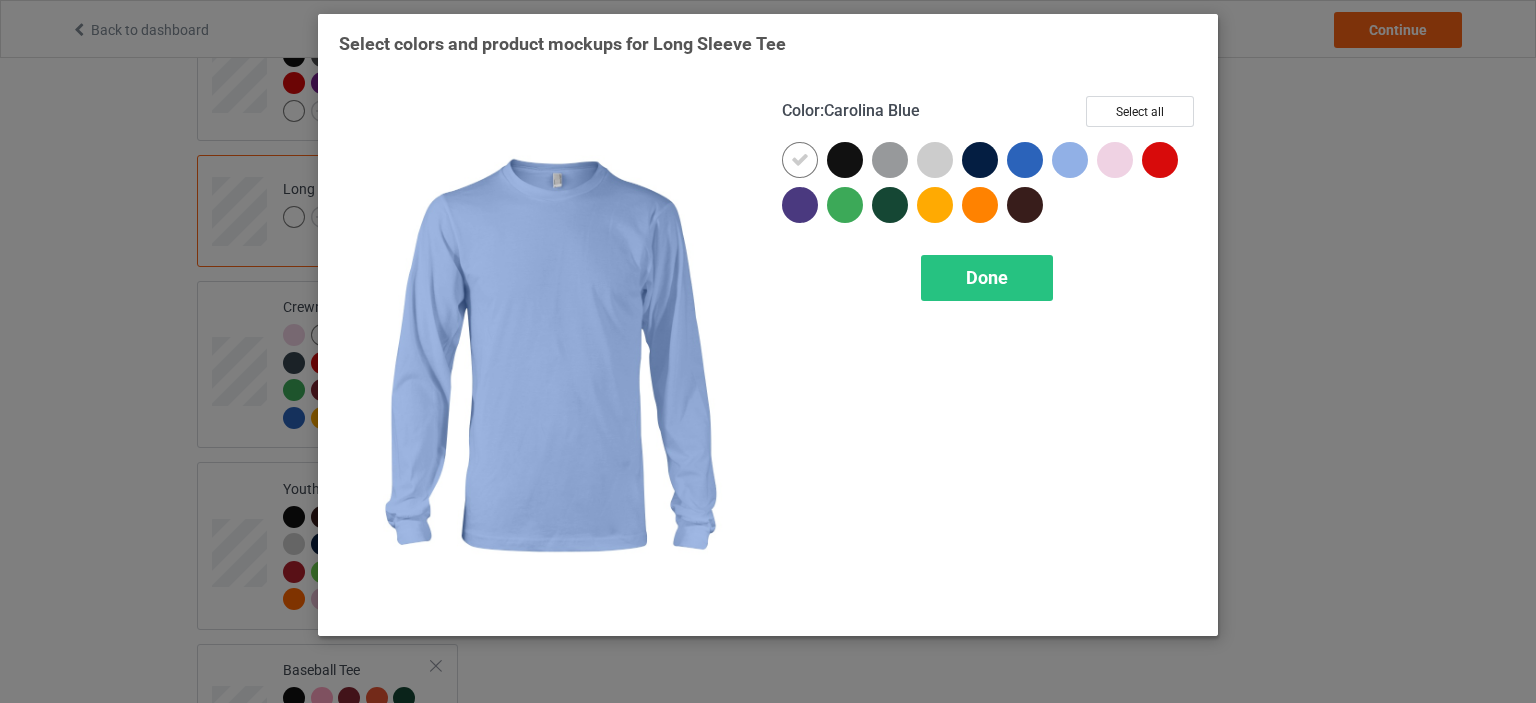 drag, startPoint x: 1064, startPoint y: 163, endPoint x: 941, endPoint y: 167, distance: 123.065025 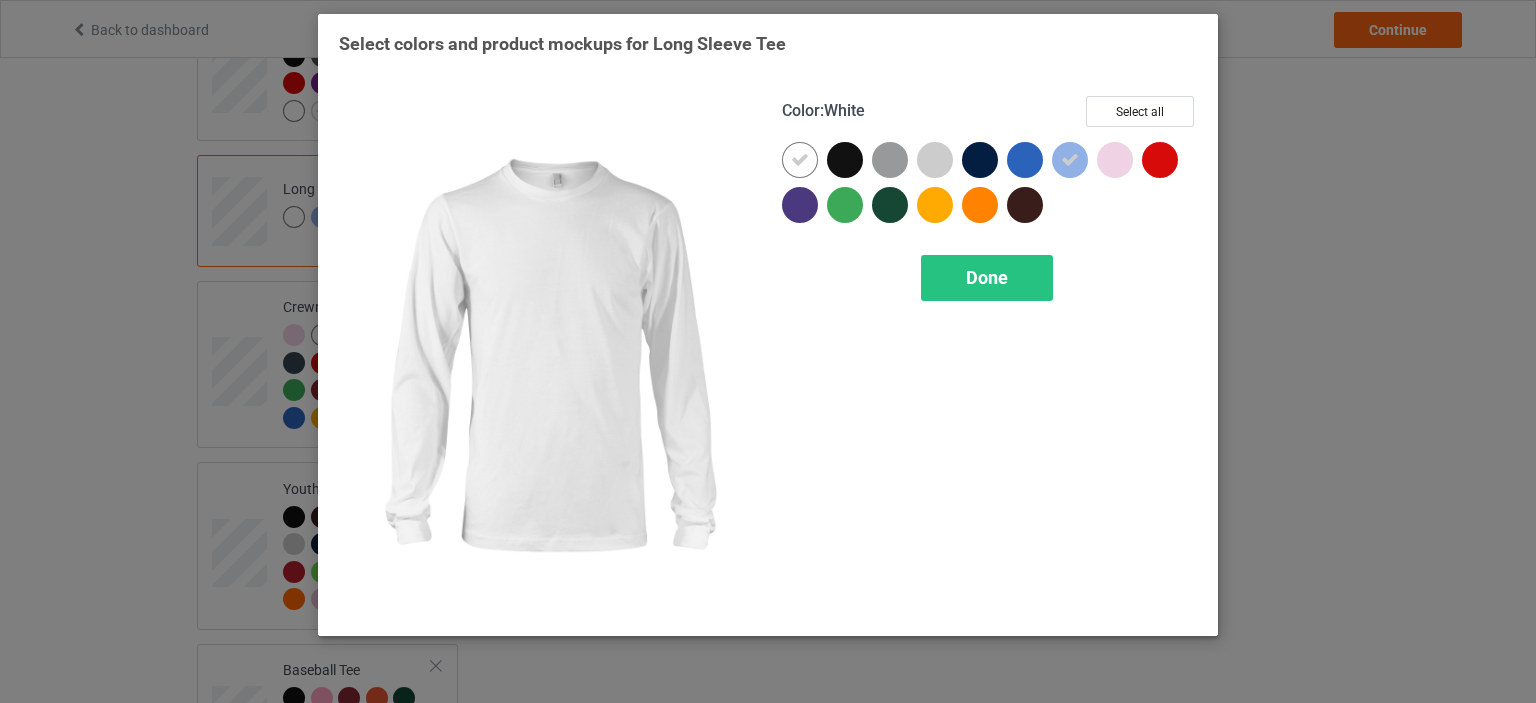 click at bounding box center (800, 160) 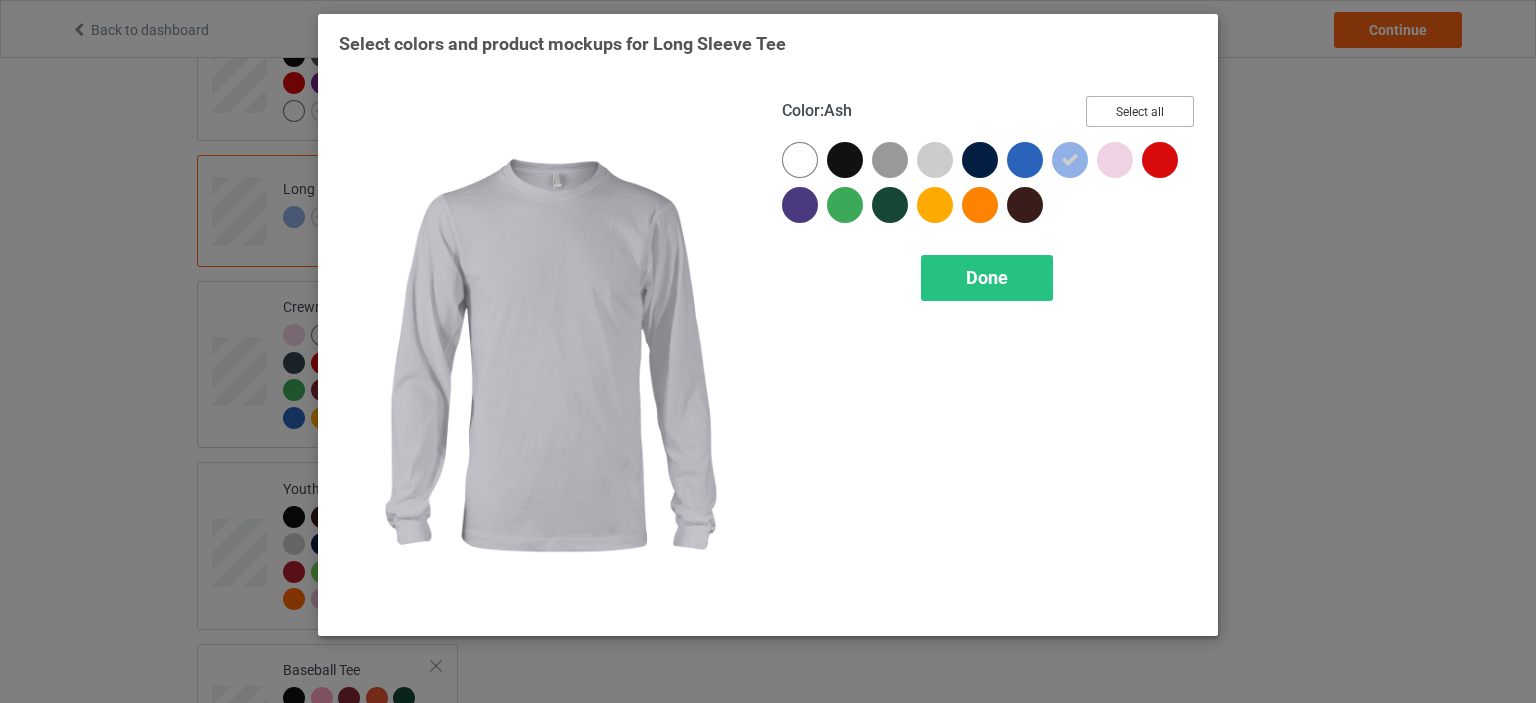 click on "Select all" at bounding box center (1140, 111) 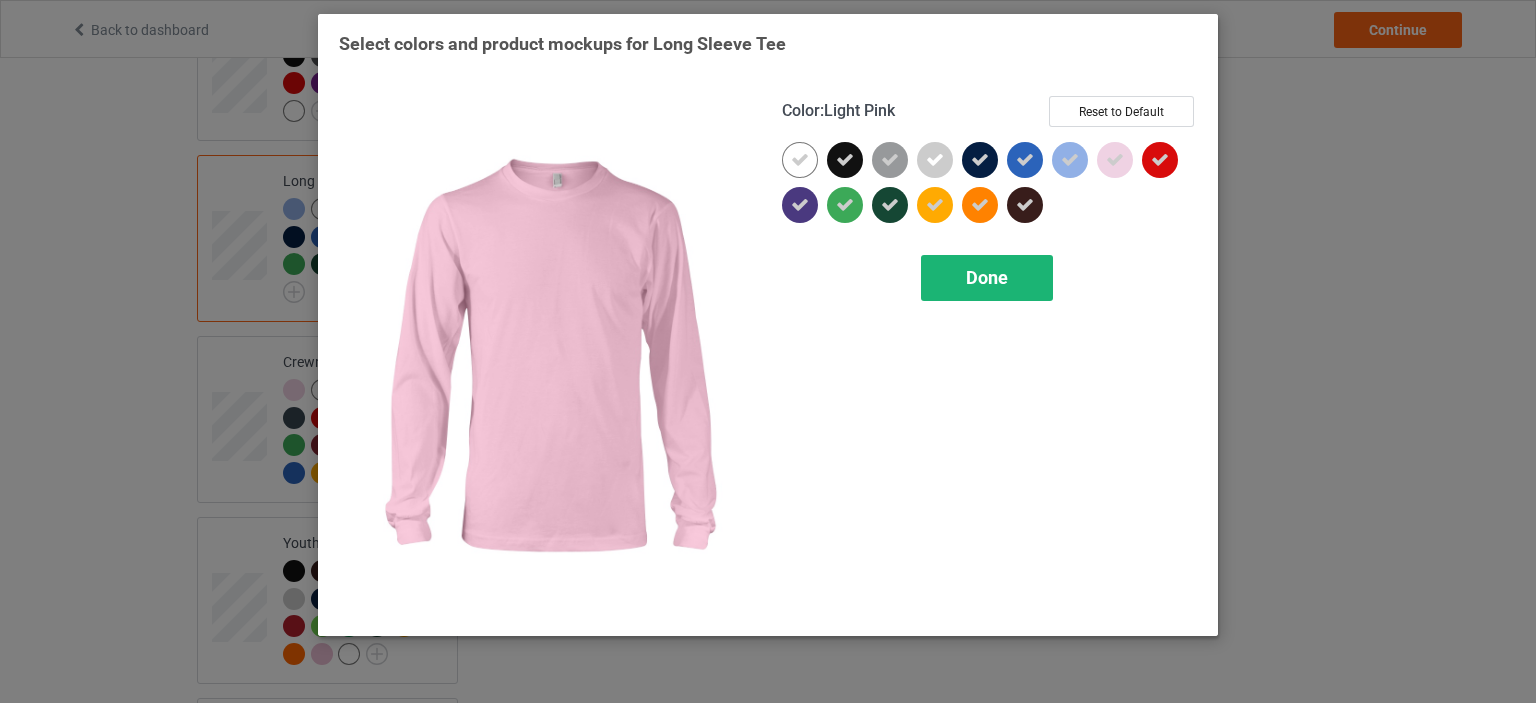 click on "Done" at bounding box center [987, 278] 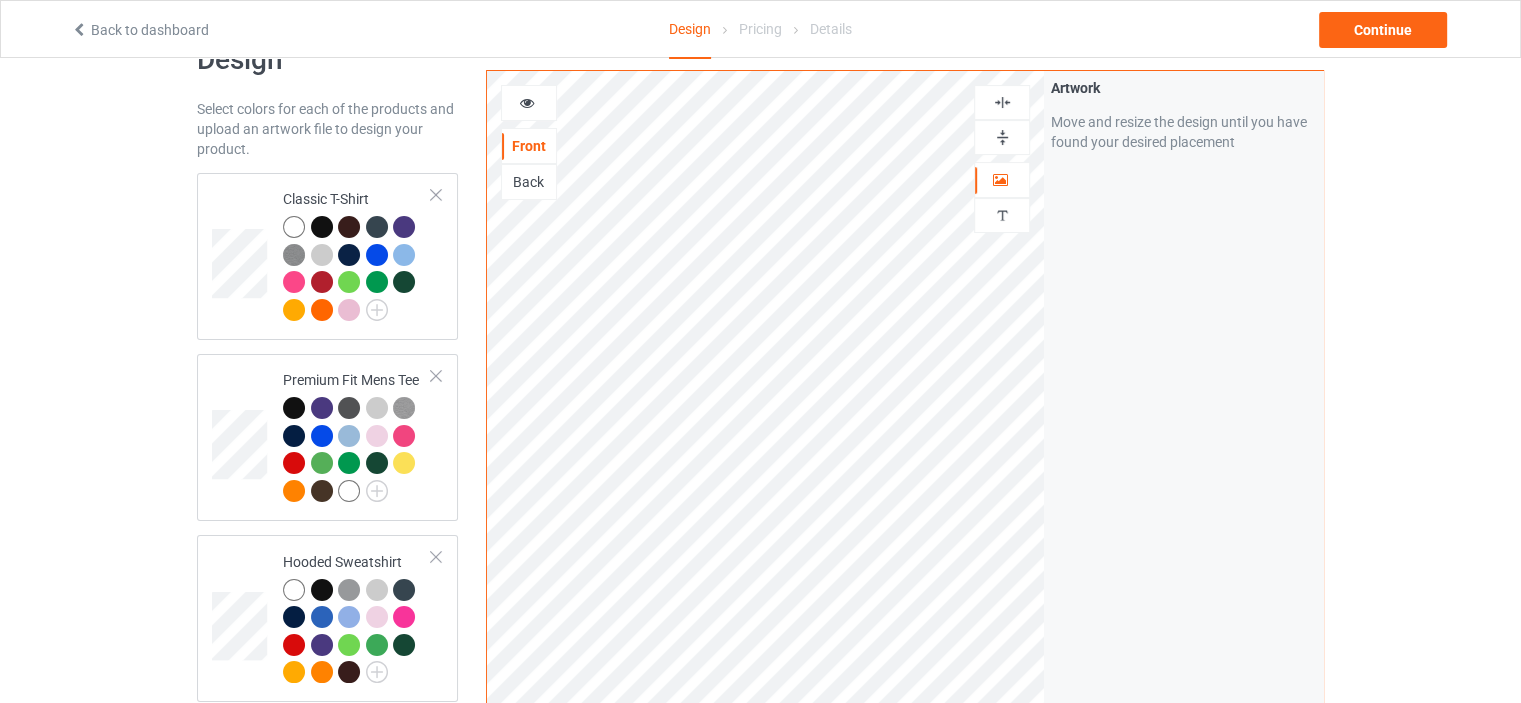 scroll, scrollTop: 458, scrollLeft: 0, axis: vertical 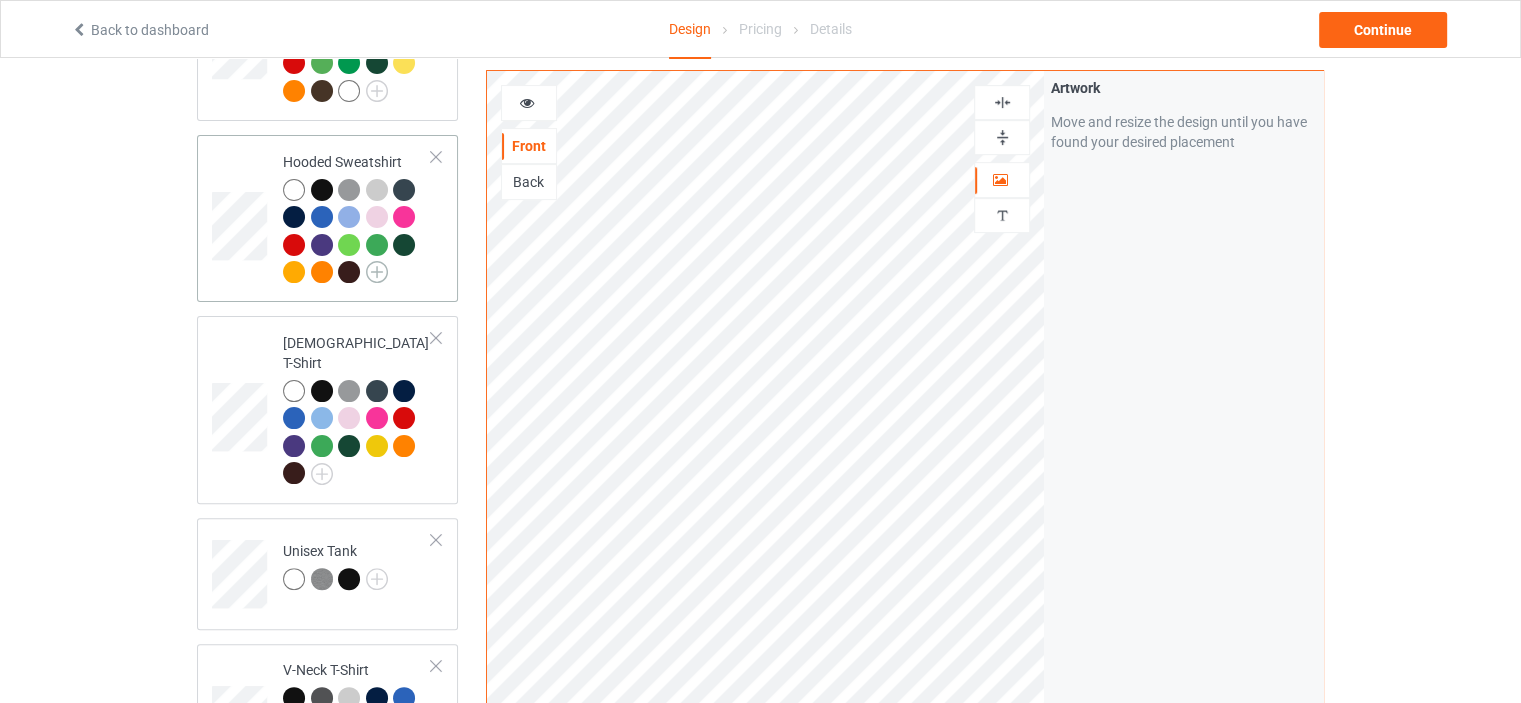click at bounding box center [377, 272] 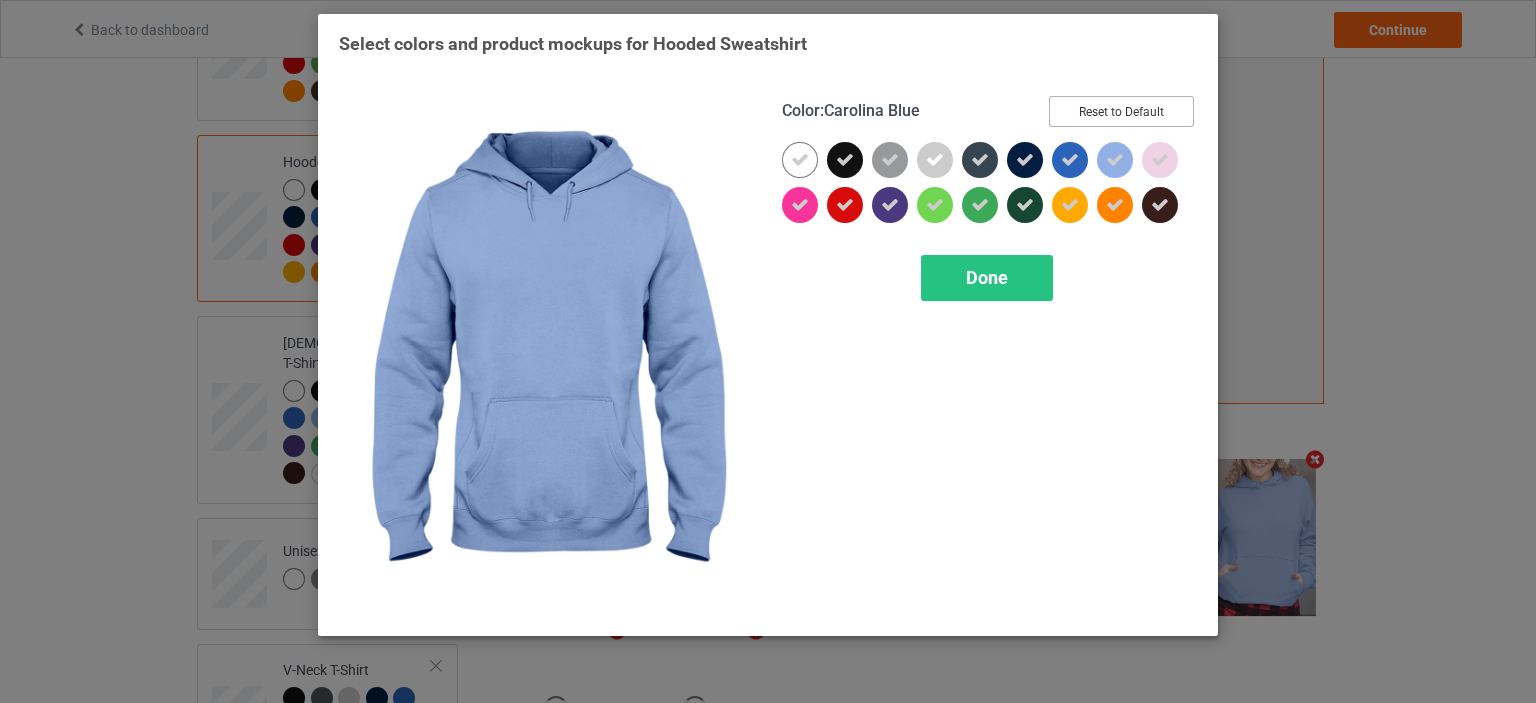 click on "Reset to Default" at bounding box center [1121, 111] 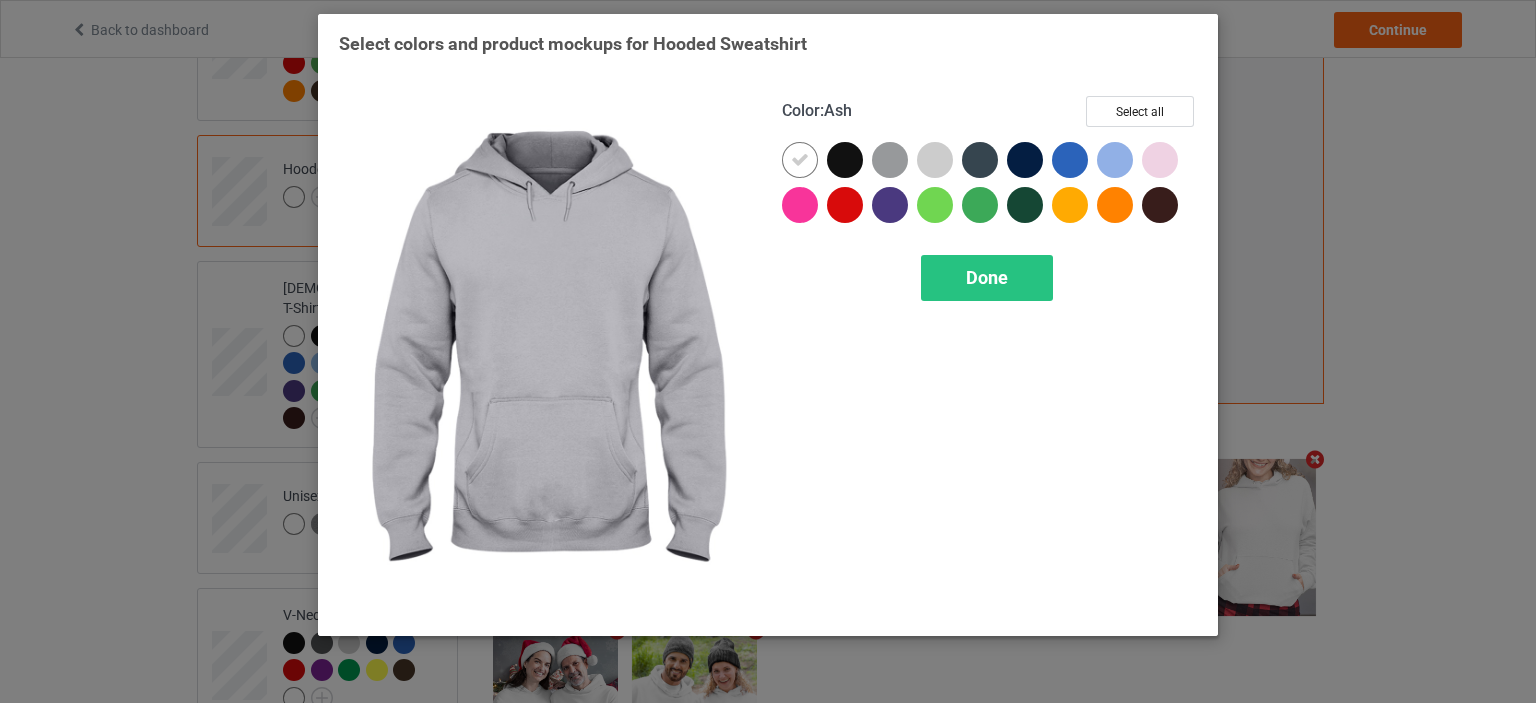 click at bounding box center [935, 160] 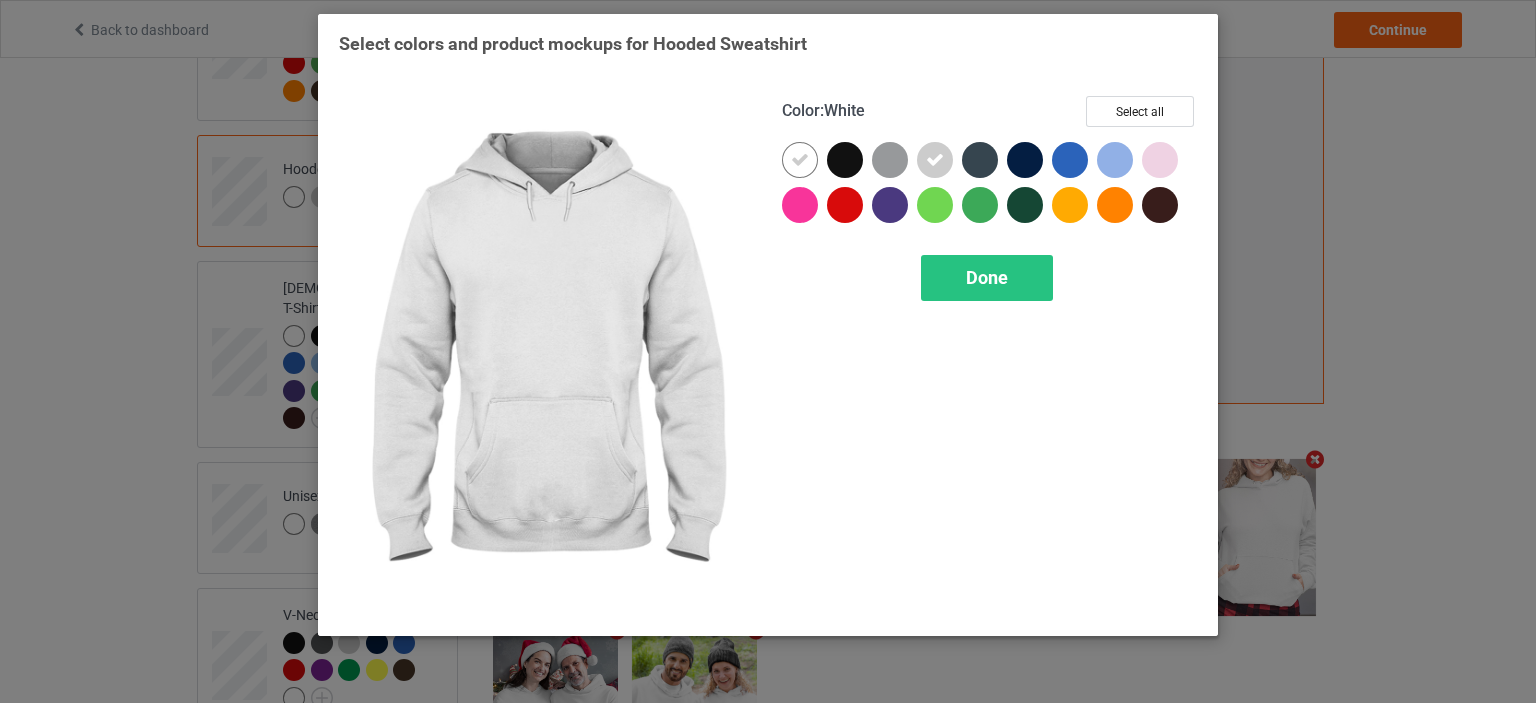 click at bounding box center (800, 160) 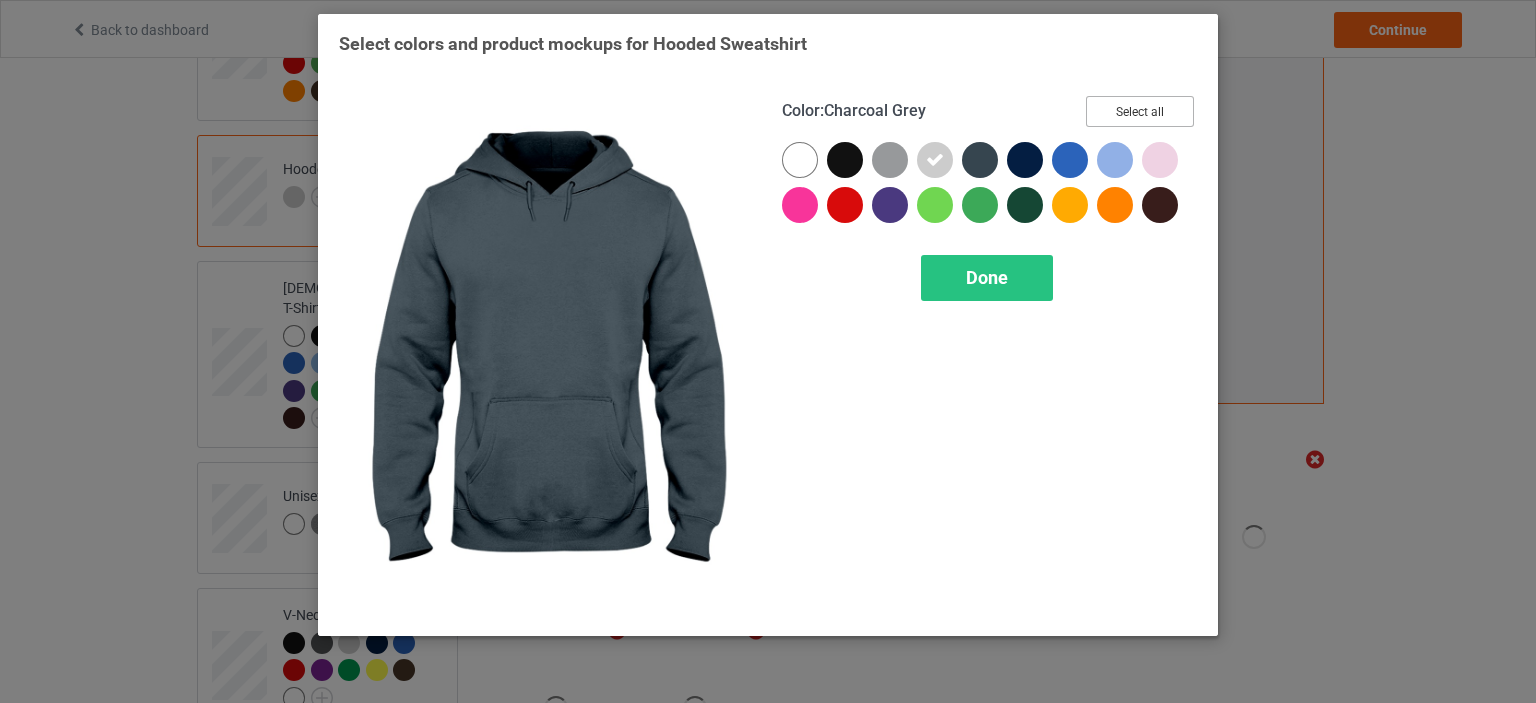 click on "Select all" at bounding box center (1140, 111) 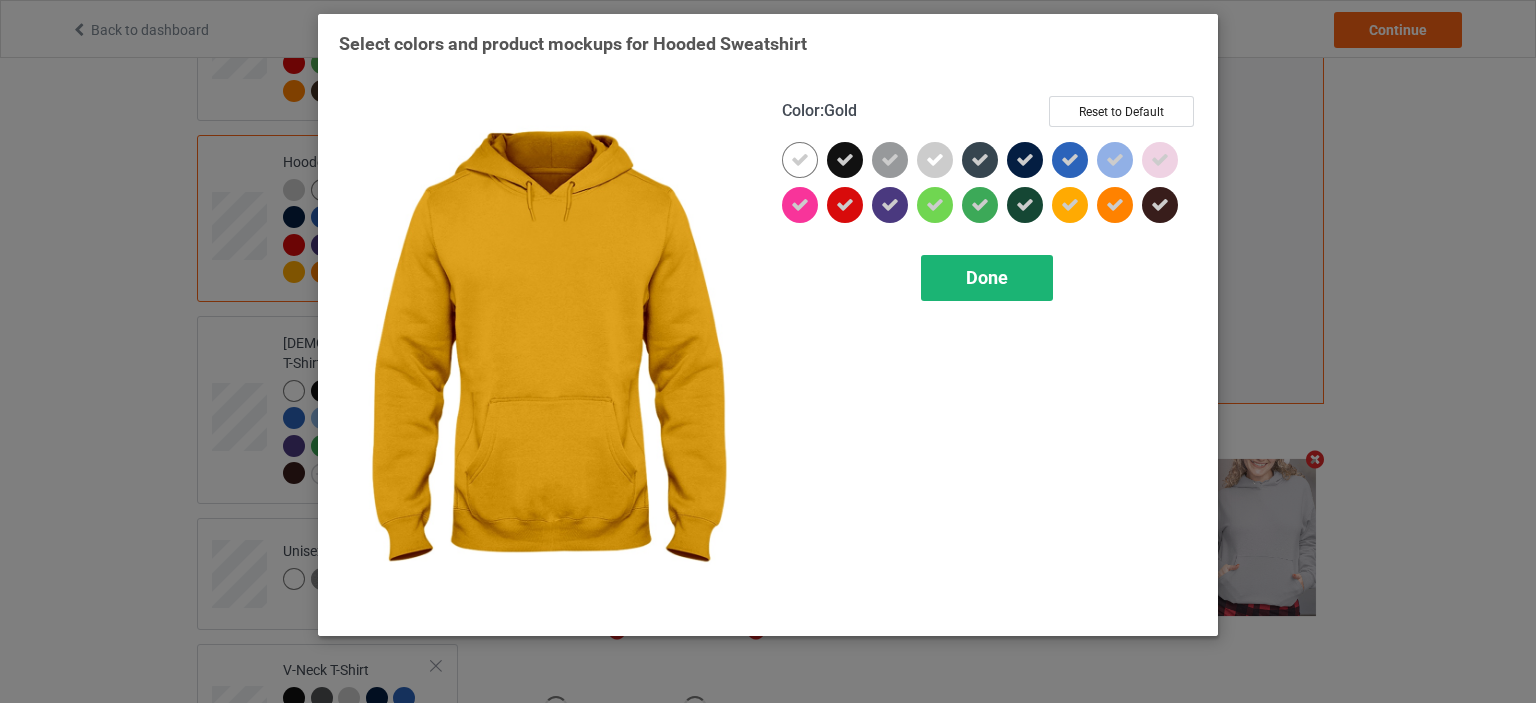 click on "Done" at bounding box center (987, 278) 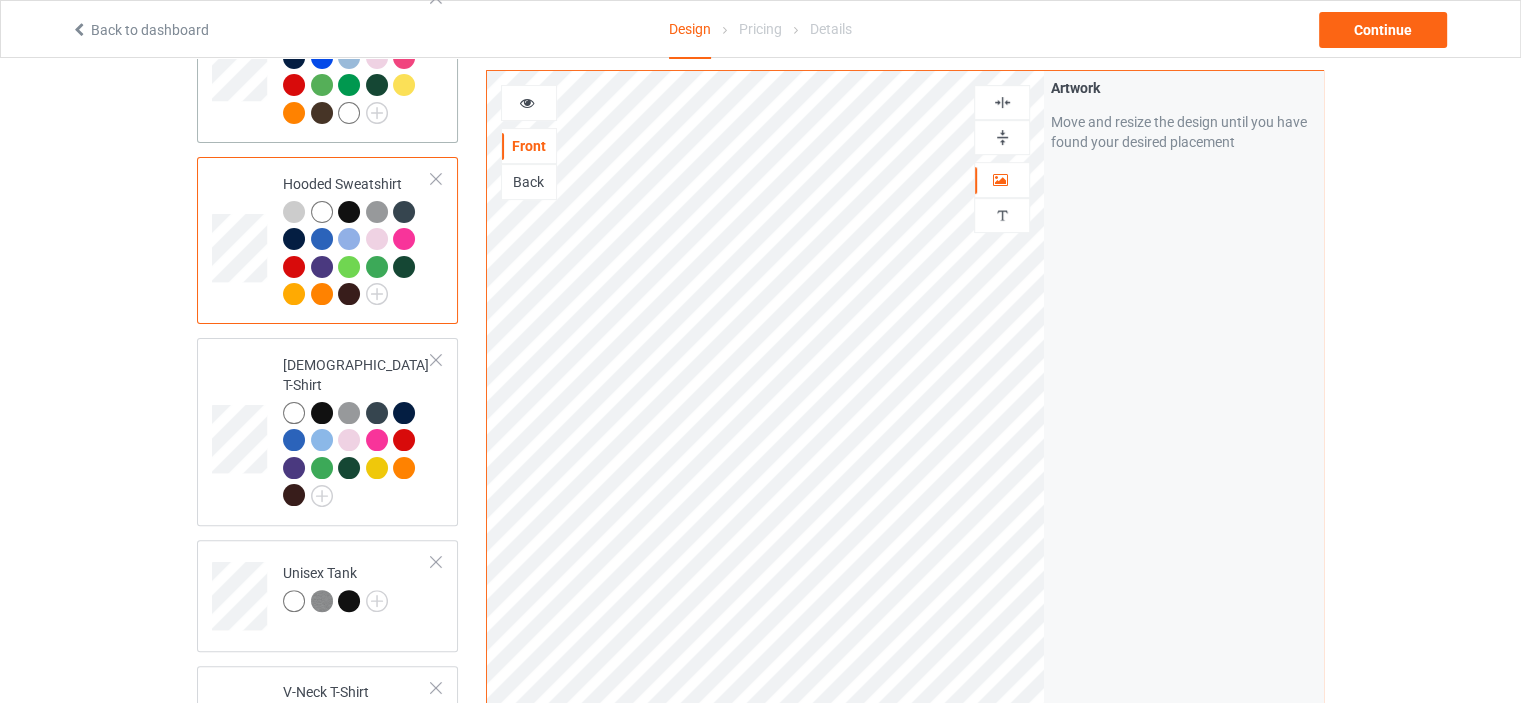 scroll, scrollTop: 558, scrollLeft: 0, axis: vertical 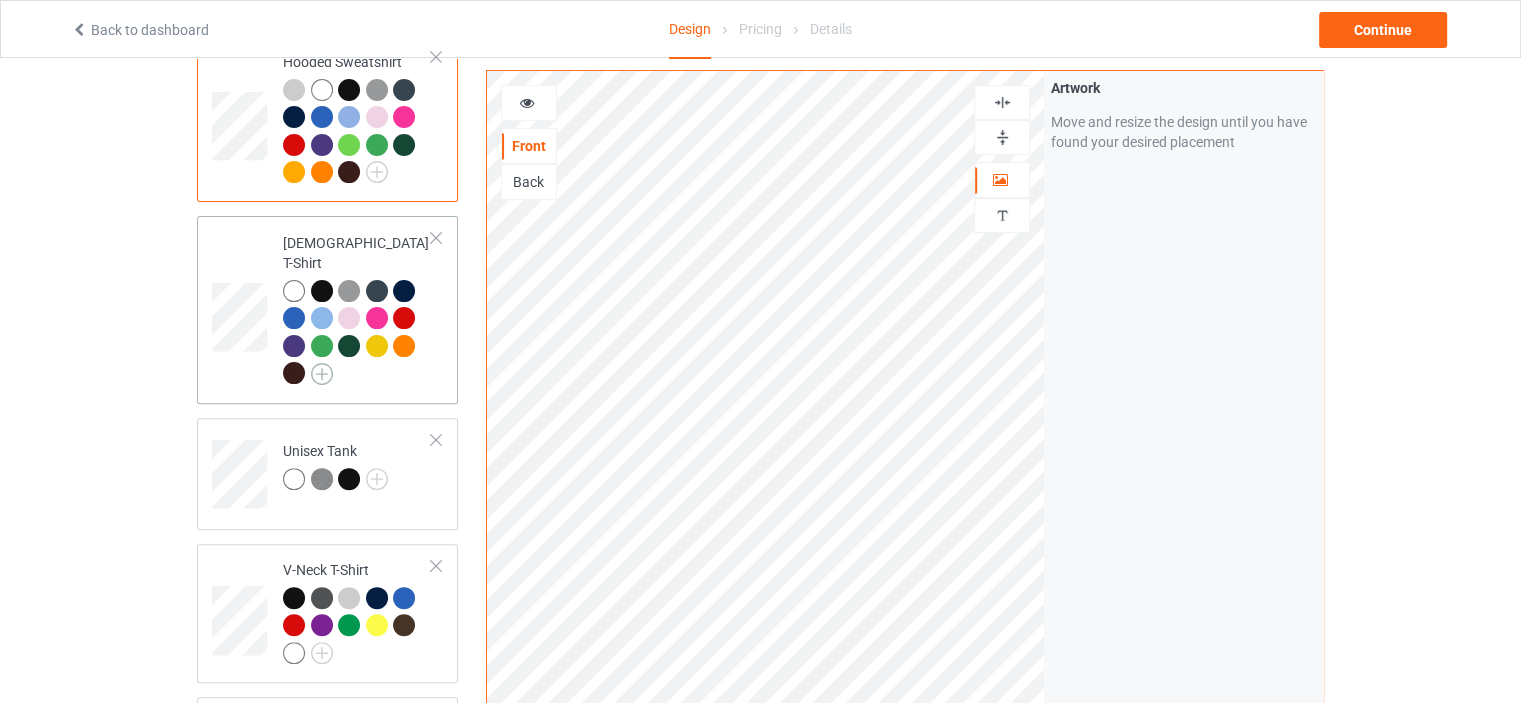 click at bounding box center (322, 374) 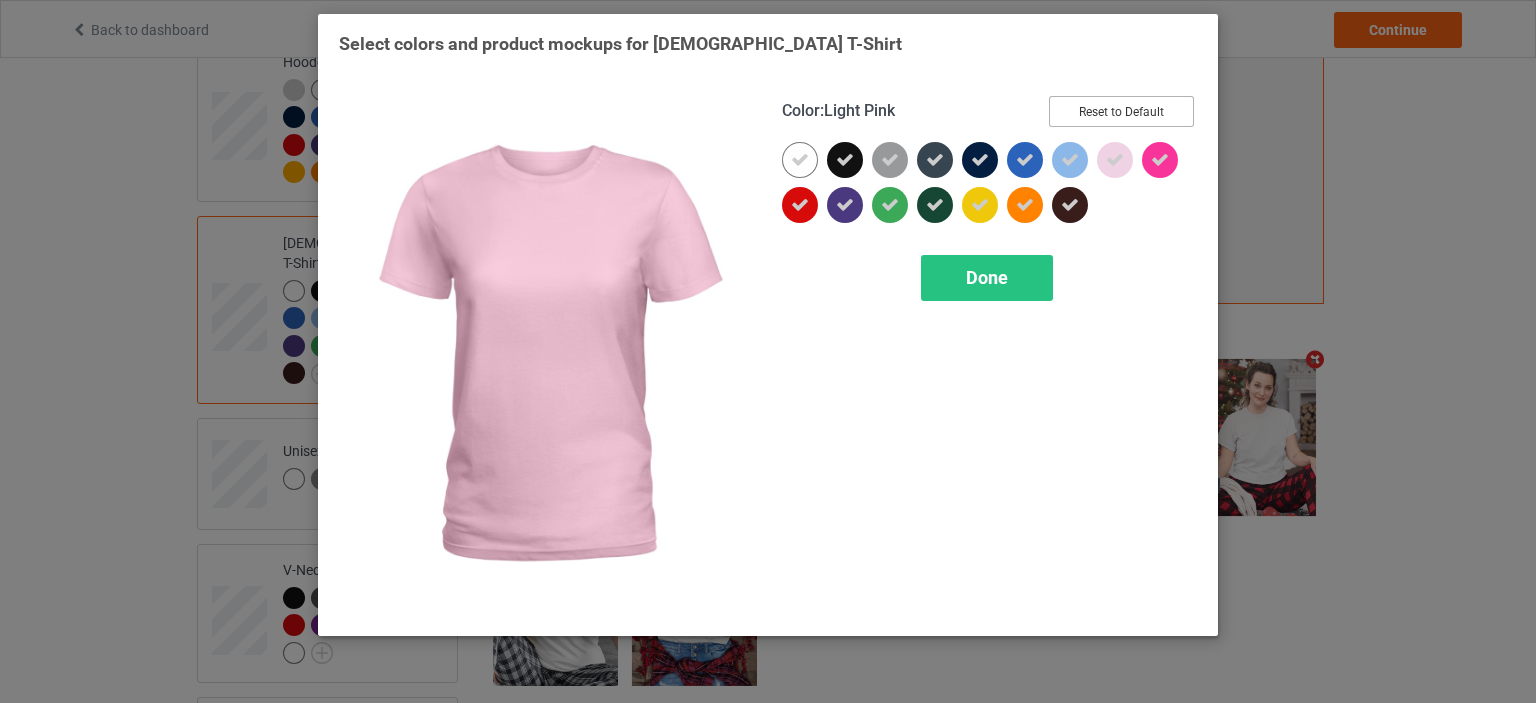 click on "Reset to Default" at bounding box center [1121, 111] 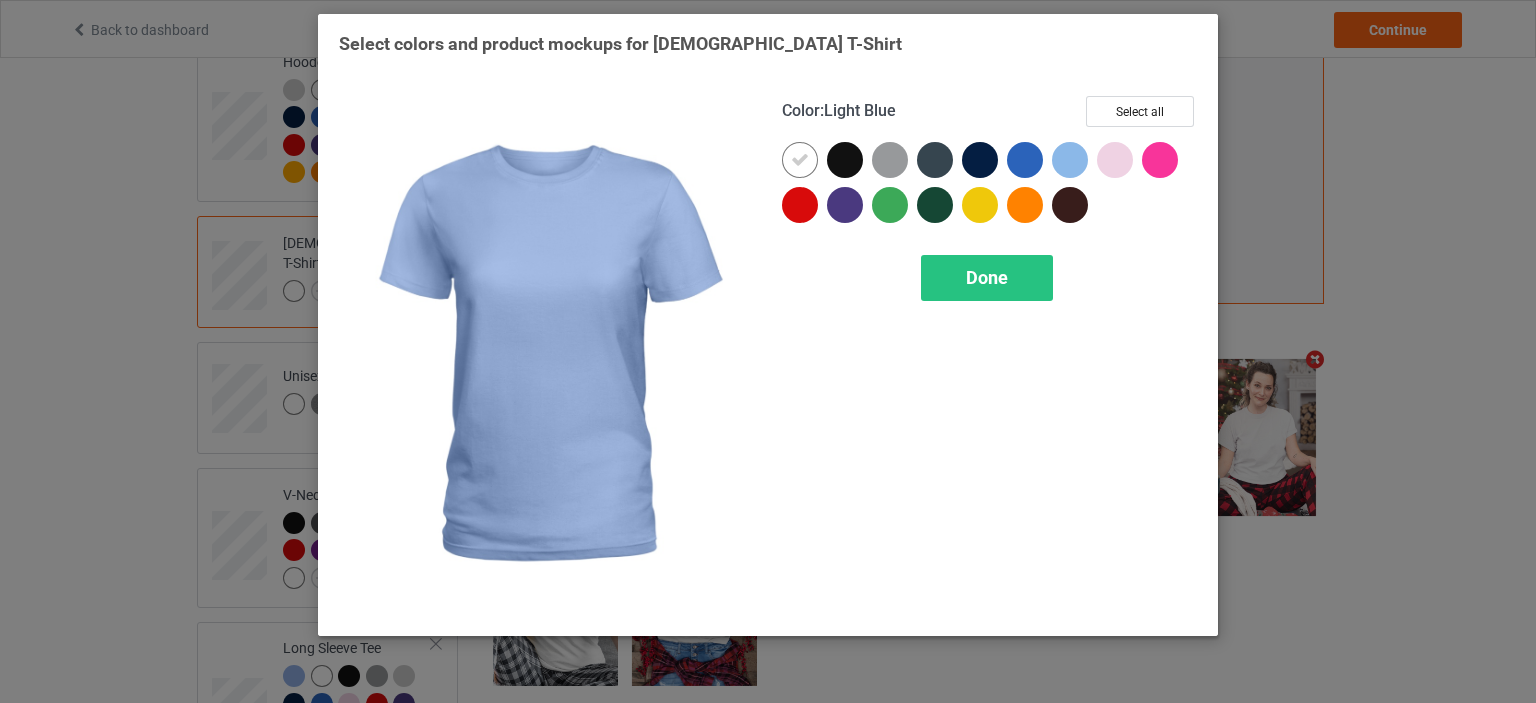 click at bounding box center [1070, 160] 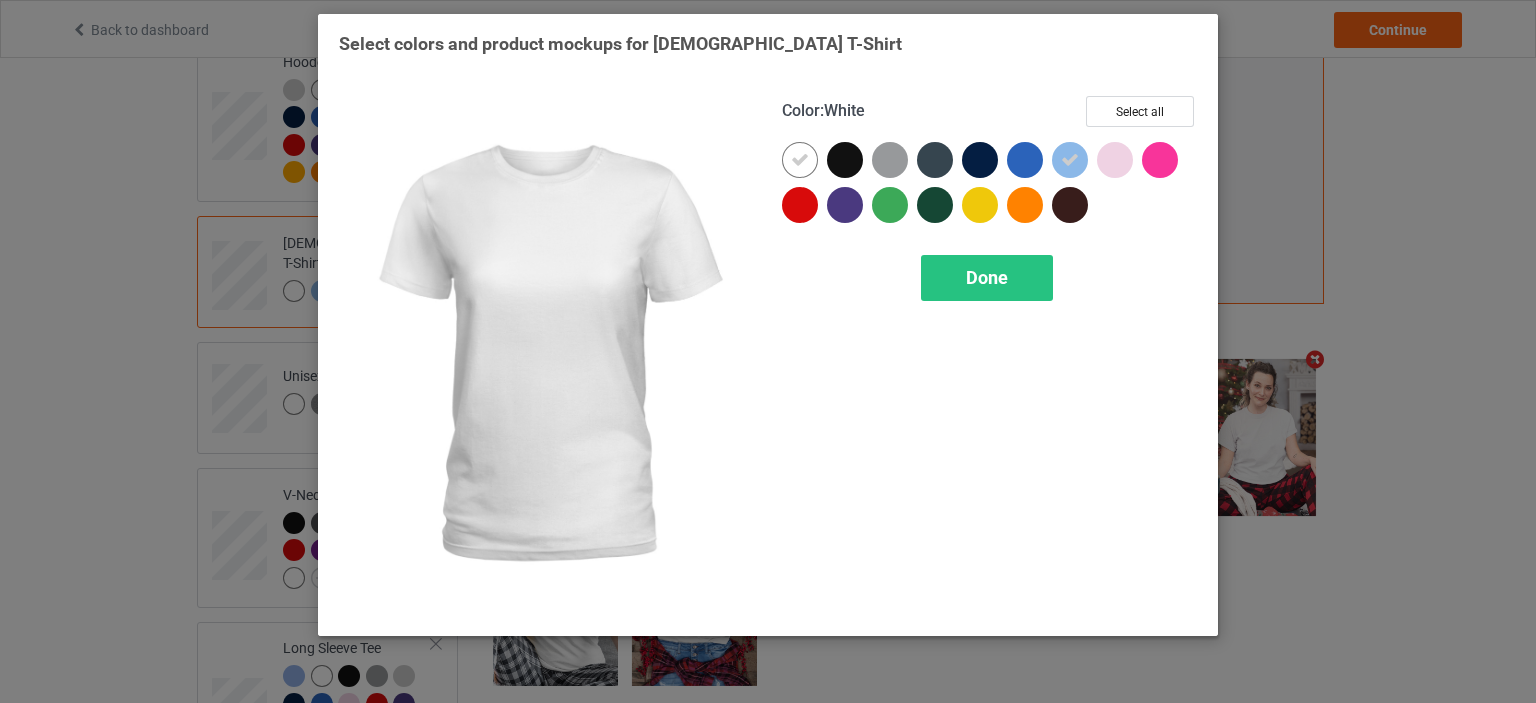 click at bounding box center [800, 160] 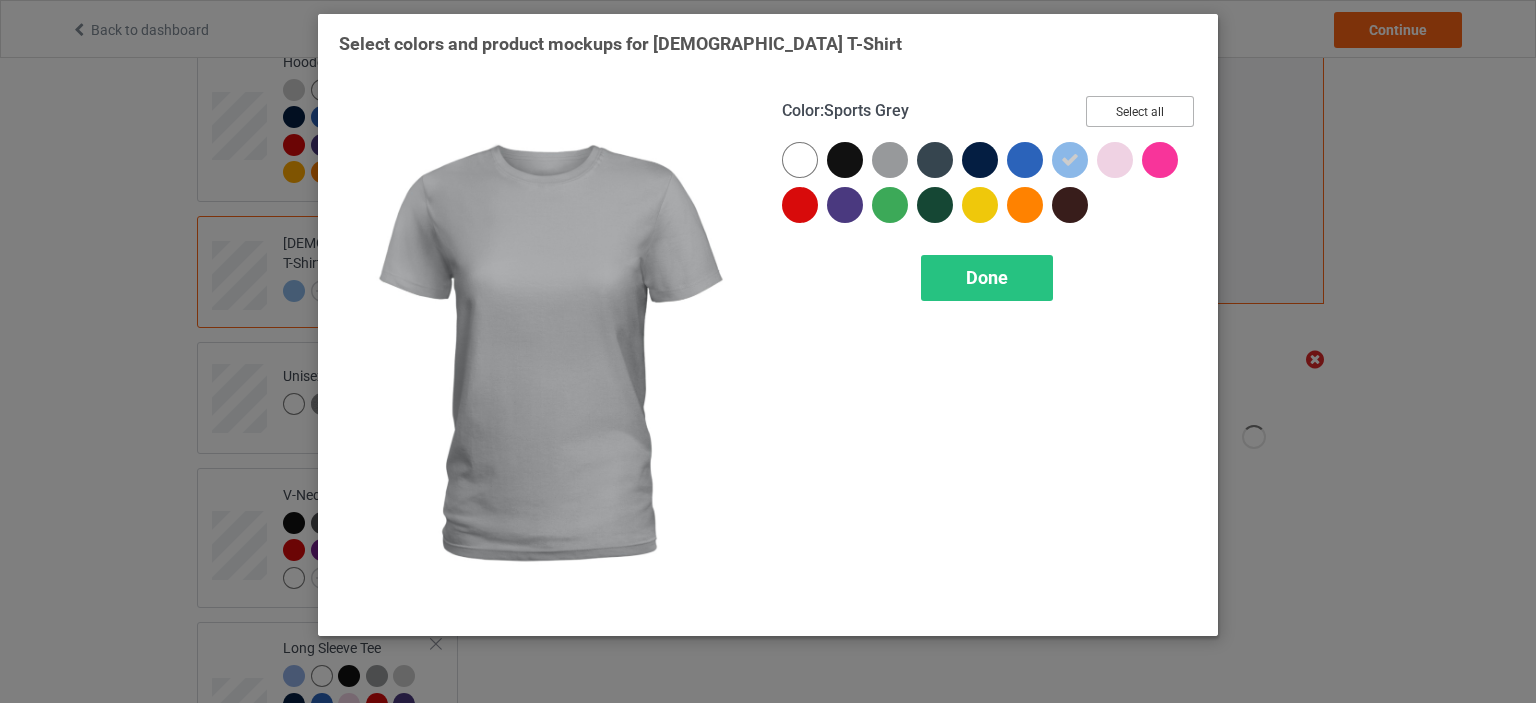 click on "Select all" at bounding box center (1140, 111) 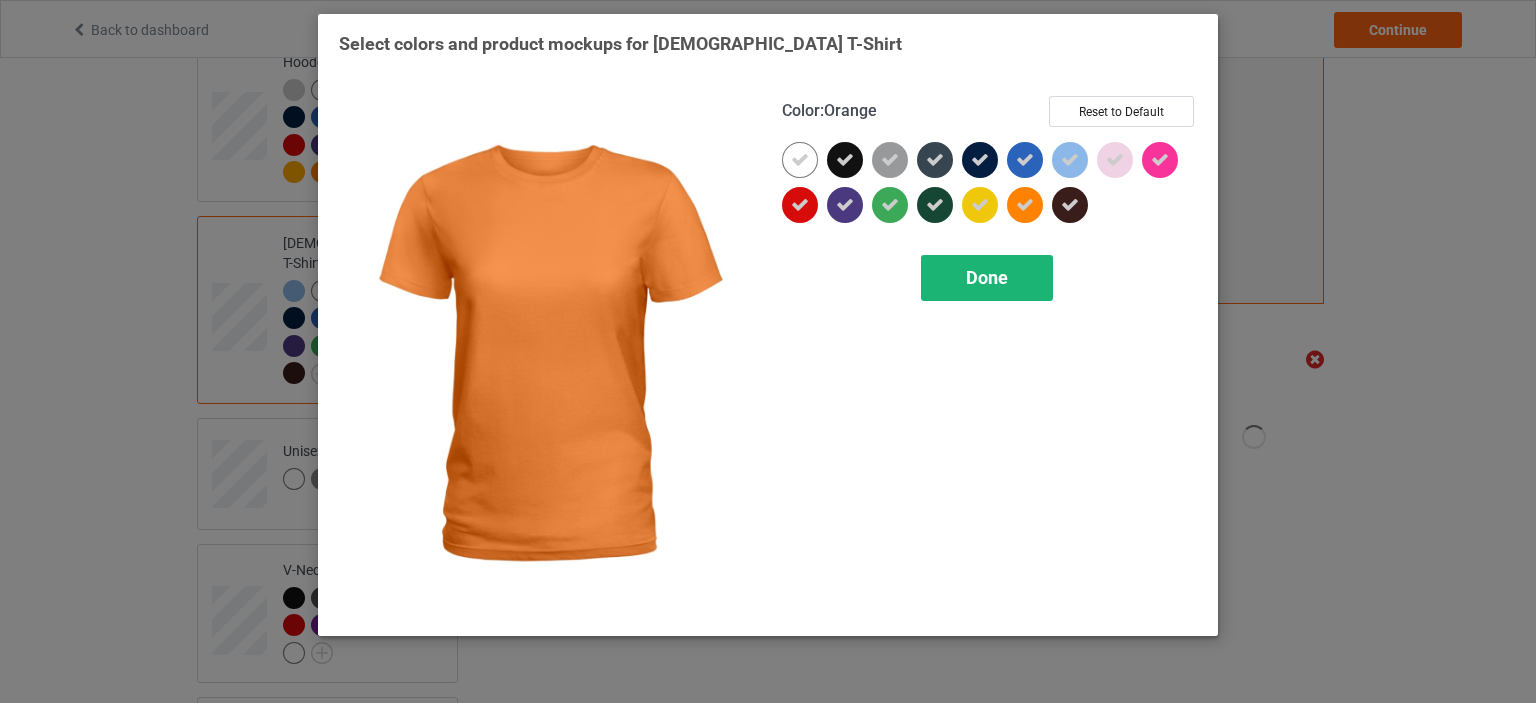 click on "Done" at bounding box center [987, 277] 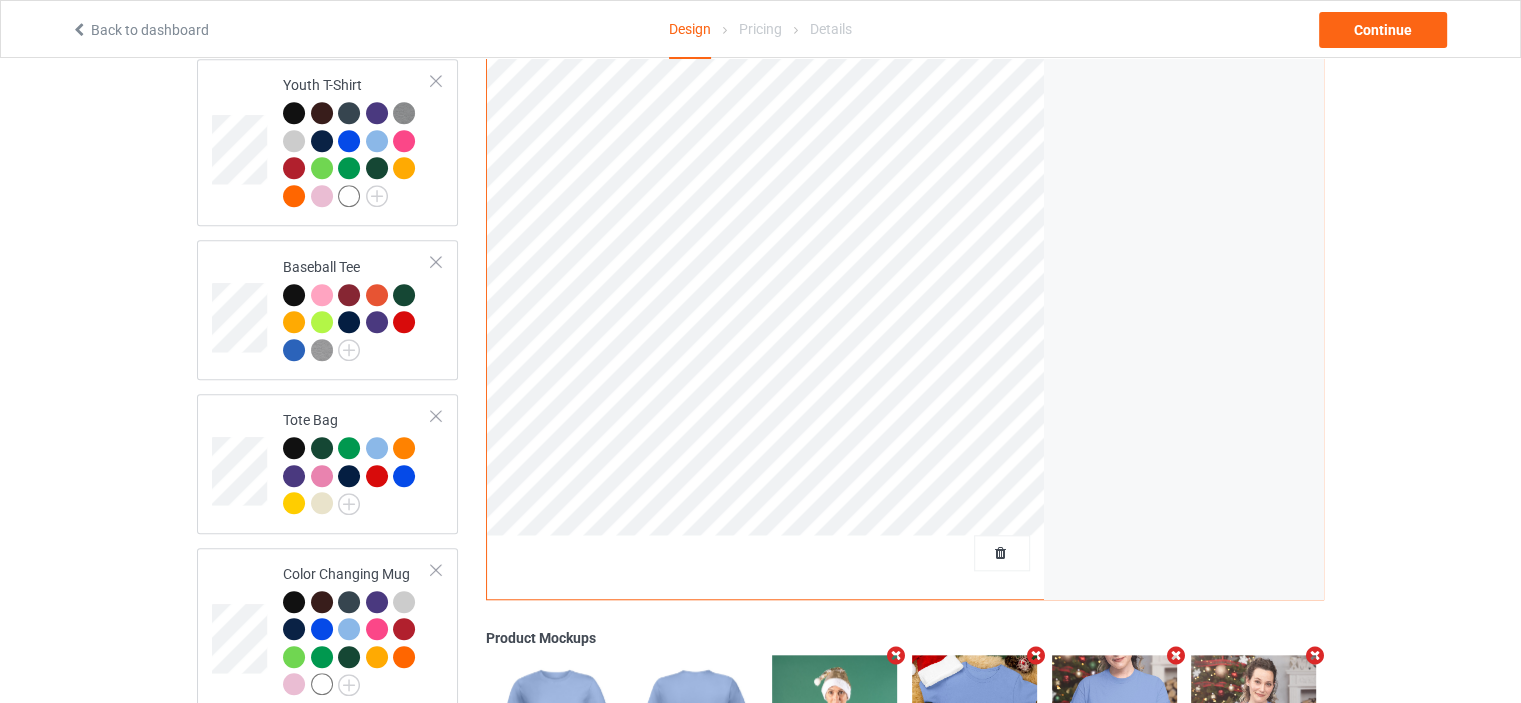 scroll, scrollTop: 1858, scrollLeft: 0, axis: vertical 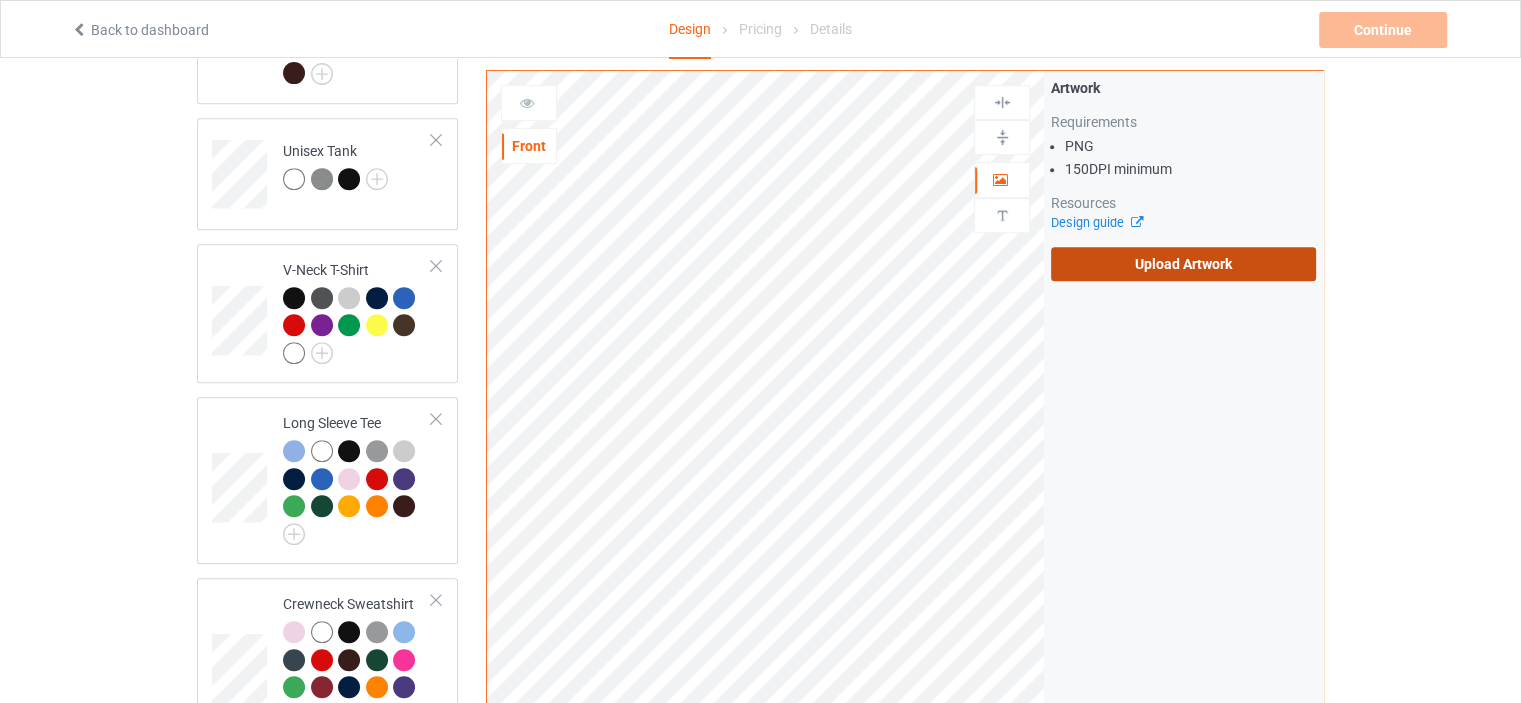 click on "Upload Artwork" at bounding box center (1183, 264) 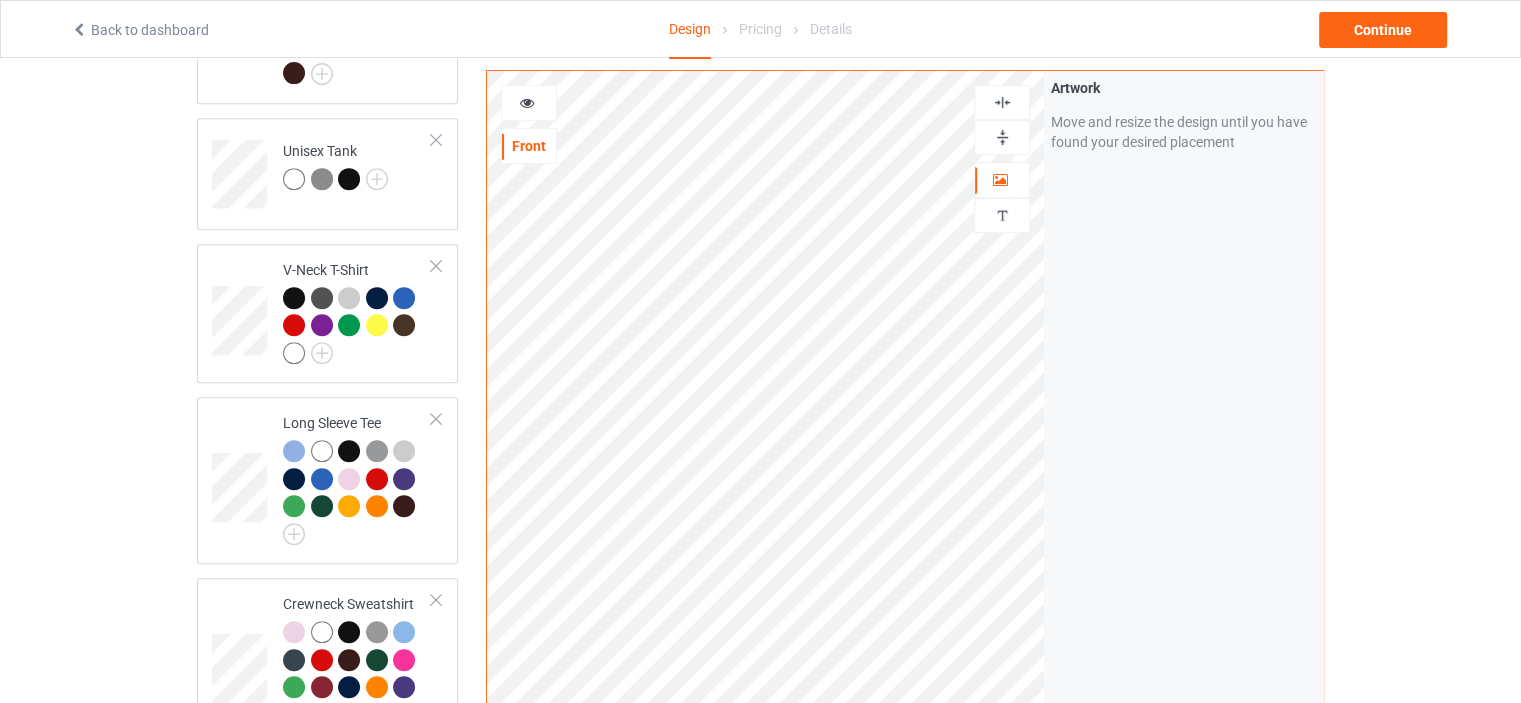 scroll, scrollTop: 658, scrollLeft: 0, axis: vertical 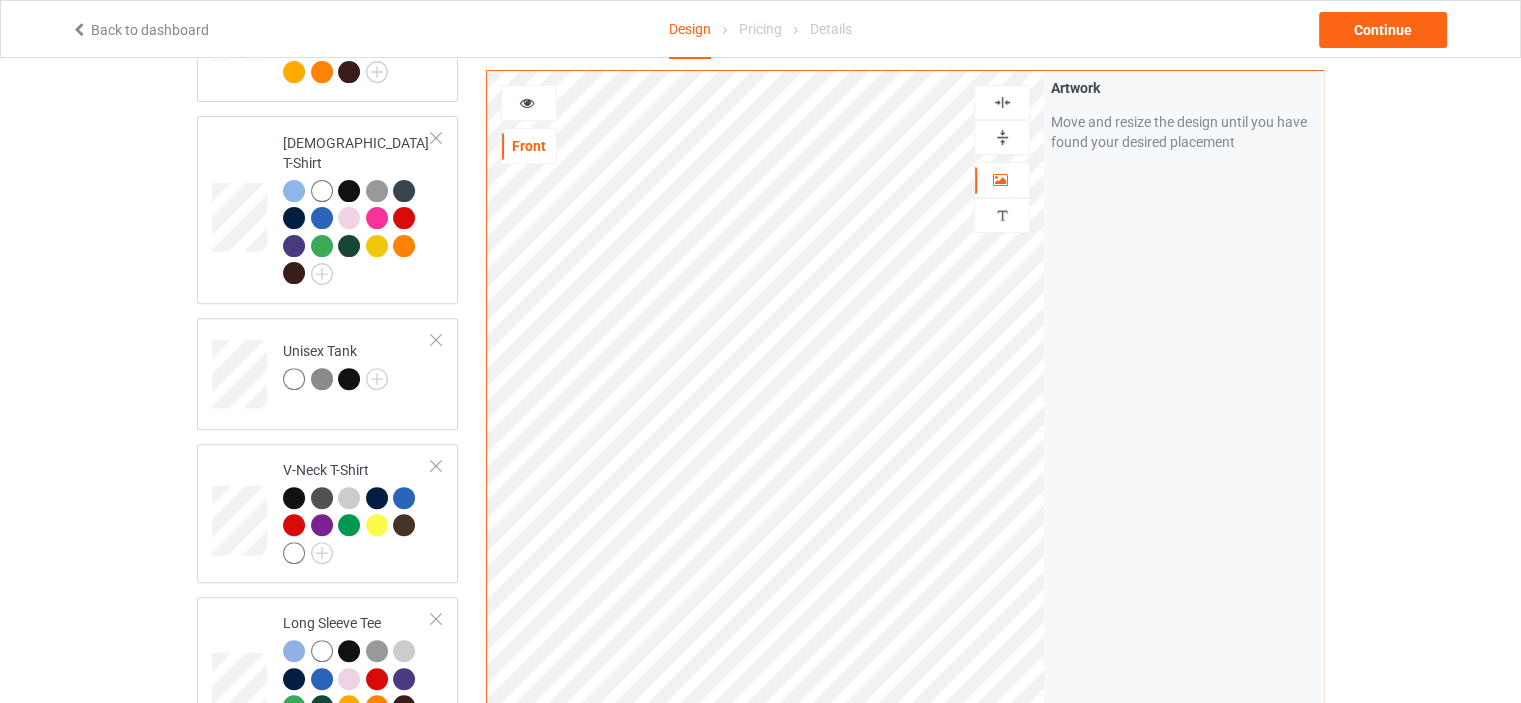drag, startPoint x: 1001, startPoint y: 84, endPoint x: 1003, endPoint y: 99, distance: 15.132746 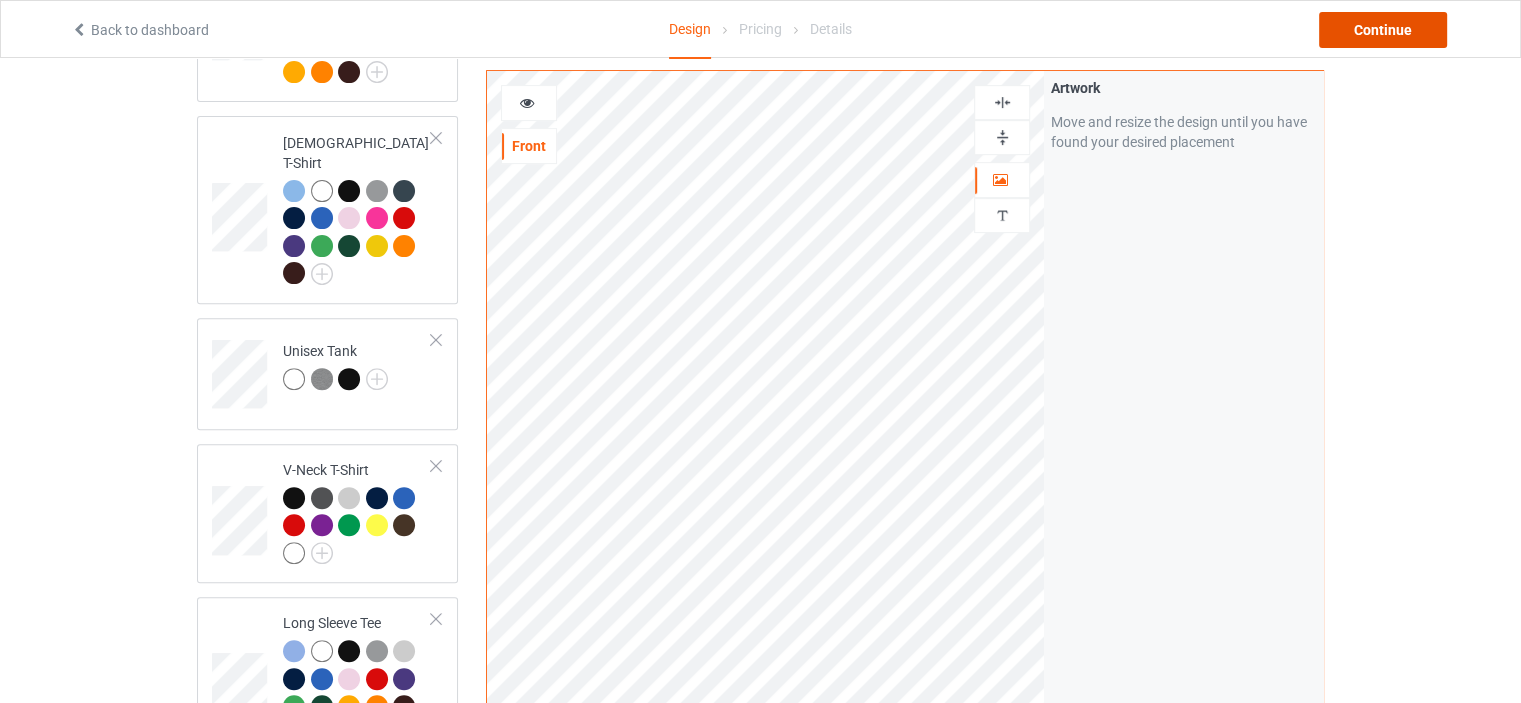 click on "Continue" at bounding box center (1383, 30) 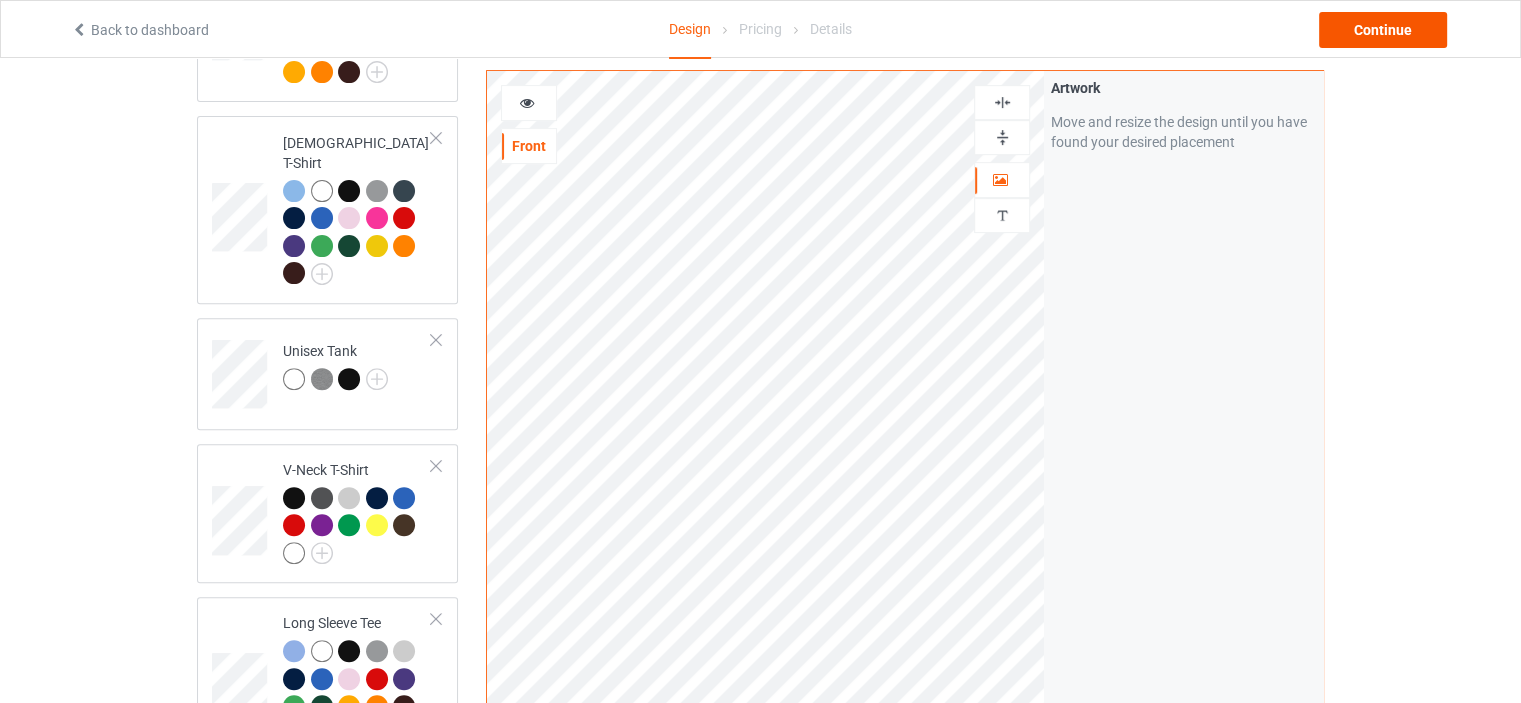 scroll, scrollTop: 0, scrollLeft: 0, axis: both 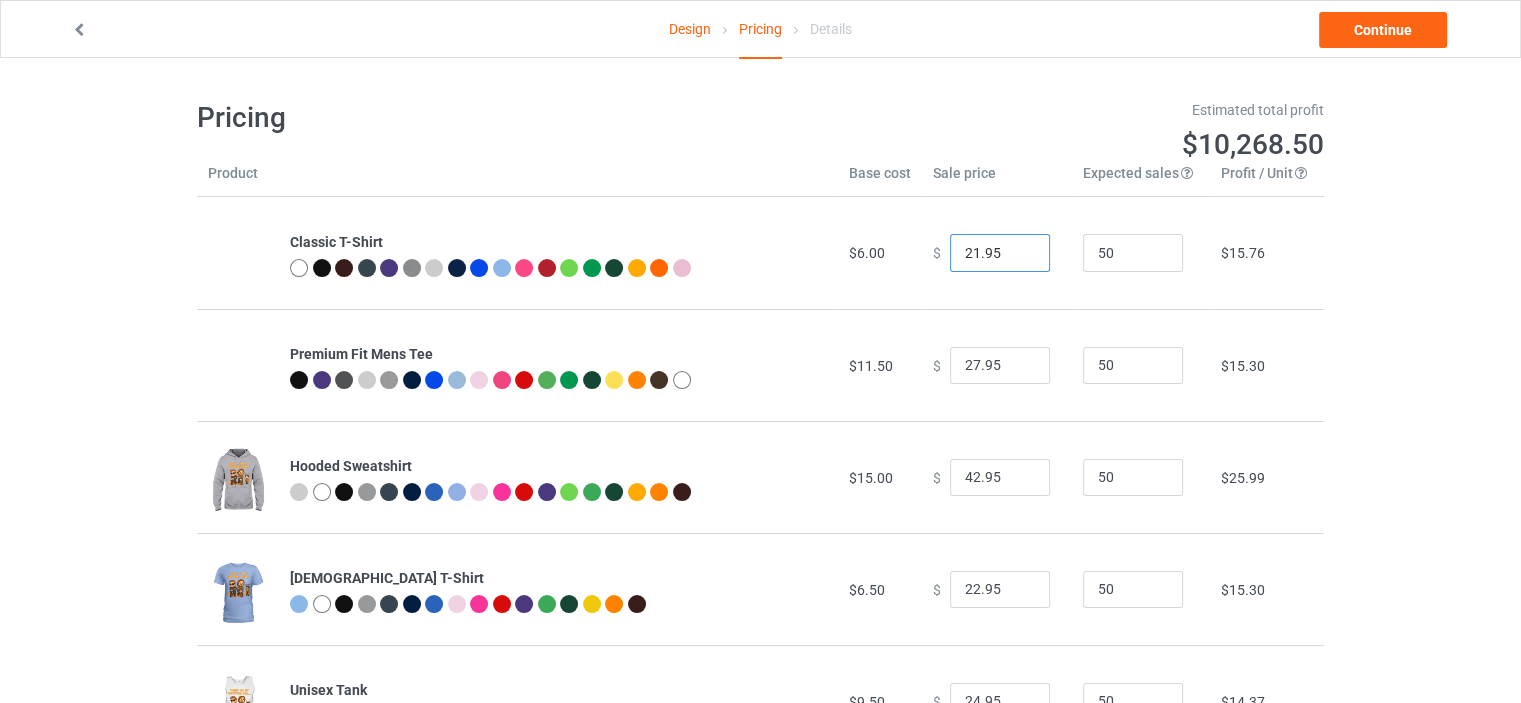 click on "21.95" at bounding box center [1000, 253] 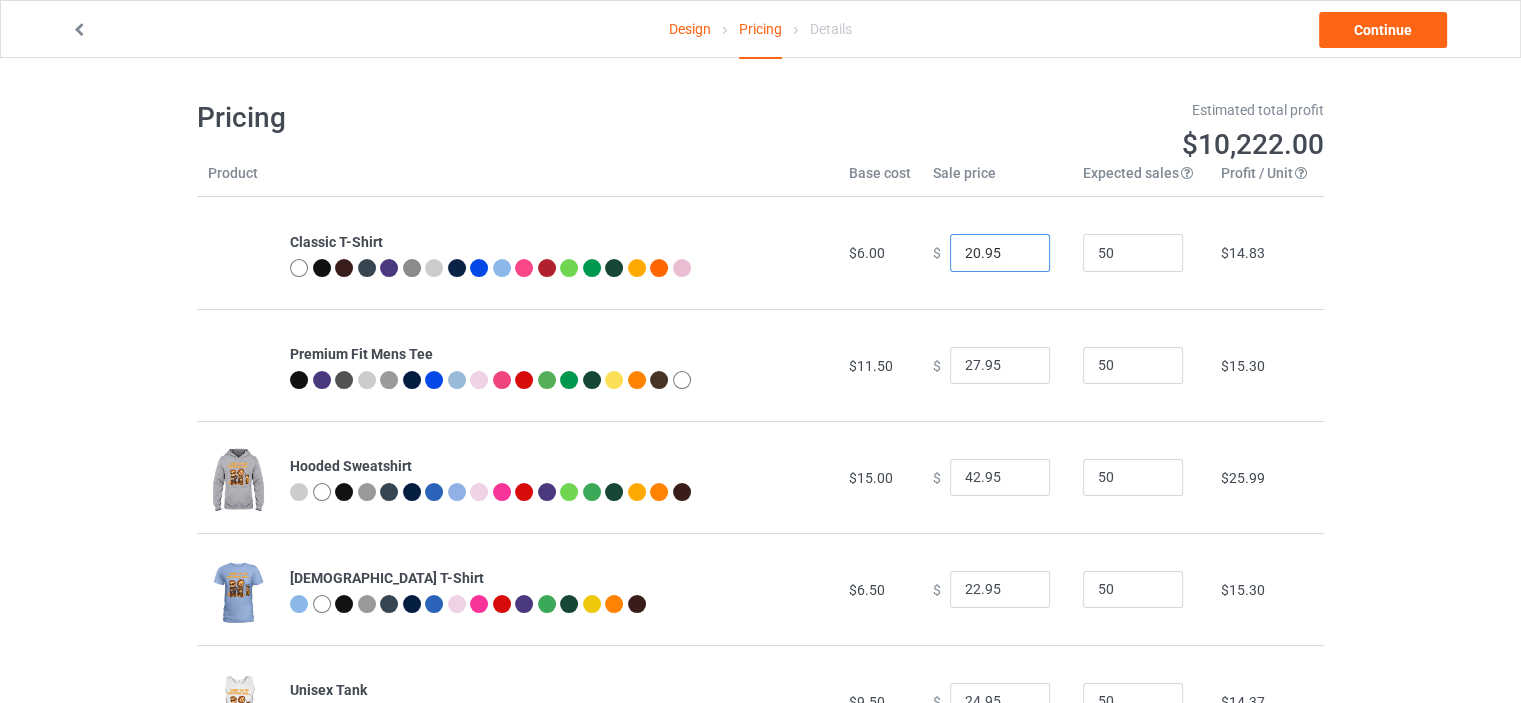 click on "20.95" at bounding box center (1000, 253) 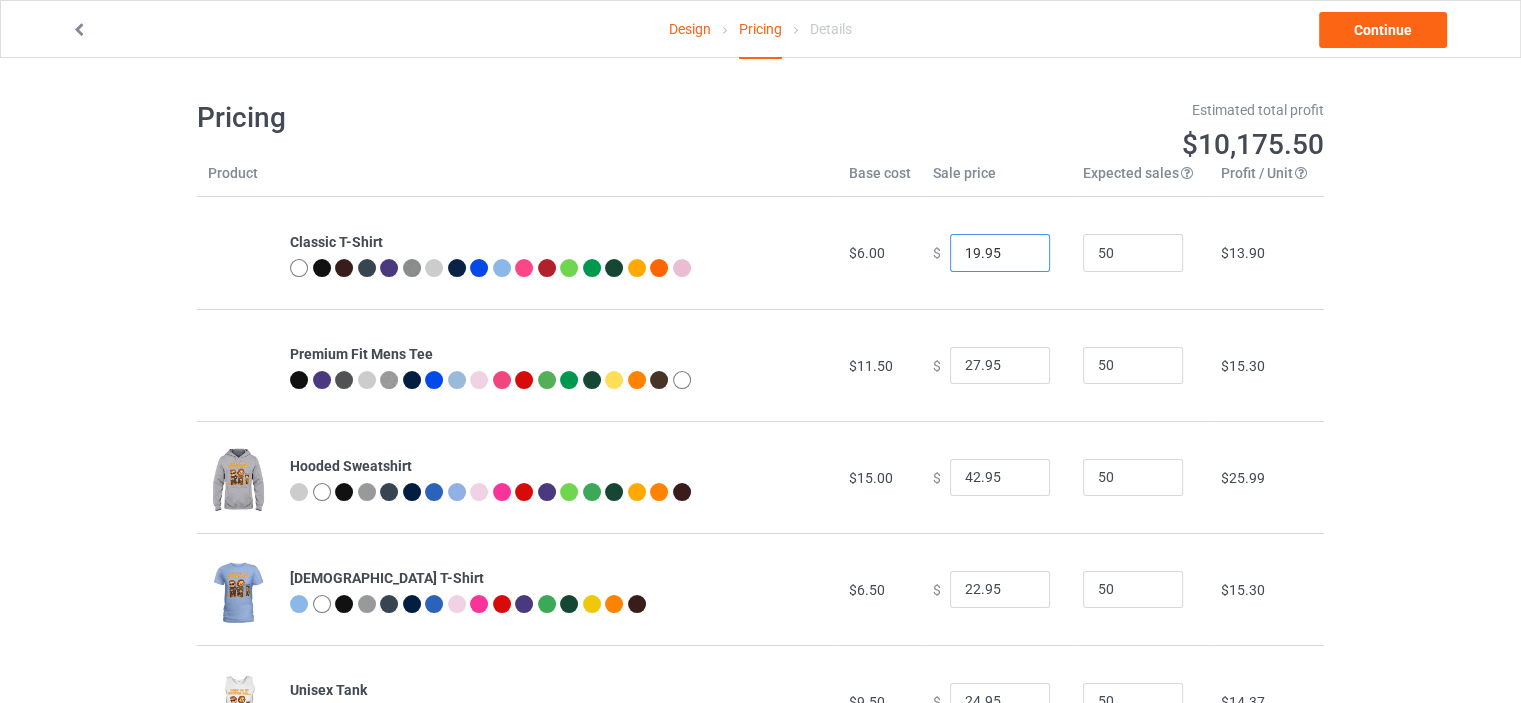 type on "19.95" 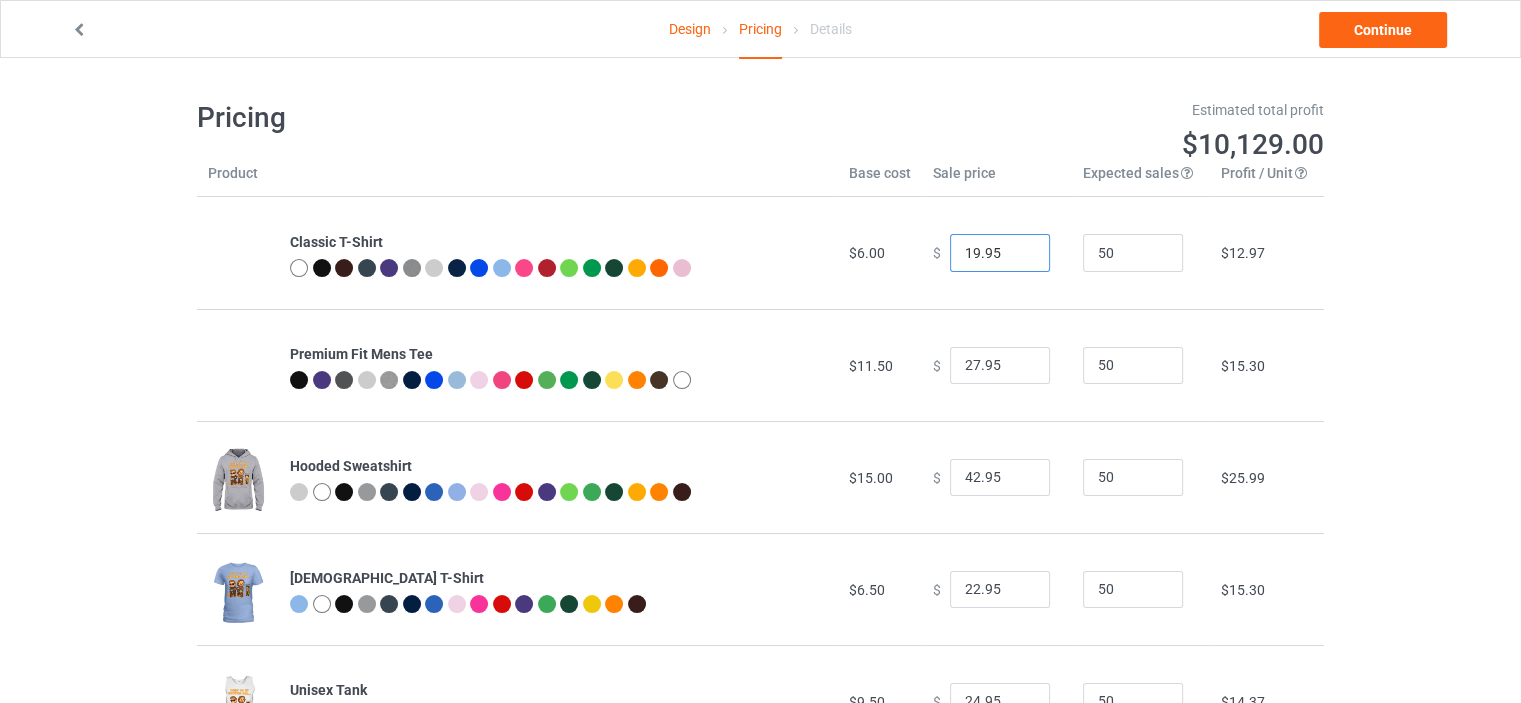 scroll, scrollTop: 100, scrollLeft: 0, axis: vertical 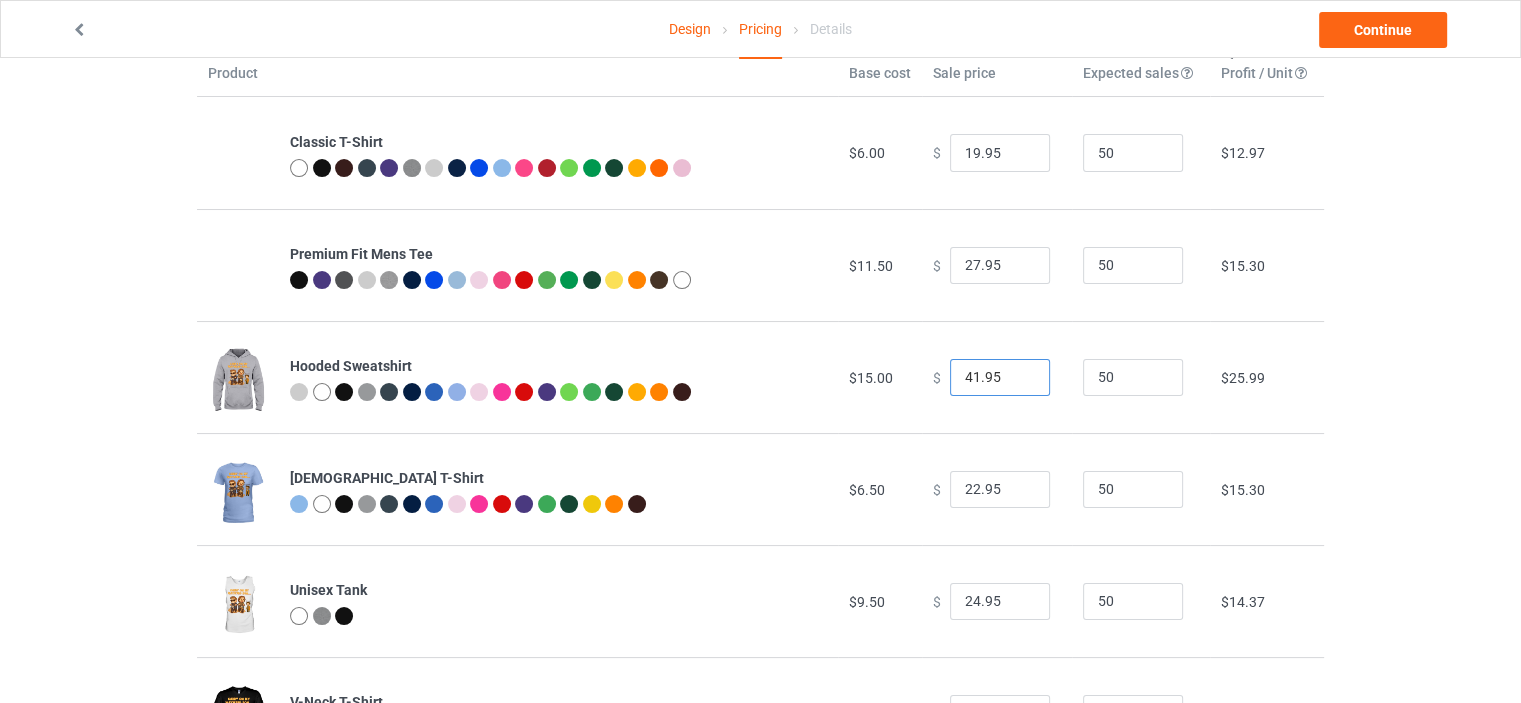 click on "41.95" at bounding box center [1000, 378] 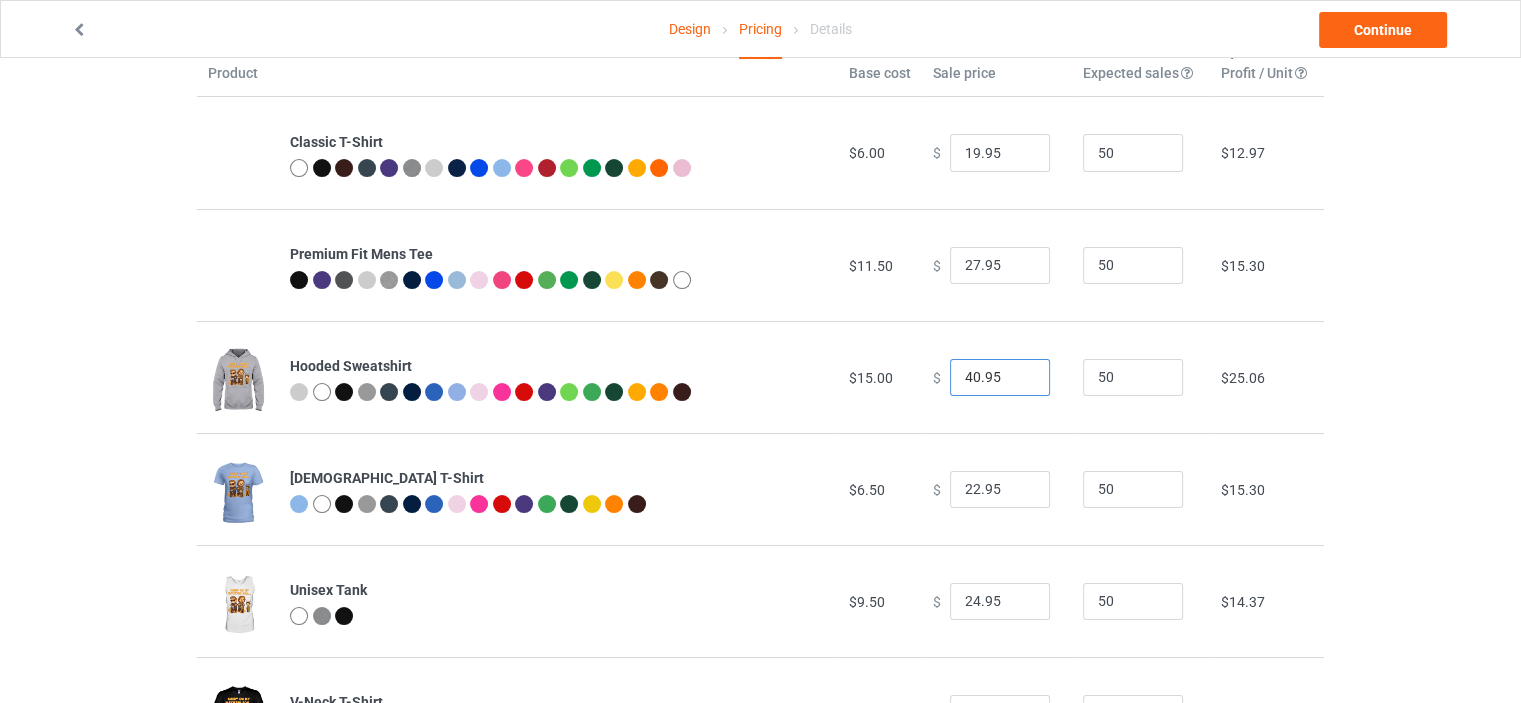 click on "40.95" at bounding box center (1000, 378) 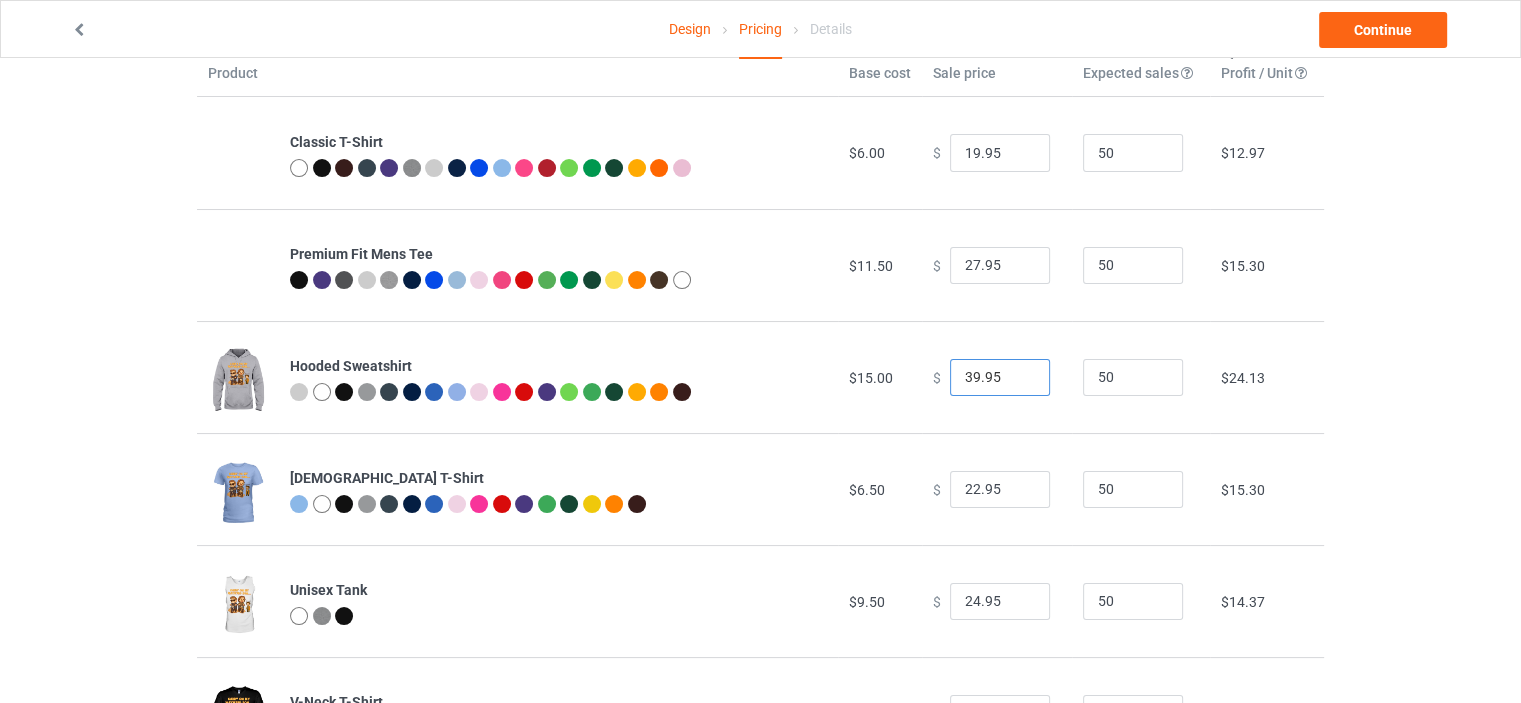 type on "39.95" 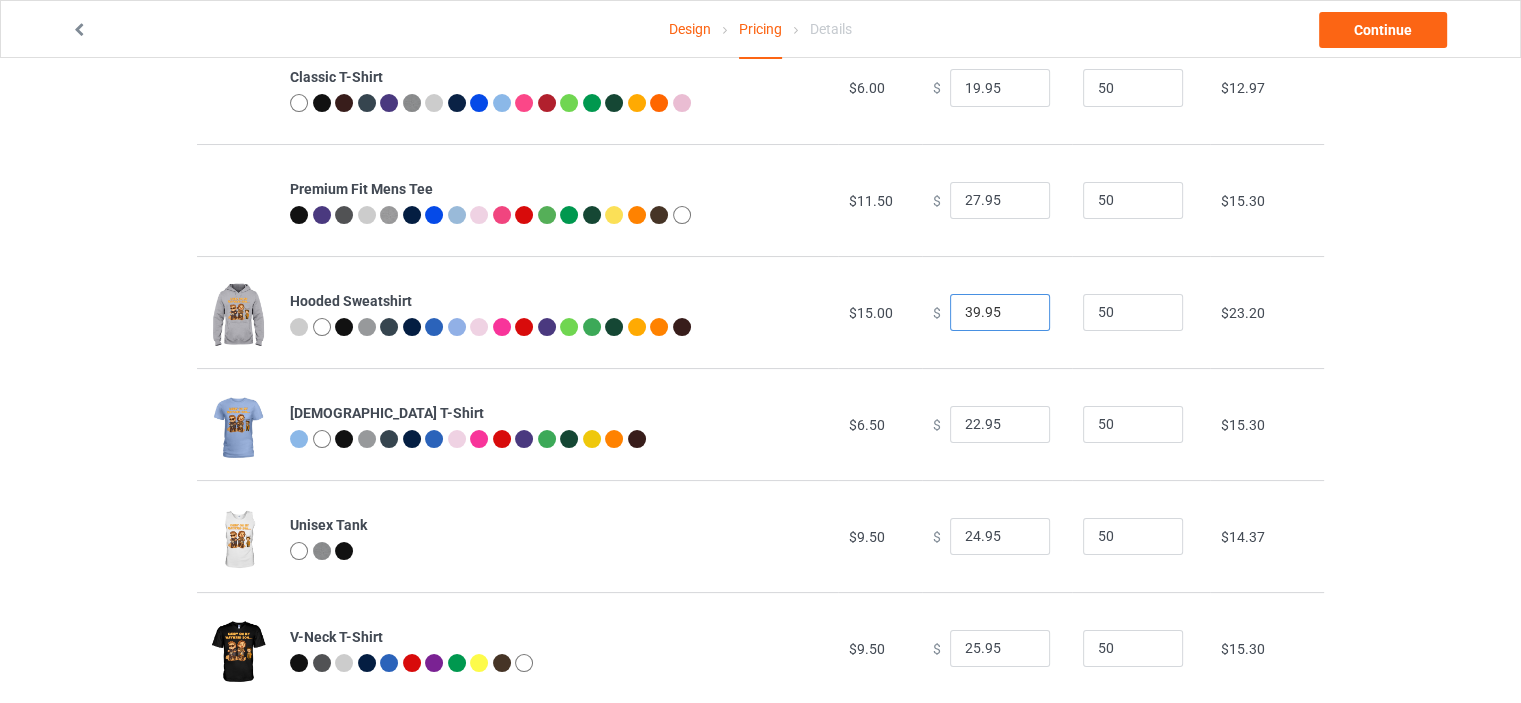 scroll, scrollTop: 200, scrollLeft: 0, axis: vertical 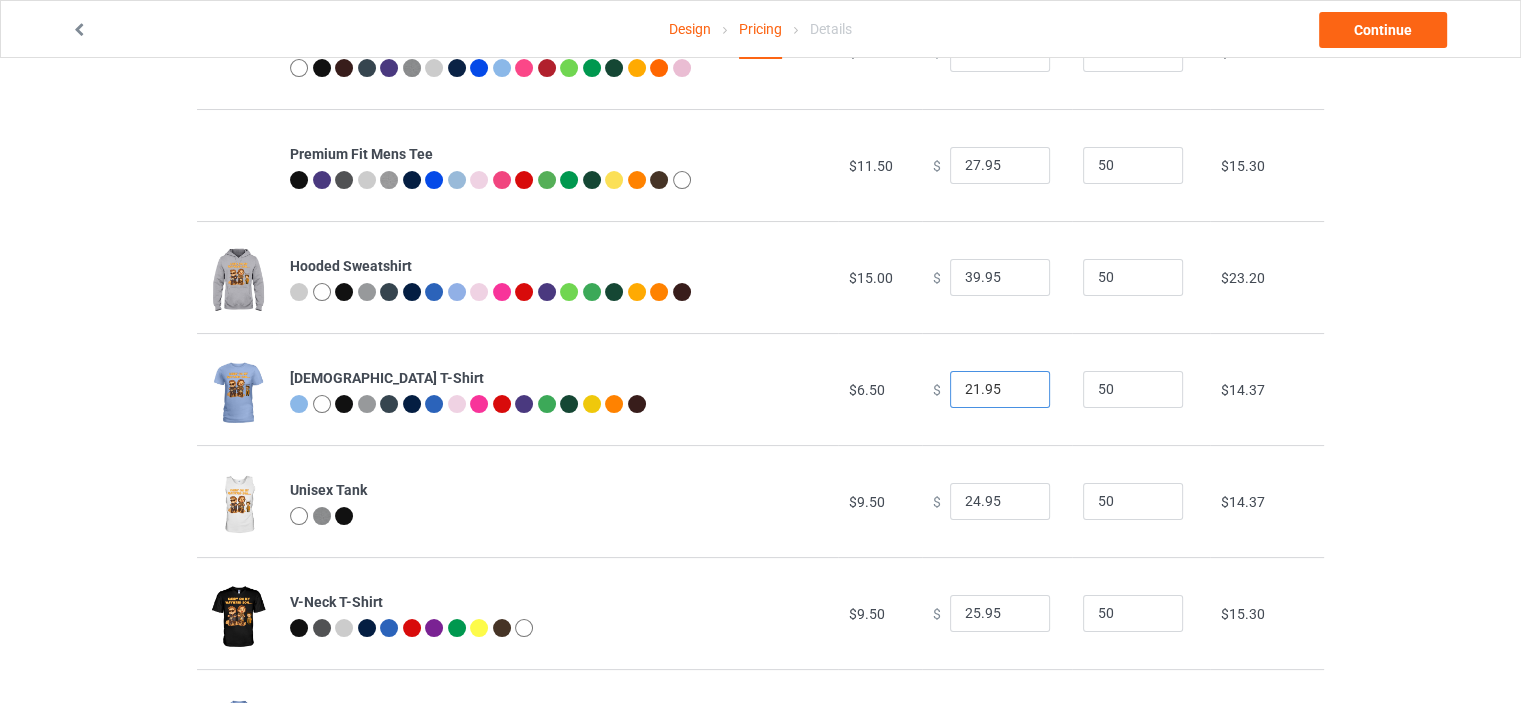 type on "21.95" 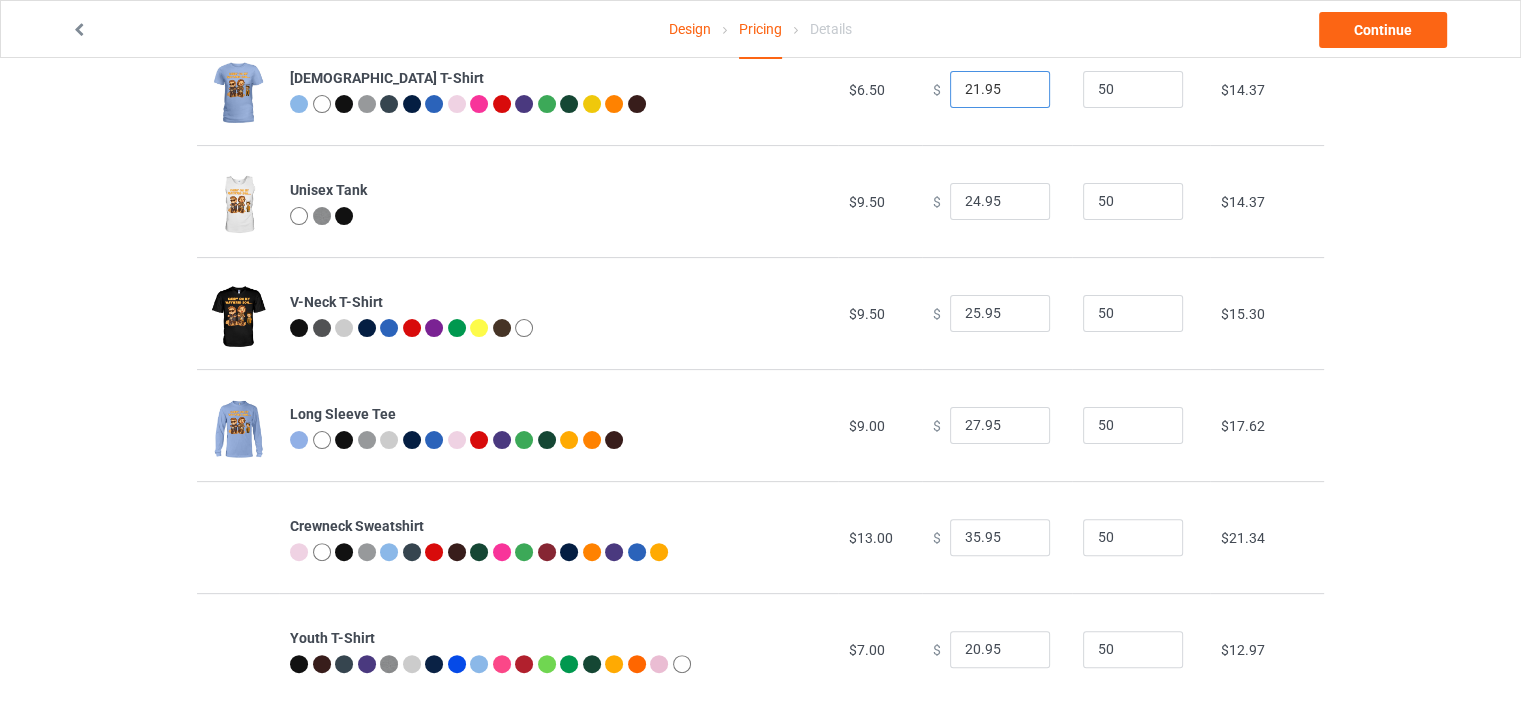 scroll, scrollTop: 600, scrollLeft: 0, axis: vertical 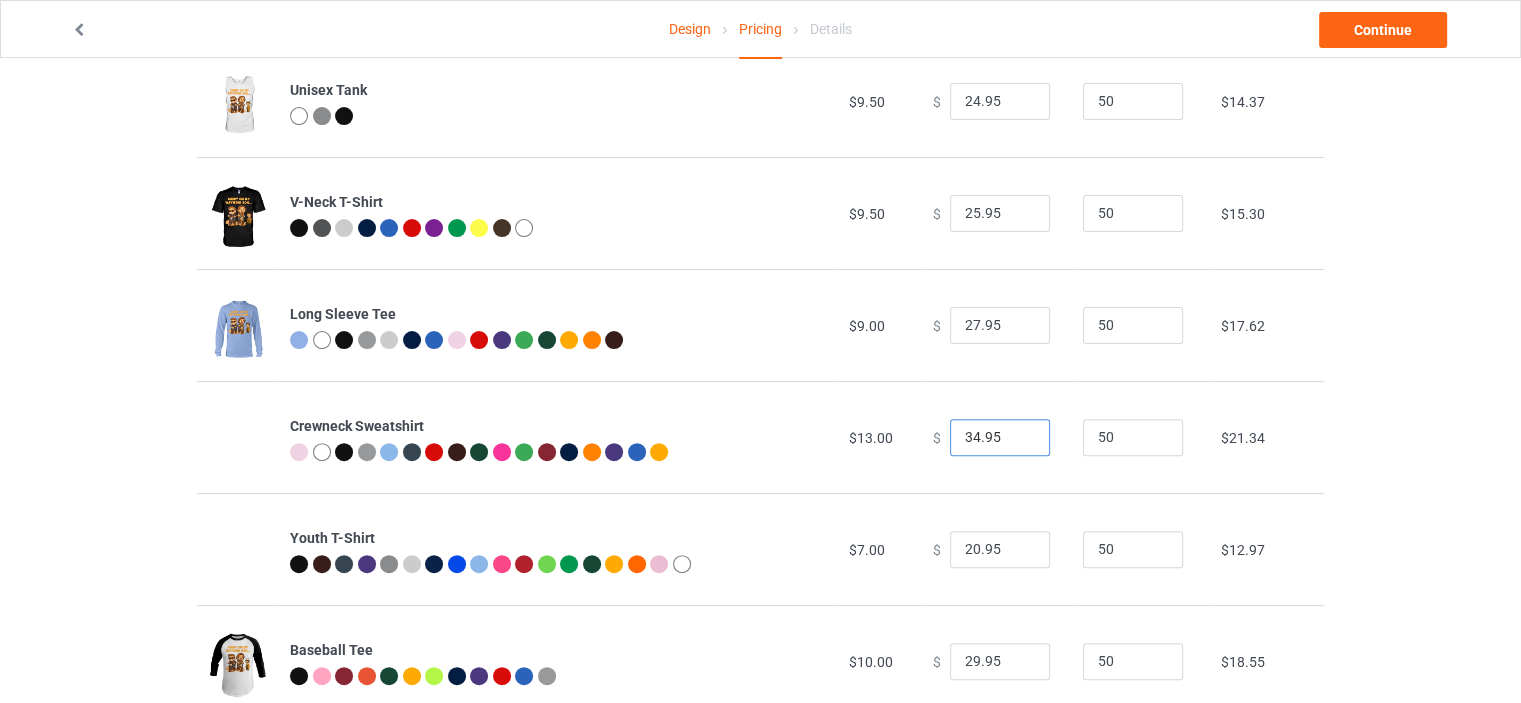 click on "34.95" at bounding box center (1000, 438) 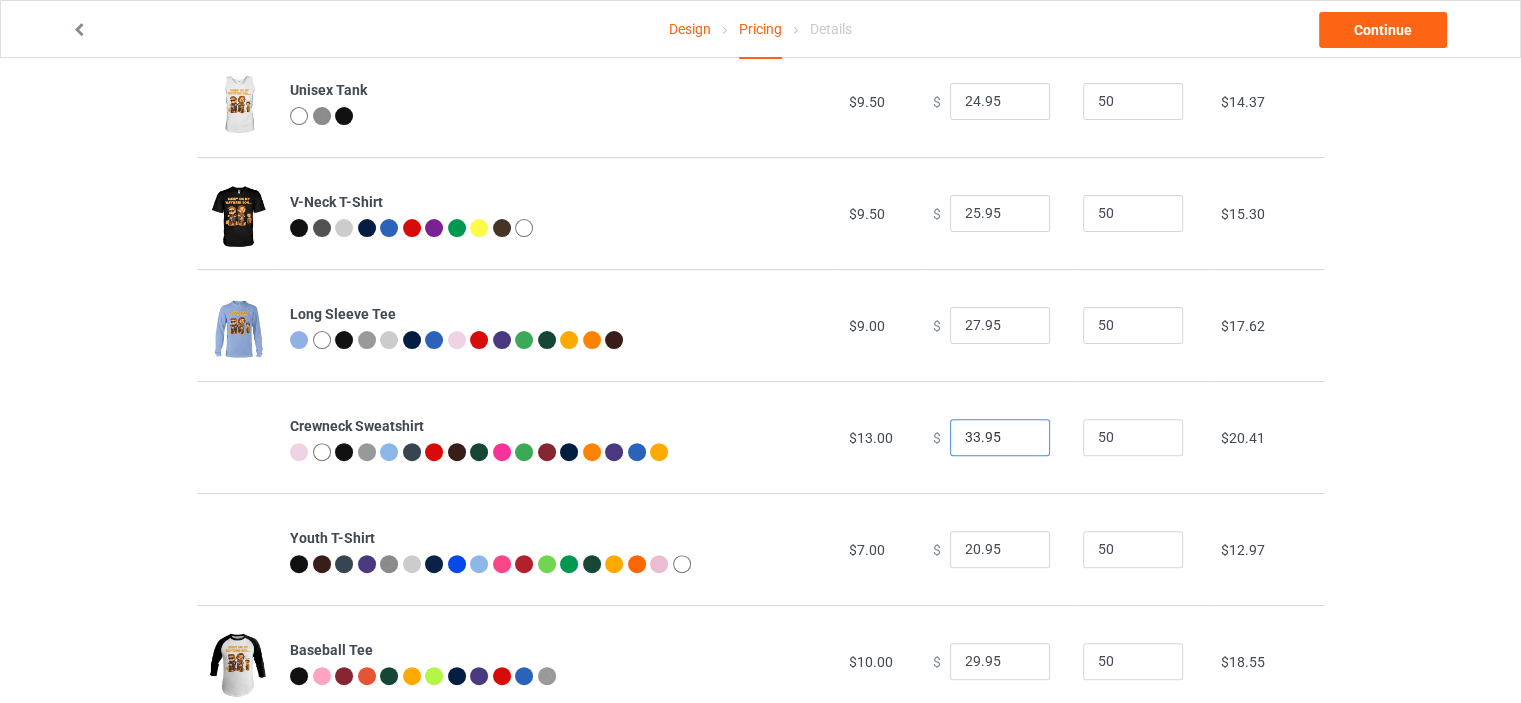 click on "33.95" at bounding box center (1000, 438) 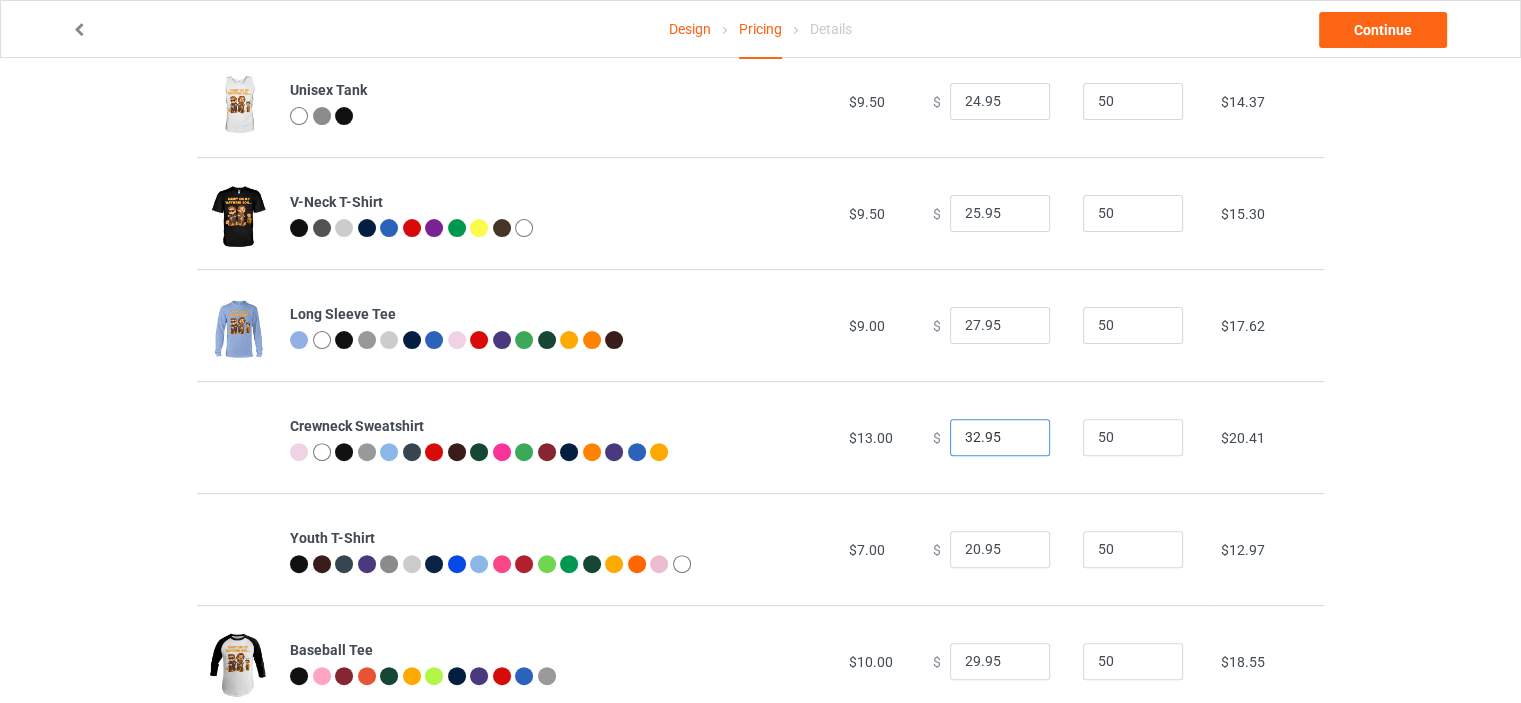 click on "32.95" at bounding box center (1000, 438) 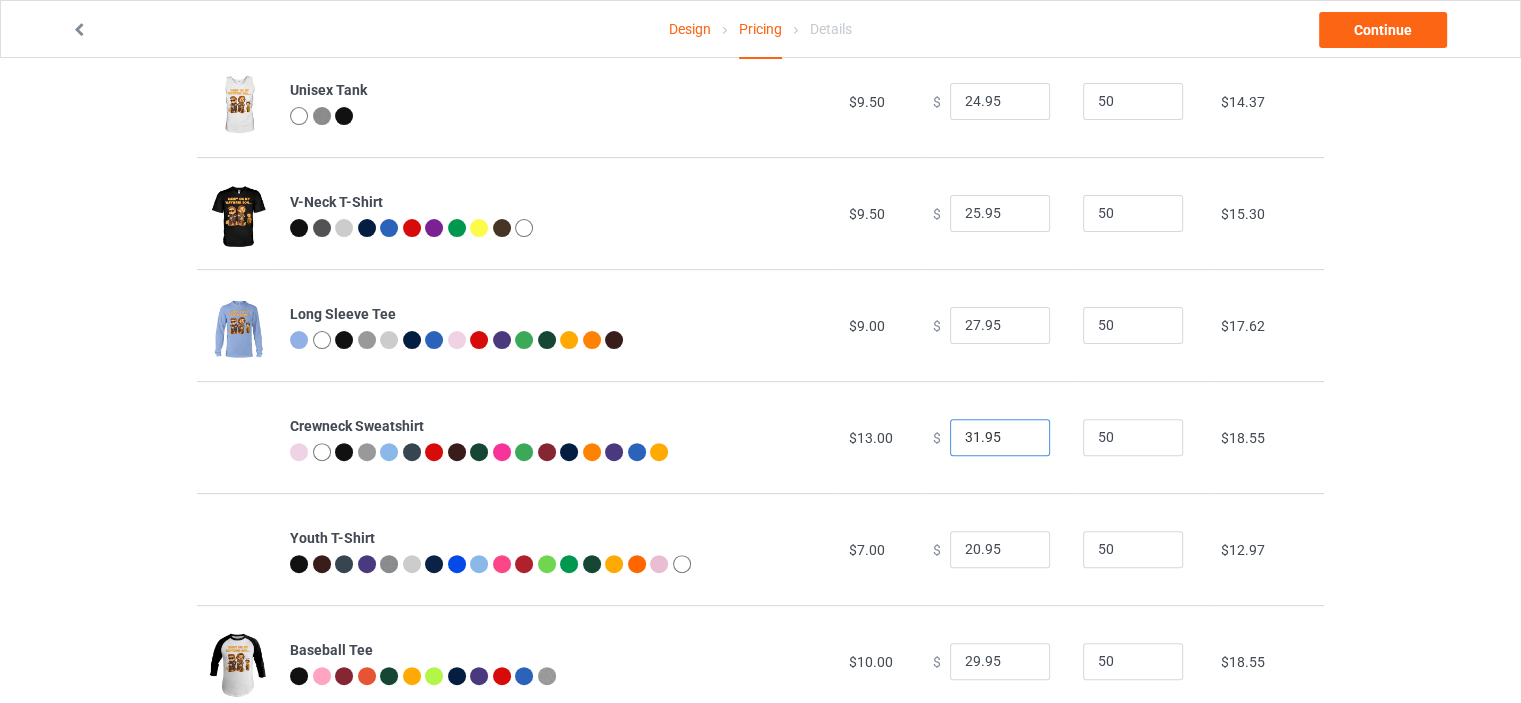 click on "31.95" at bounding box center [1000, 438] 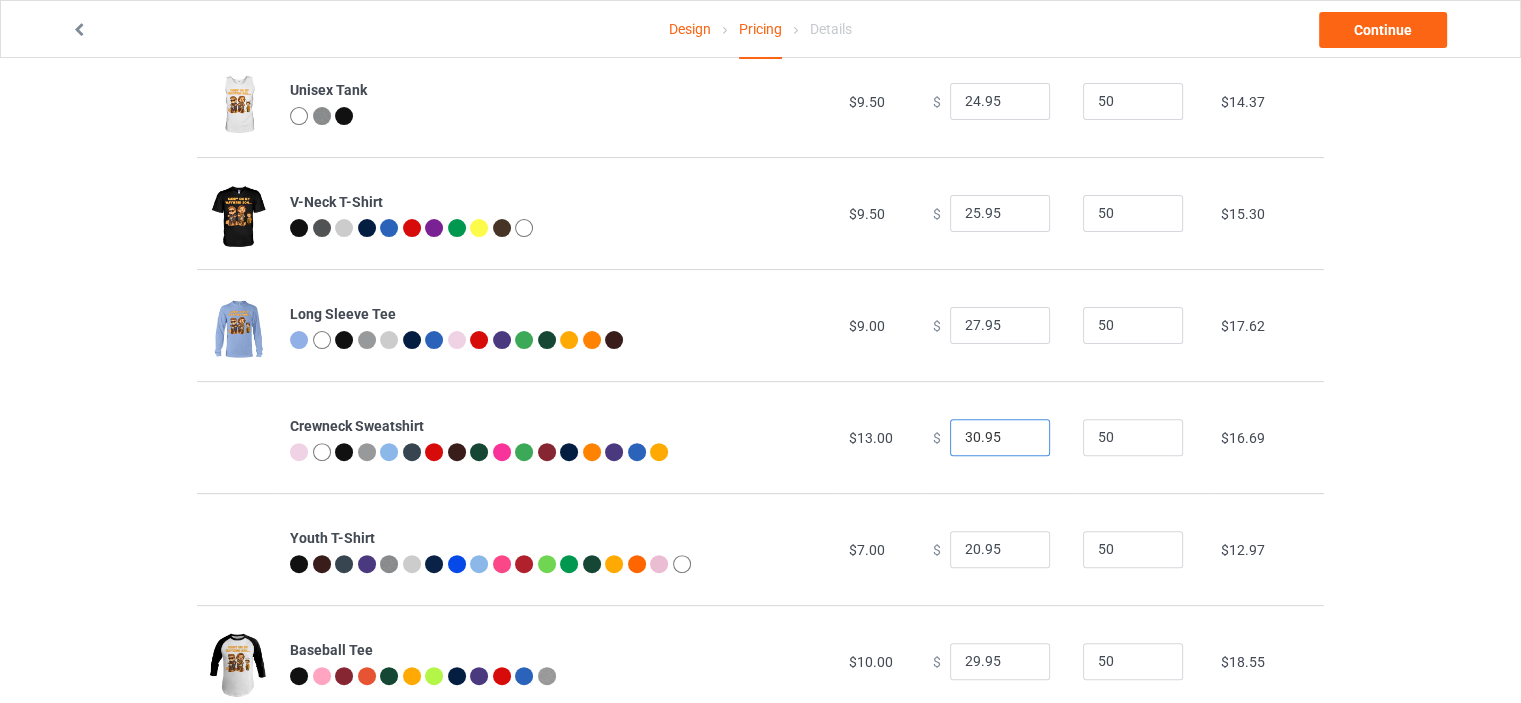 click on "30.95" at bounding box center (1000, 438) 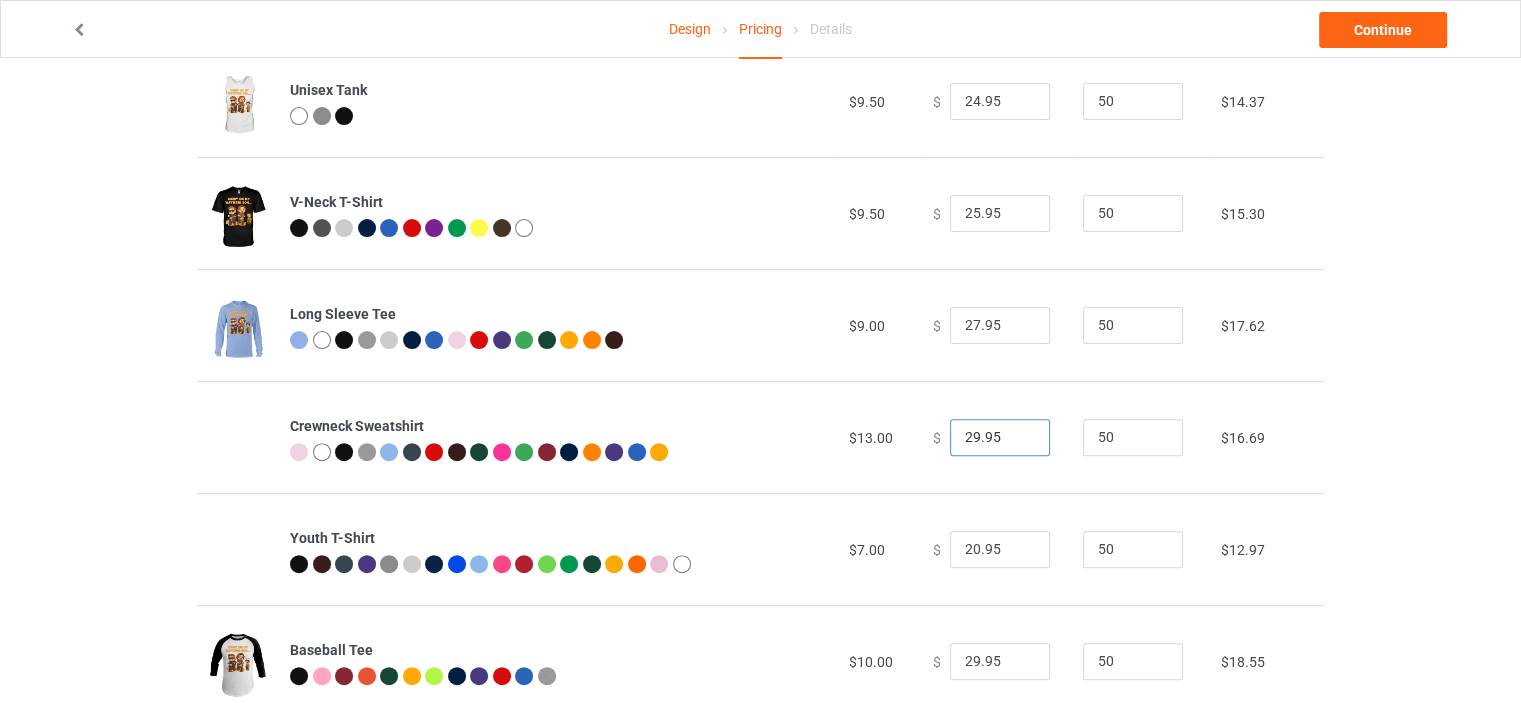 click on "29.95" at bounding box center (1000, 438) 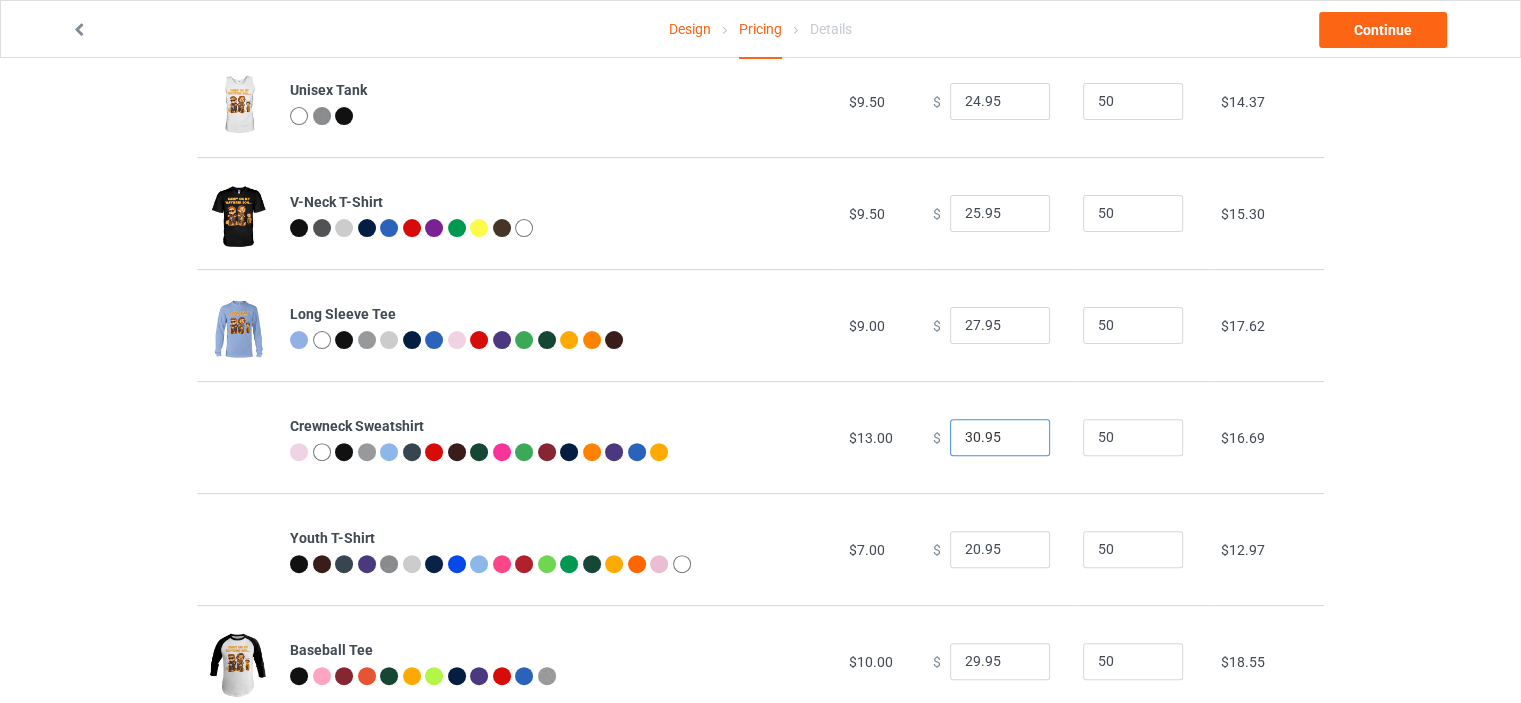 click on "30.95" at bounding box center [1000, 438] 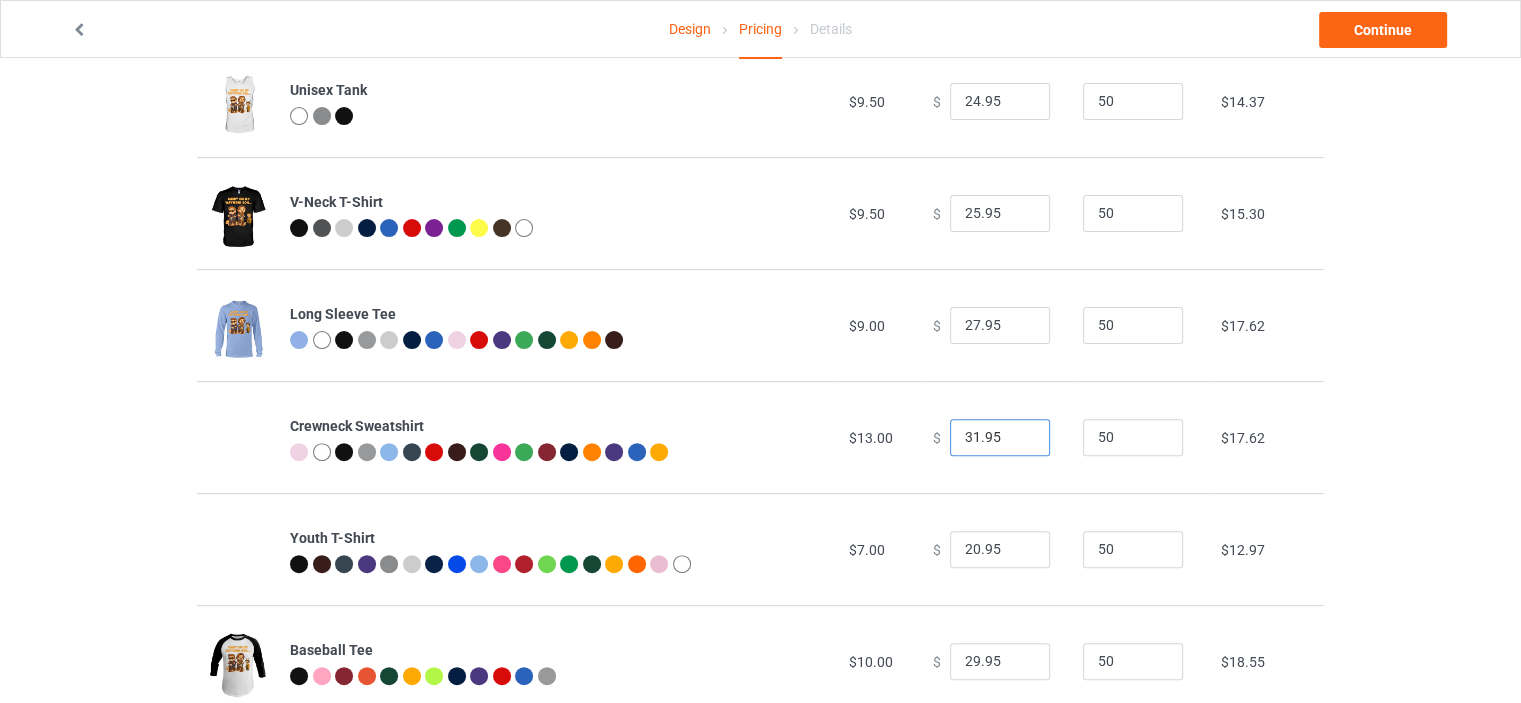 type on "31.95" 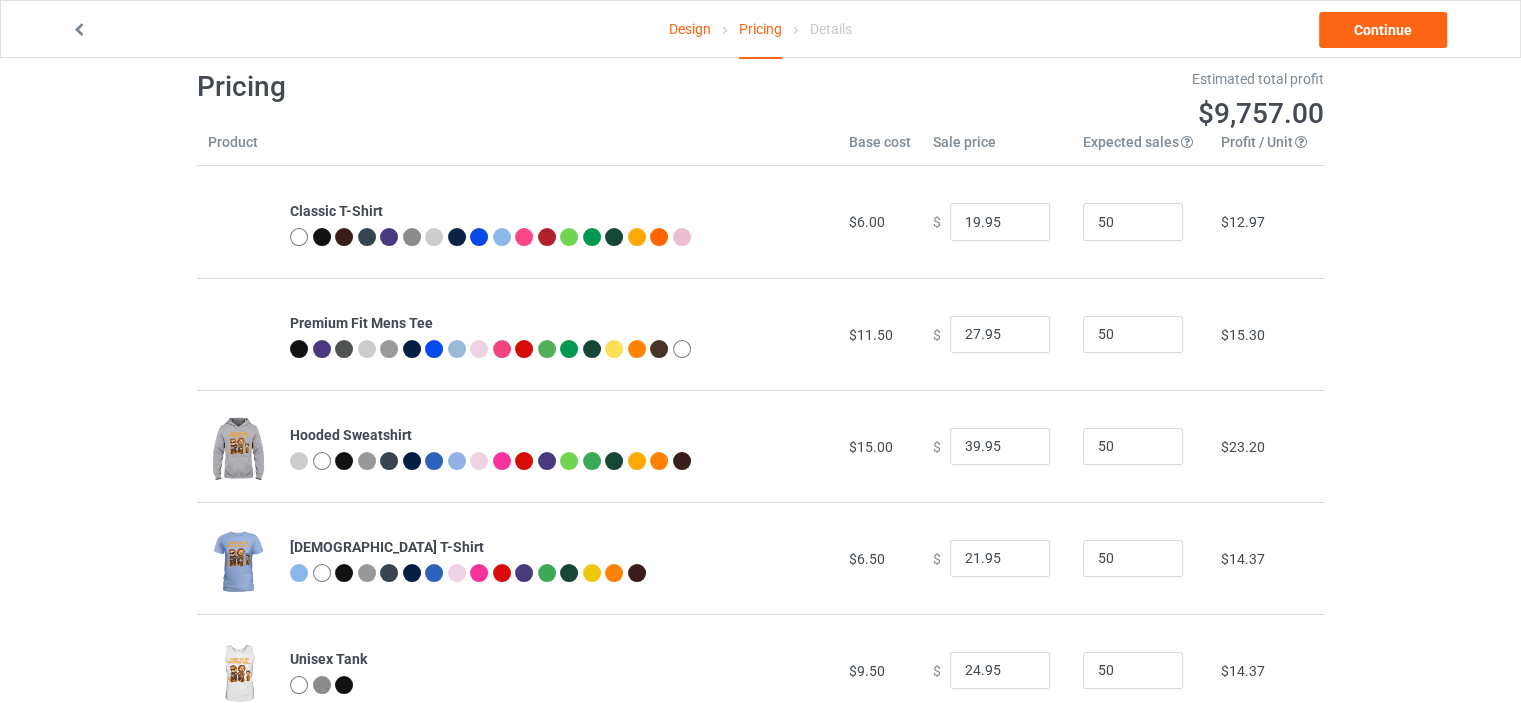 scroll, scrollTop: 0, scrollLeft: 0, axis: both 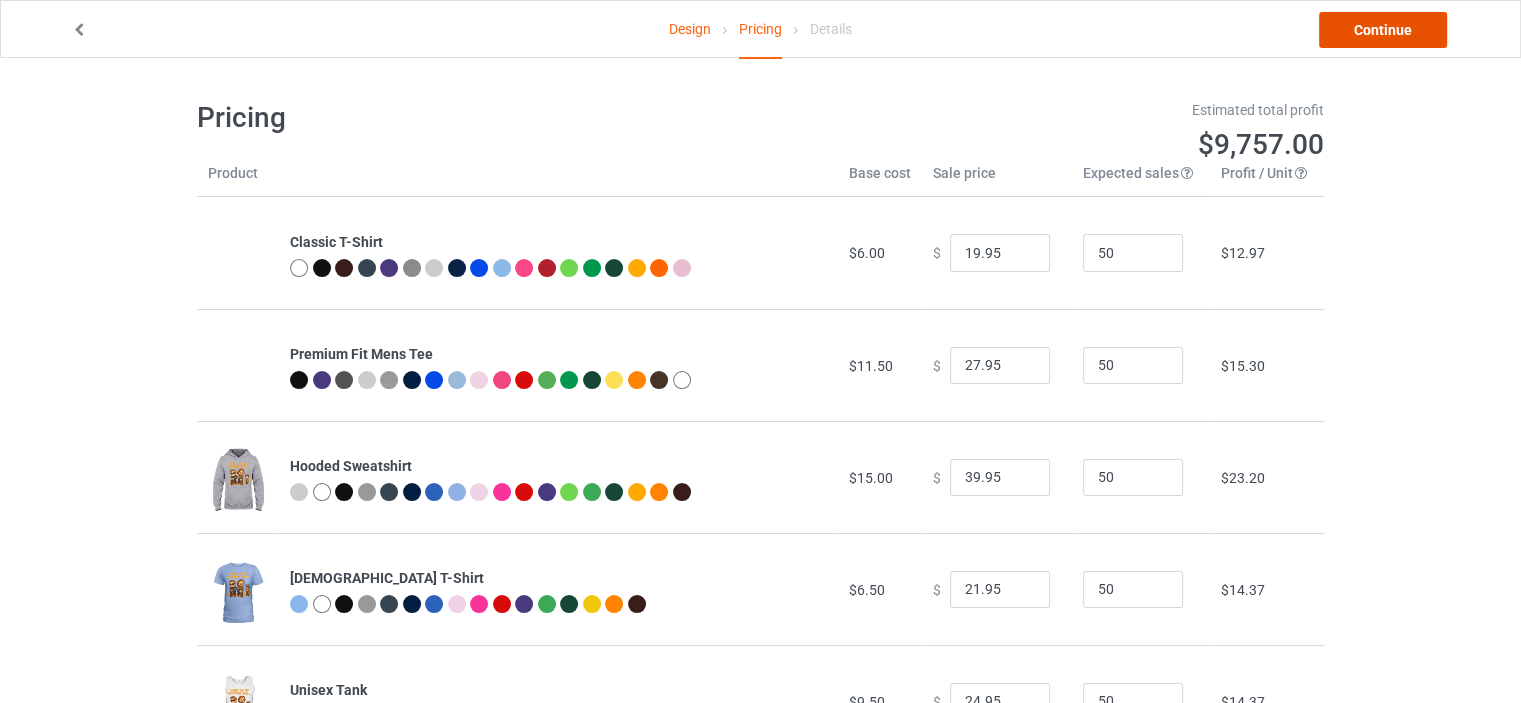 click on "Continue" at bounding box center [1383, 30] 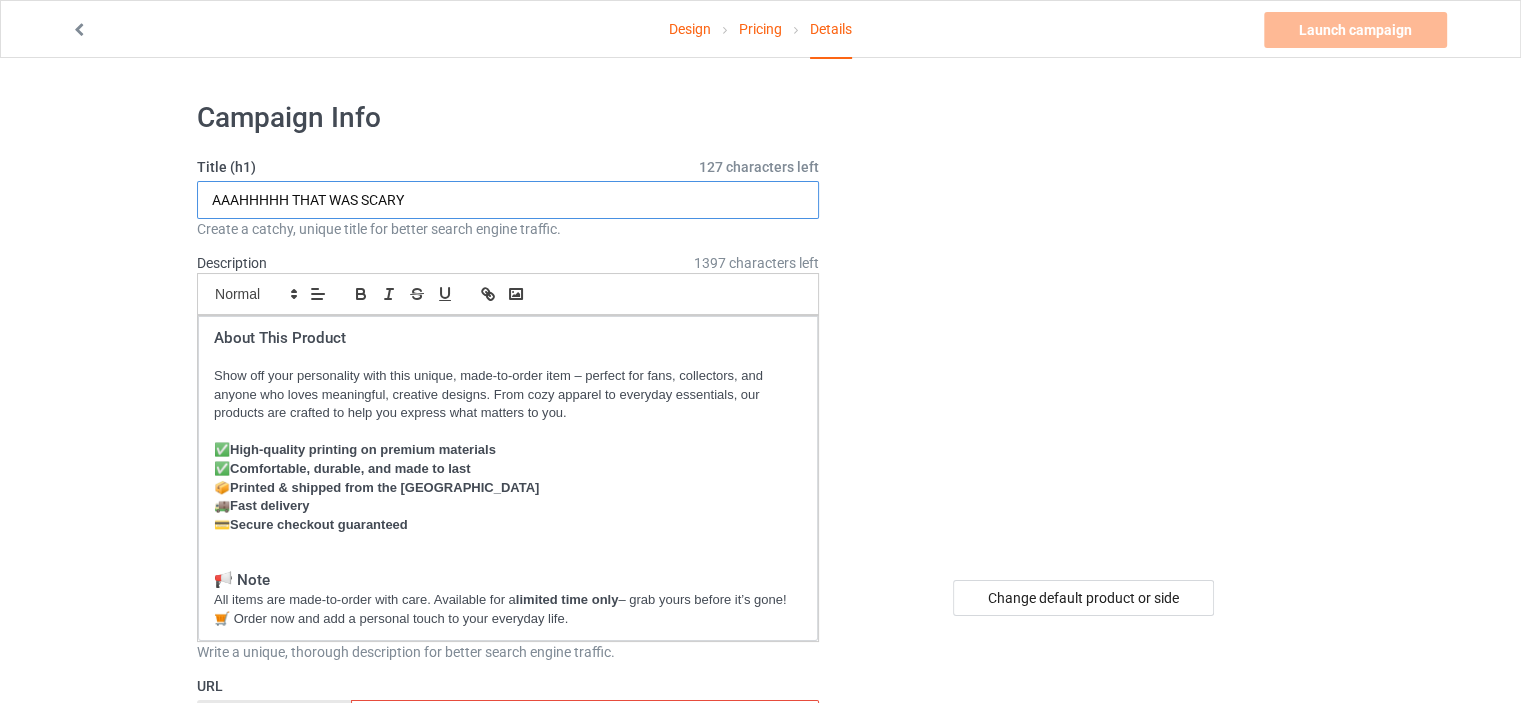 click on "AAAHHHHH THAT WAS SCARY" at bounding box center [508, 200] 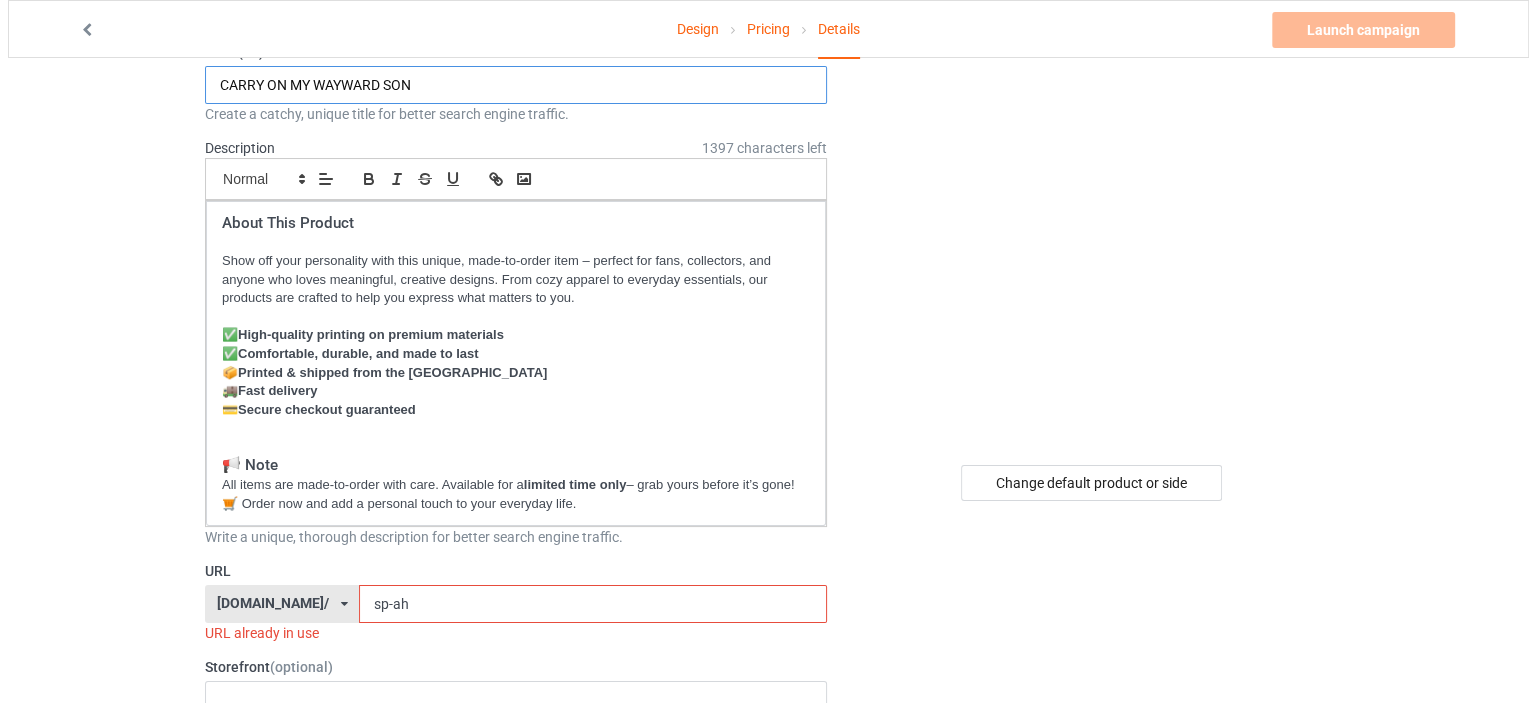 scroll, scrollTop: 200, scrollLeft: 0, axis: vertical 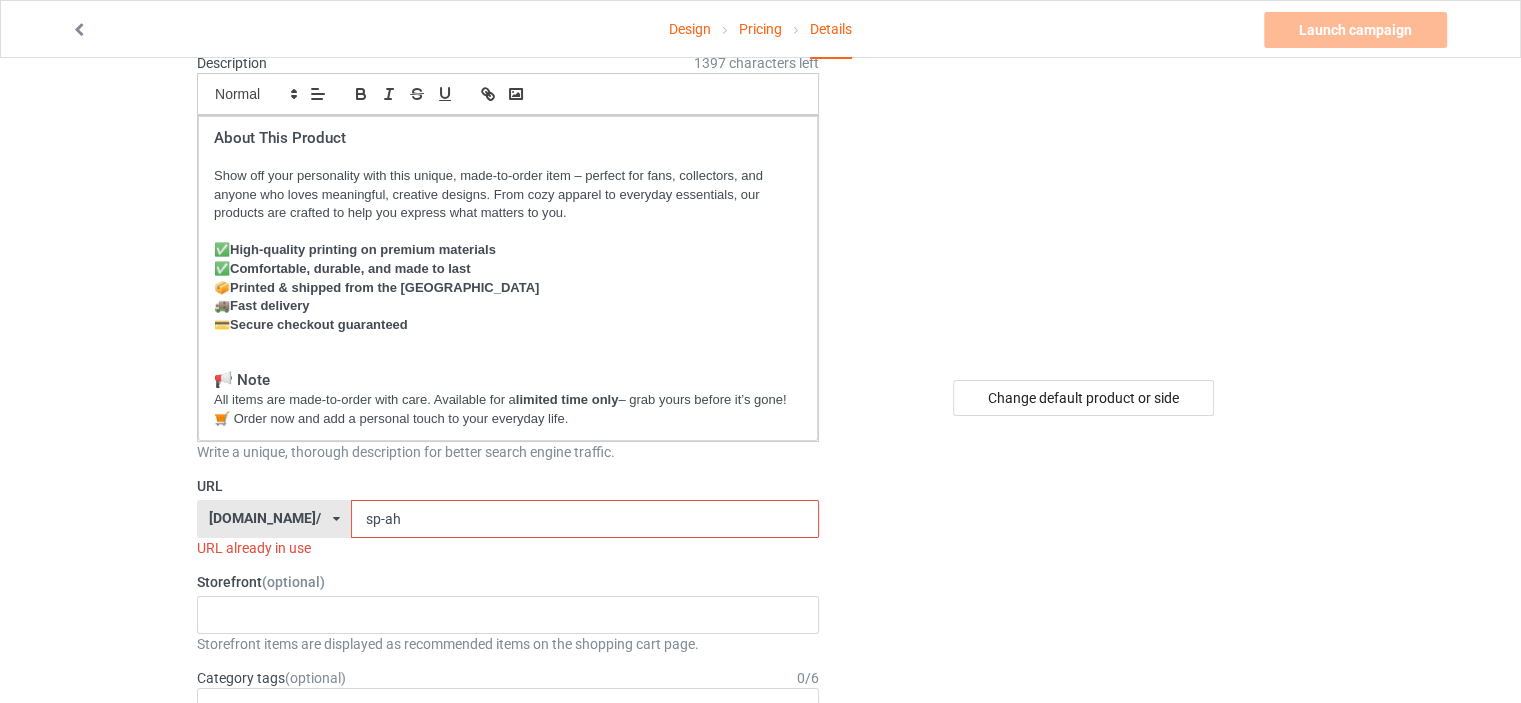 type on "CARRY ON MY WAYWARD SON" 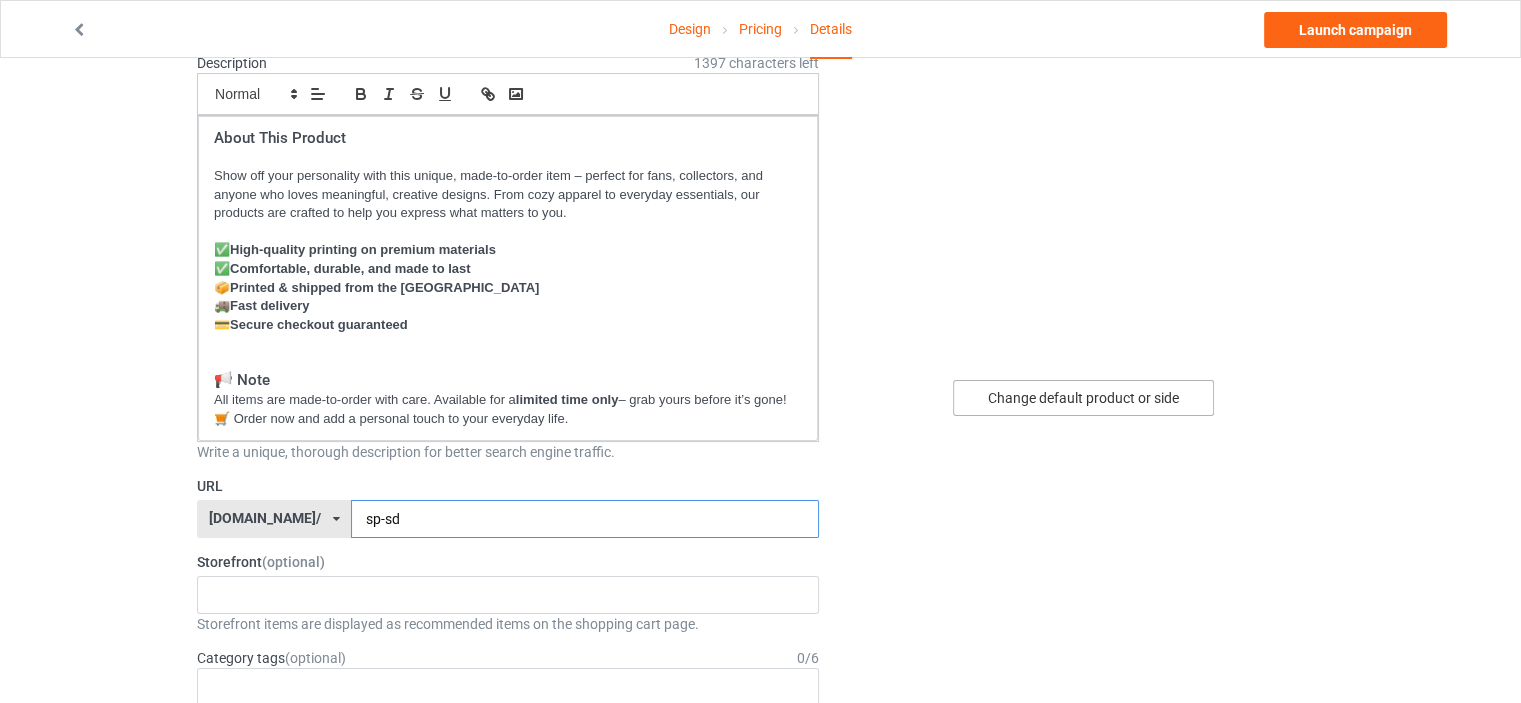 type on "sp-sd" 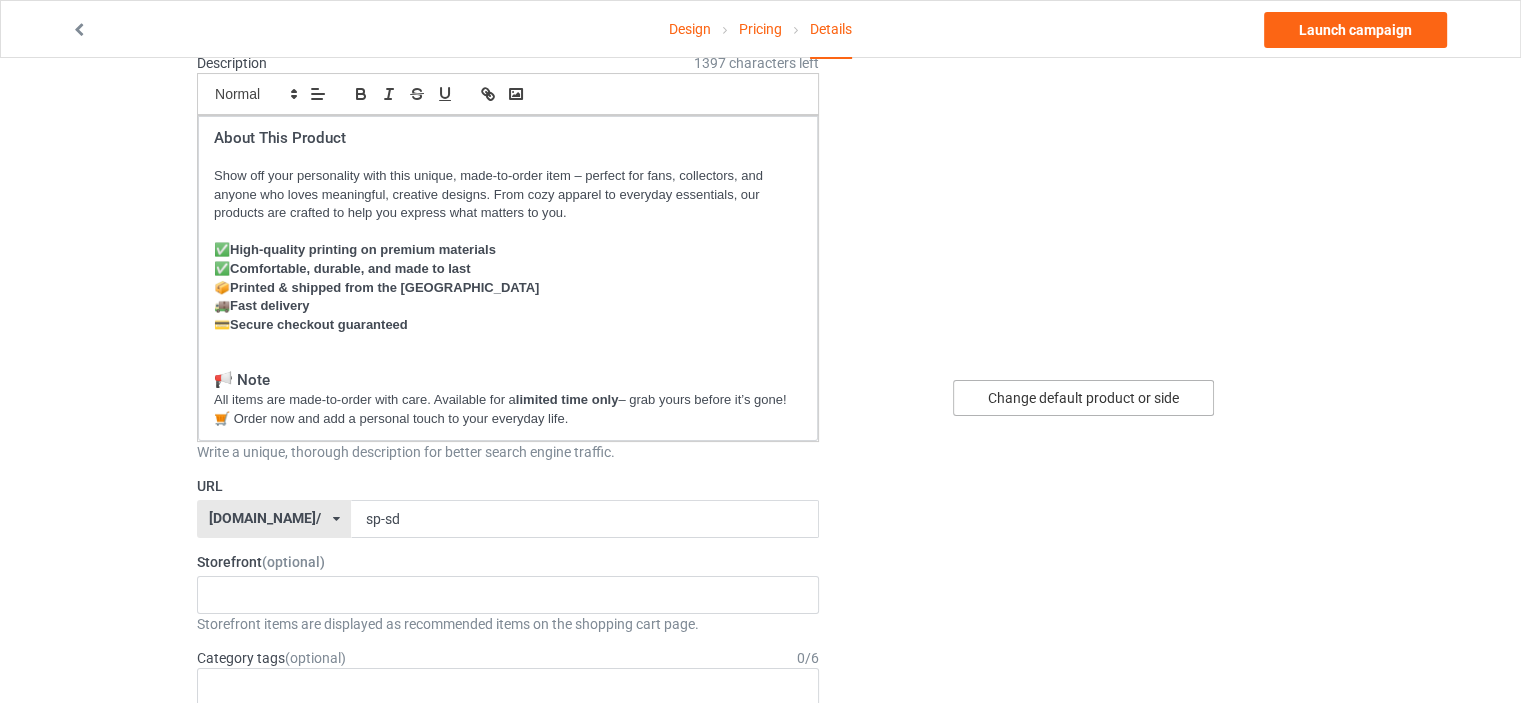 click on "Change default product or side" at bounding box center [1083, 398] 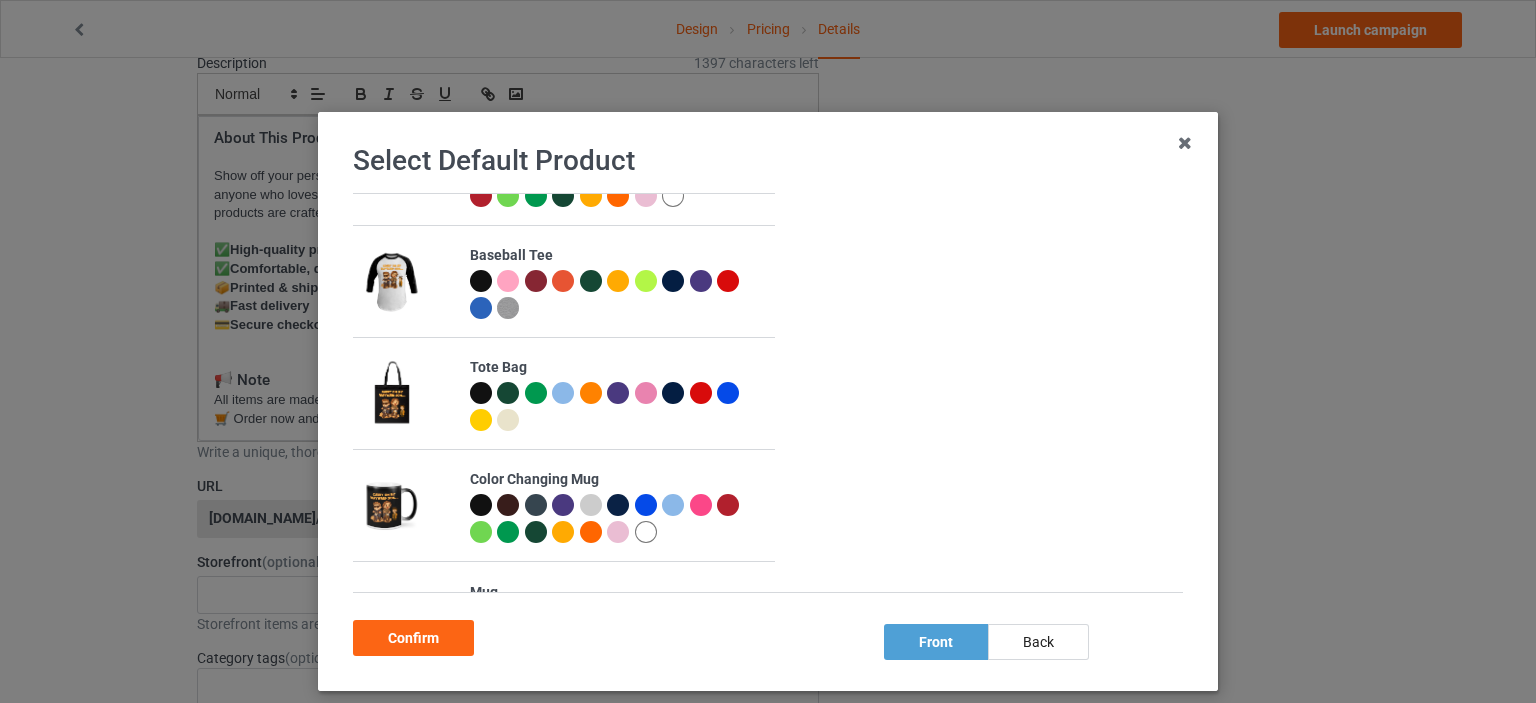 scroll, scrollTop: 1064, scrollLeft: 0, axis: vertical 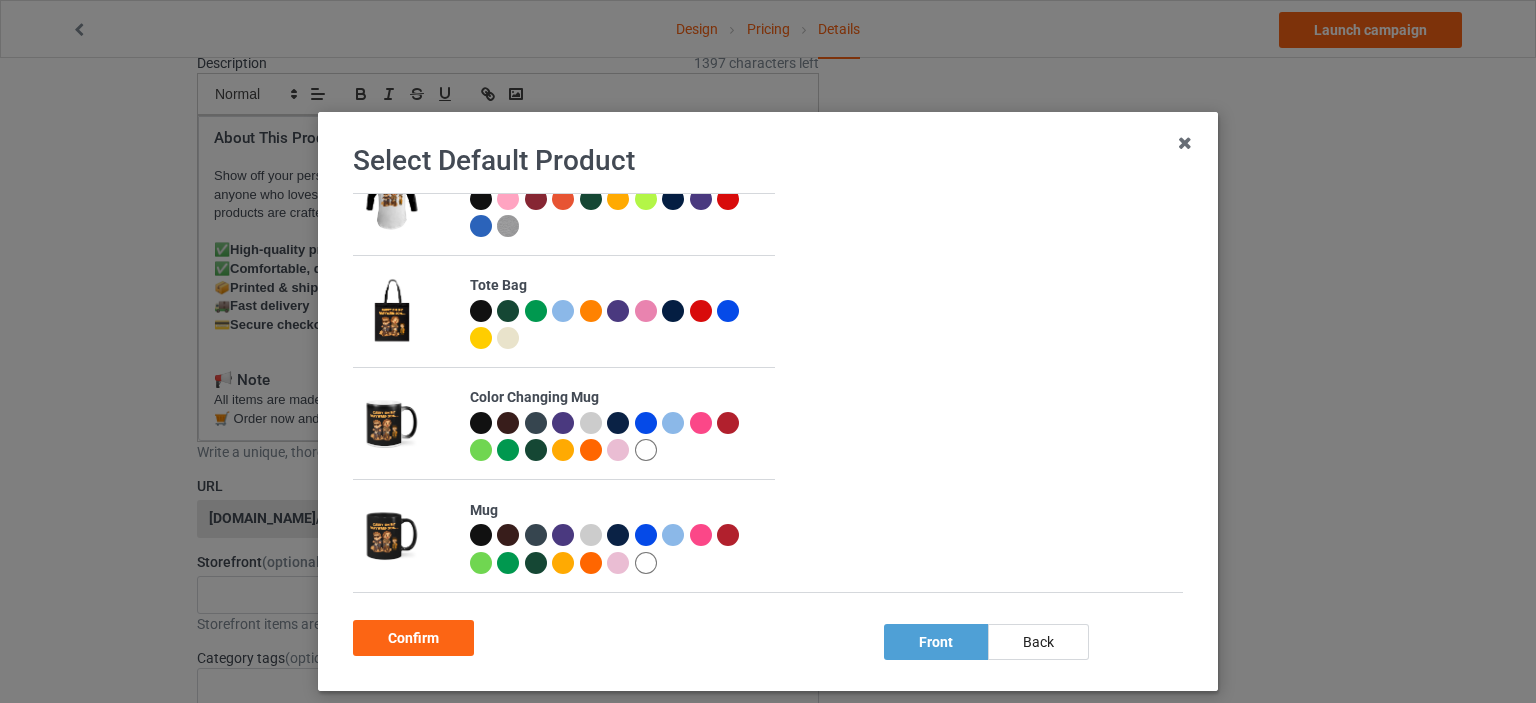 click at bounding box center [646, 450] 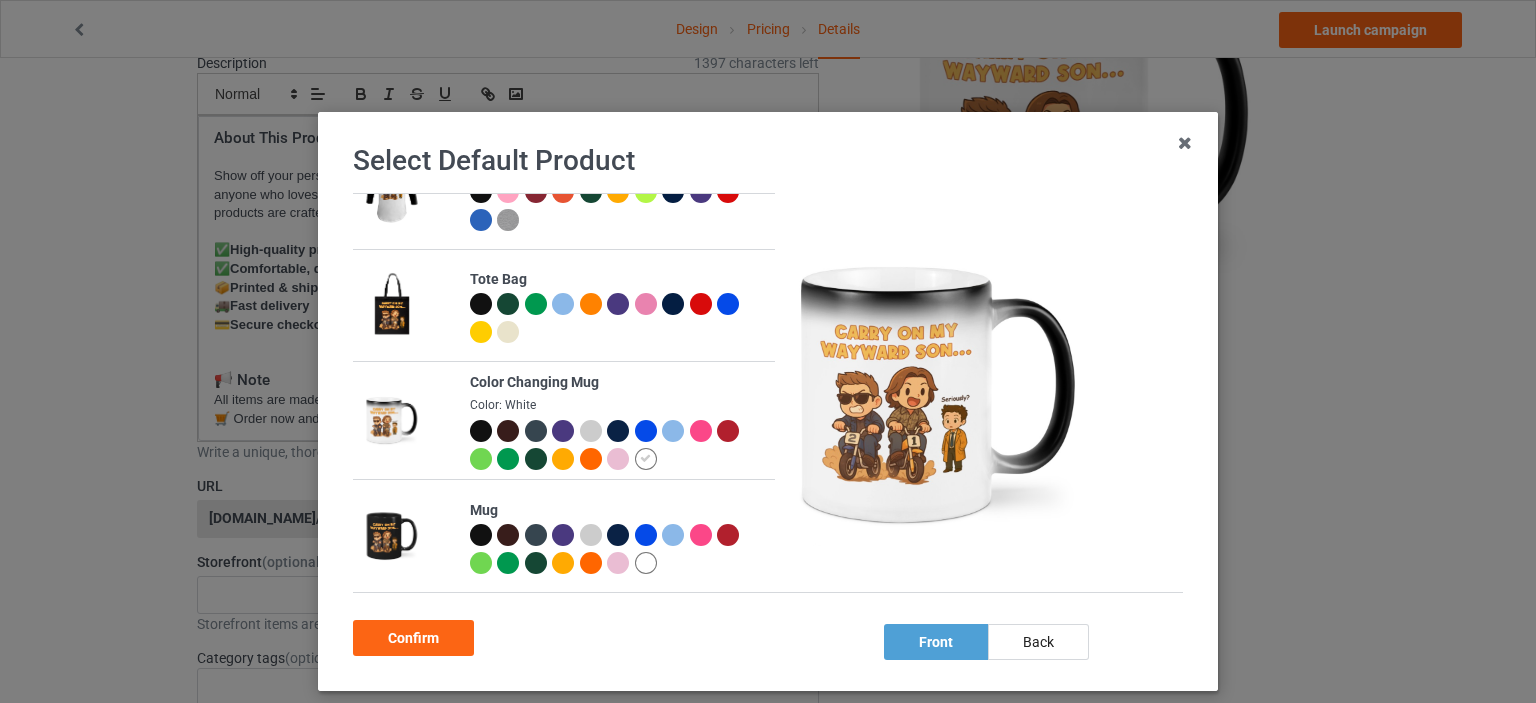 click at bounding box center (646, 563) 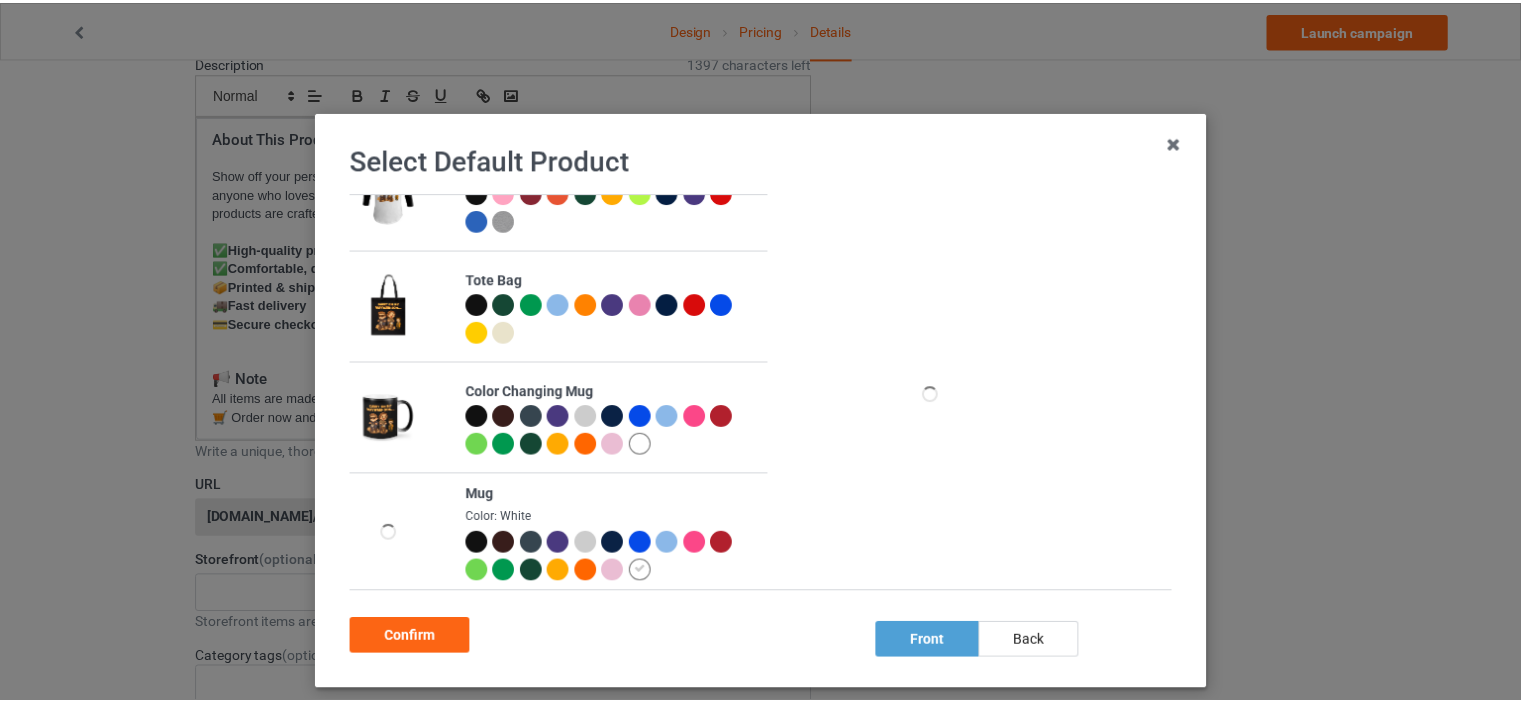 scroll, scrollTop: 1063, scrollLeft: 0, axis: vertical 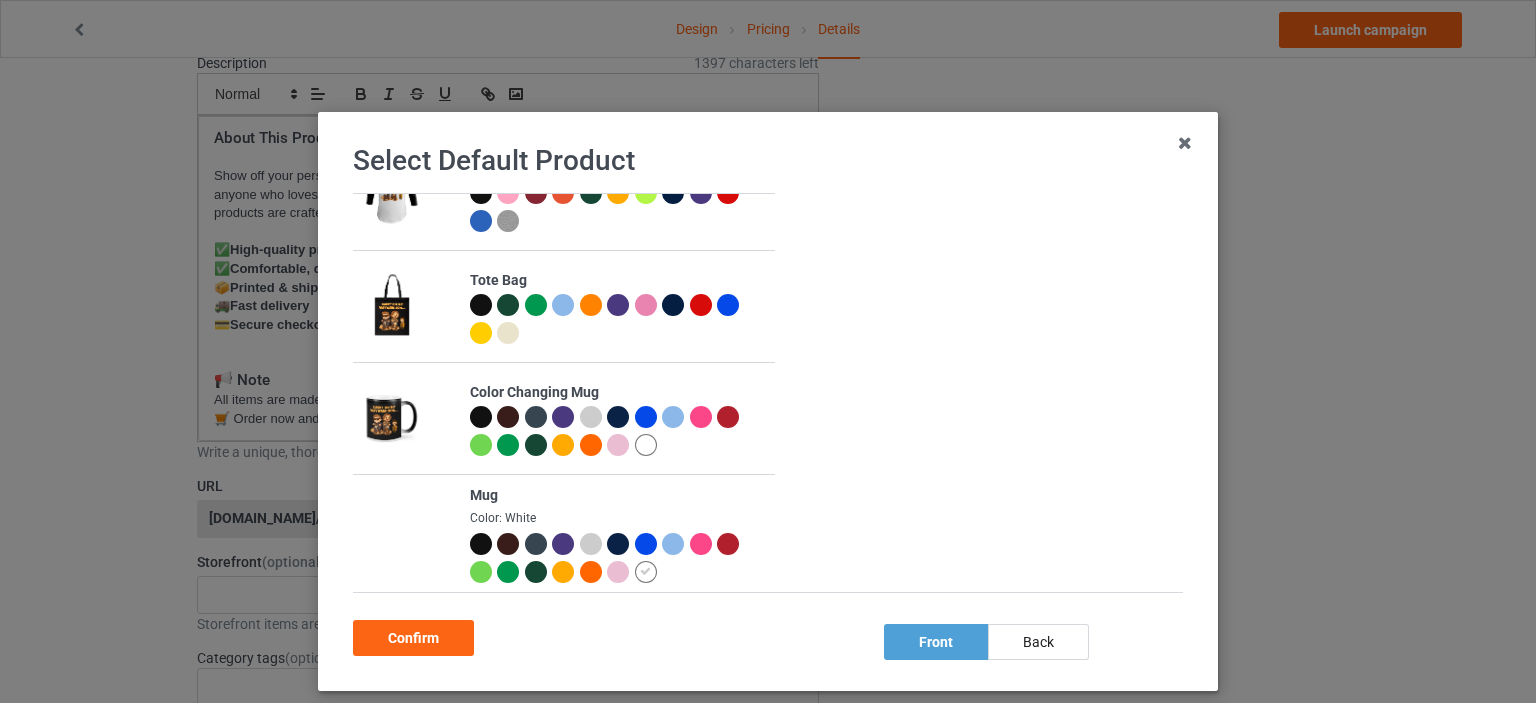 click on "Confirm" at bounding box center (413, 638) 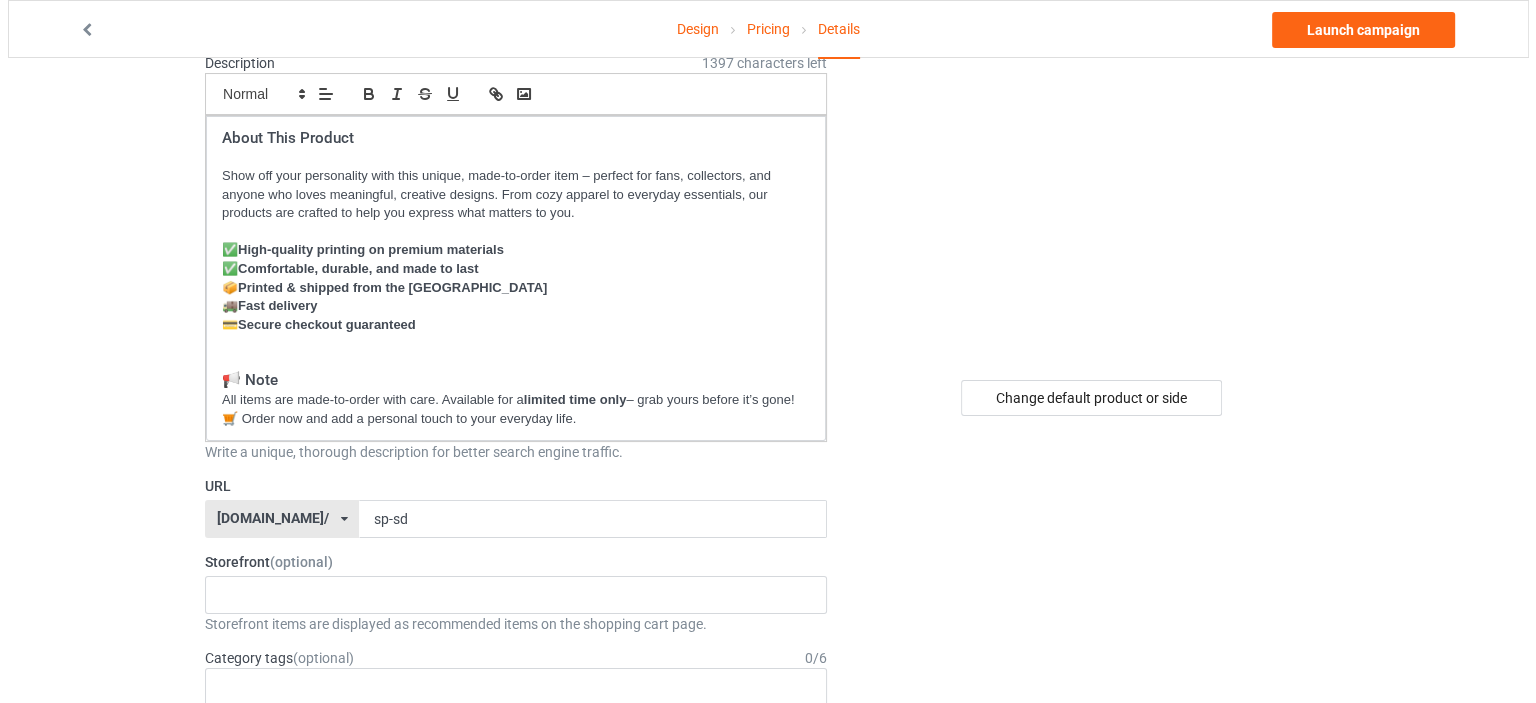 scroll, scrollTop: 0, scrollLeft: 0, axis: both 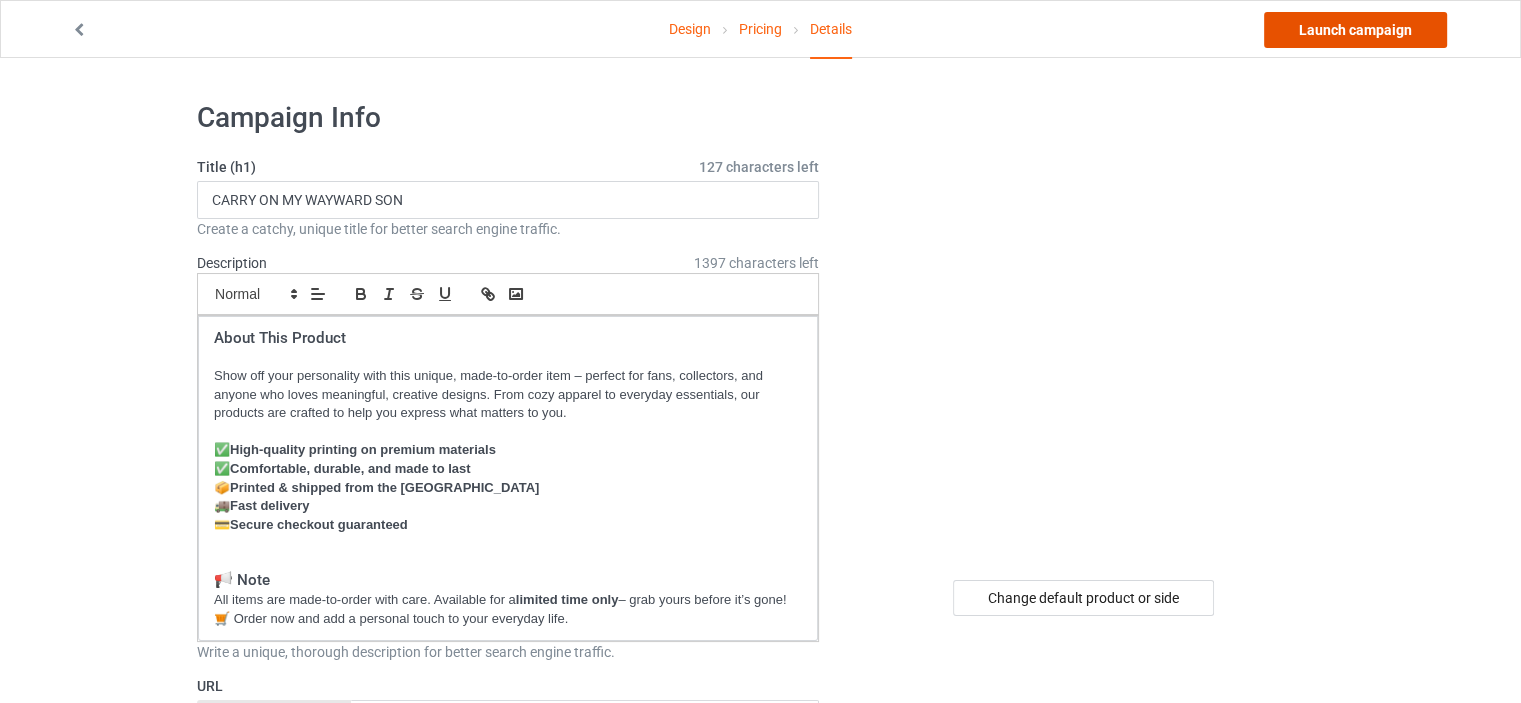 click on "Launch campaign" at bounding box center [1355, 30] 